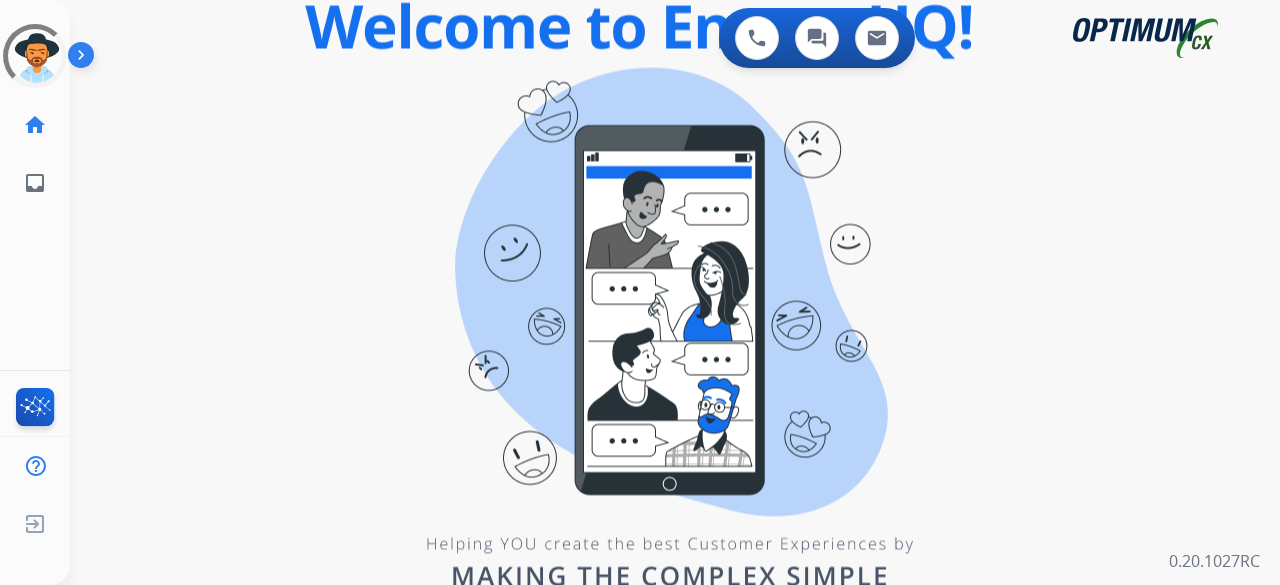 scroll, scrollTop: 0, scrollLeft: 0, axis: both 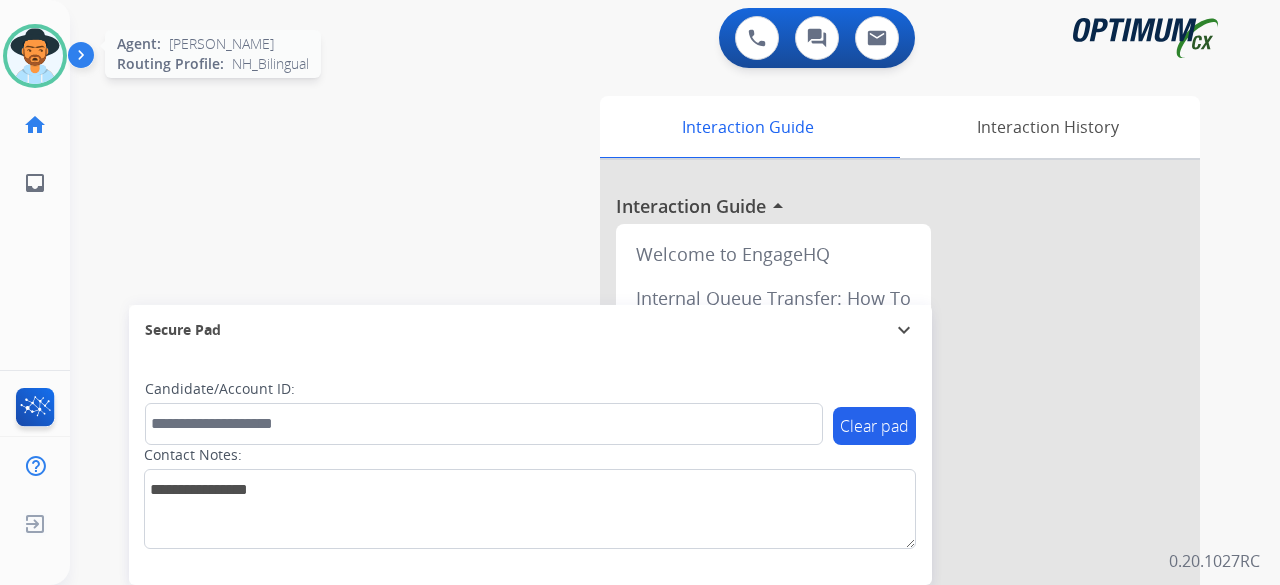 click at bounding box center (35, 56) 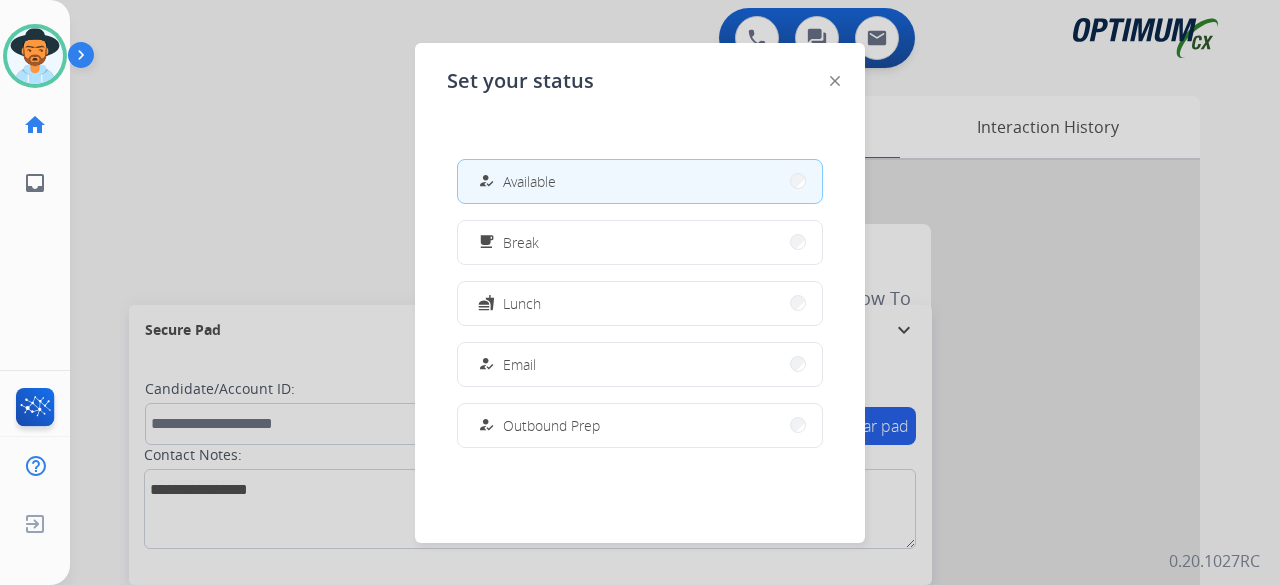 click at bounding box center (640, 292) 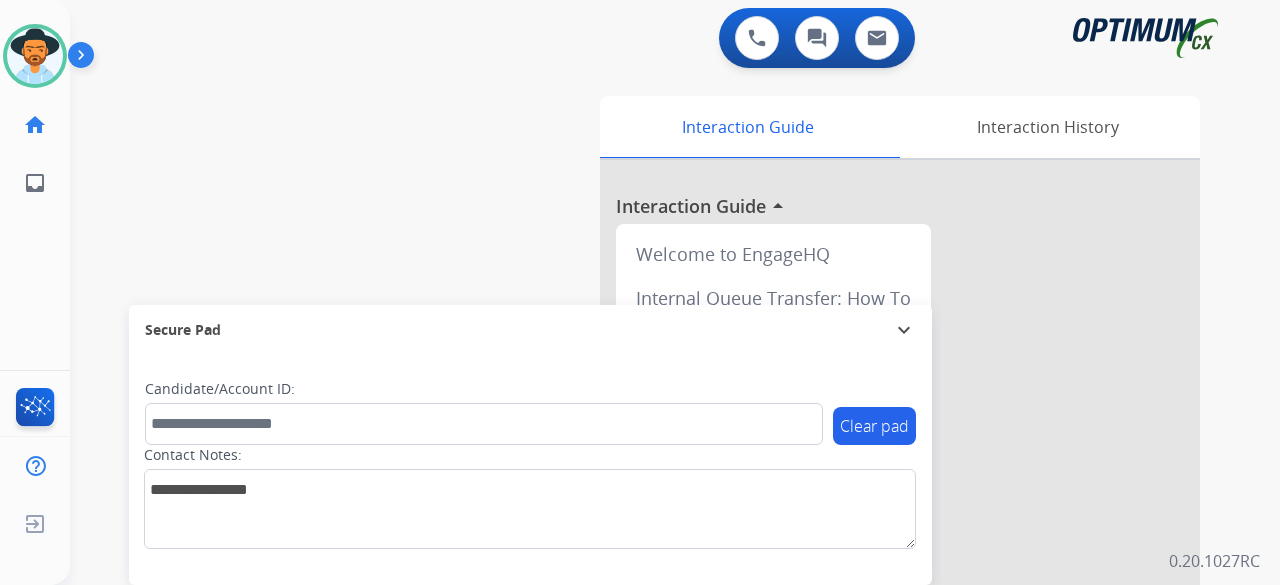 click on "swap_horiz Break voice bridge close_fullscreen Connect 3-Way Call merge_type Separate 3-Way Call  Interaction Guide   Interaction History  Interaction Guide arrow_drop_up  Welcome to EngageHQ   Internal Queue Transfer: How To  Secure Pad expand_more Clear pad Candidate/Account ID: Contact Notes:" at bounding box center (651, 489) 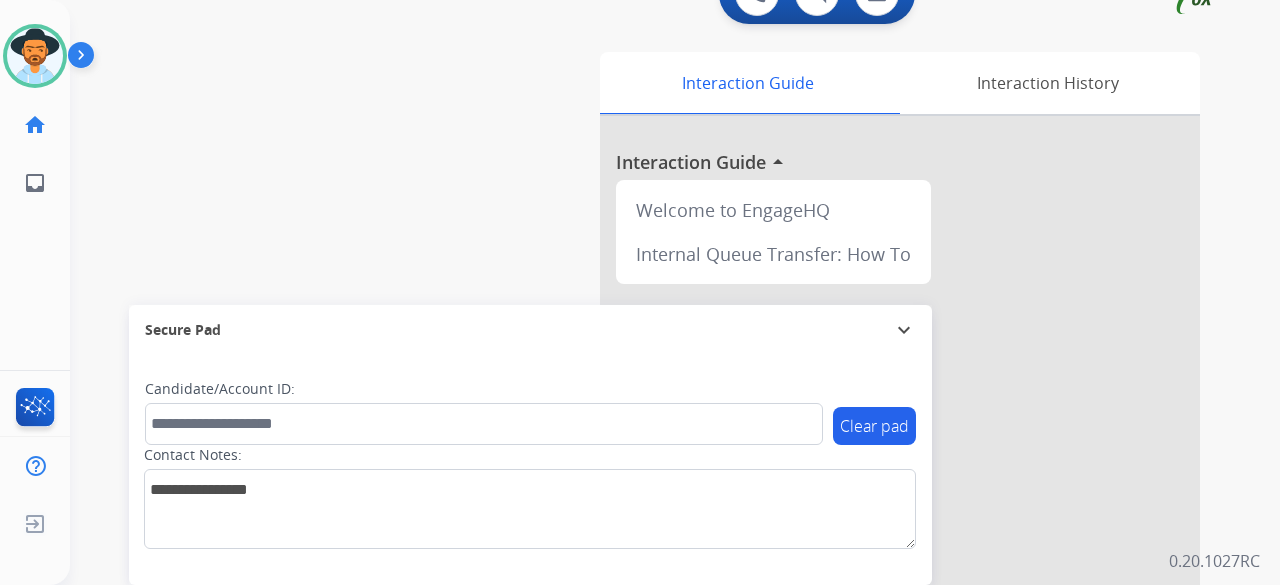 scroll, scrollTop: 0, scrollLeft: 0, axis: both 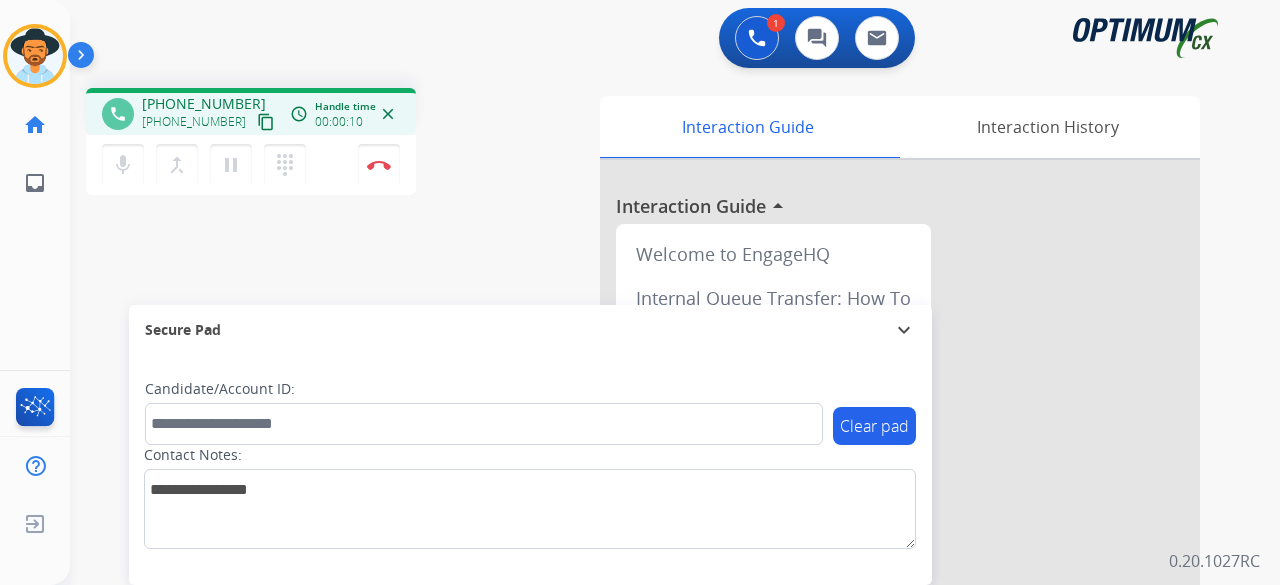 click on "content_copy" at bounding box center [266, 122] 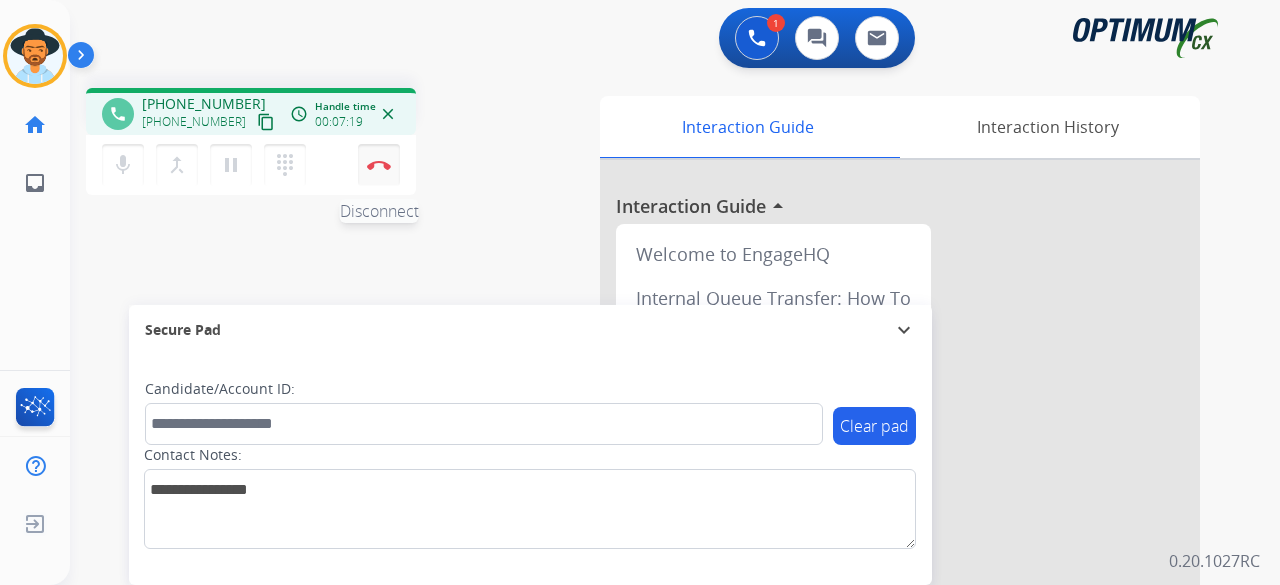 click at bounding box center [379, 165] 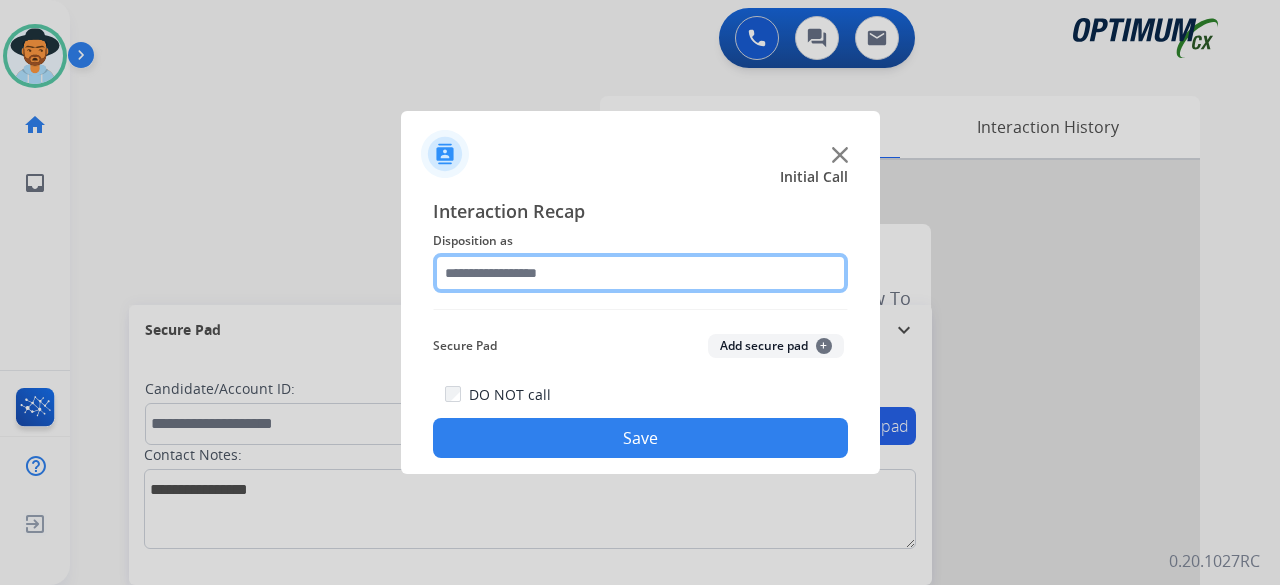 click 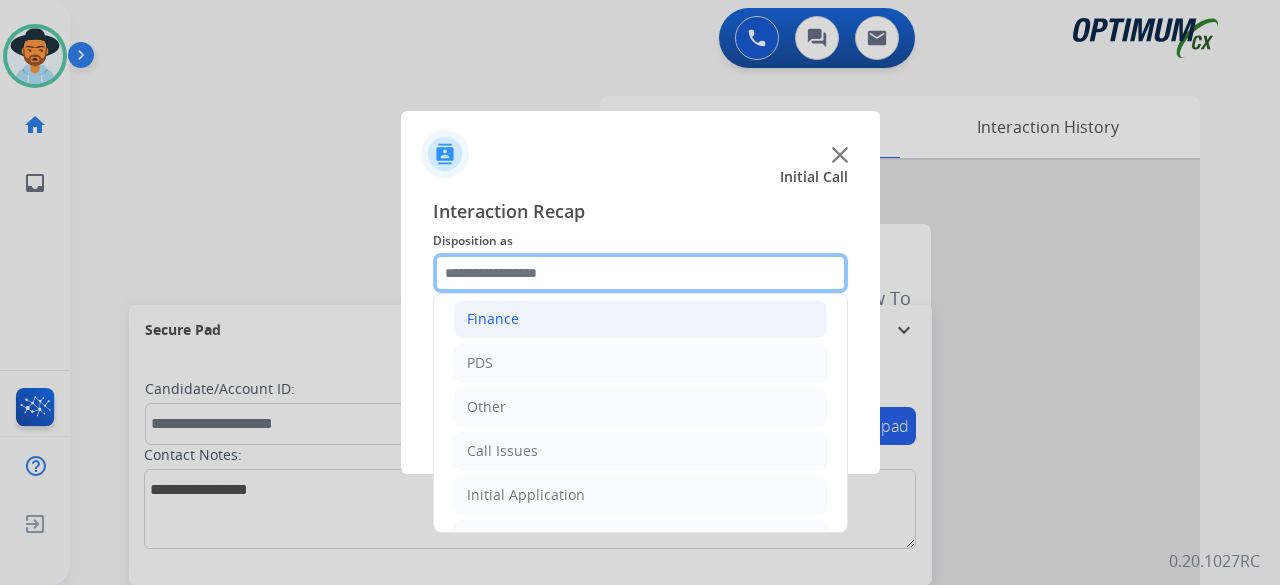 scroll, scrollTop: 130, scrollLeft: 0, axis: vertical 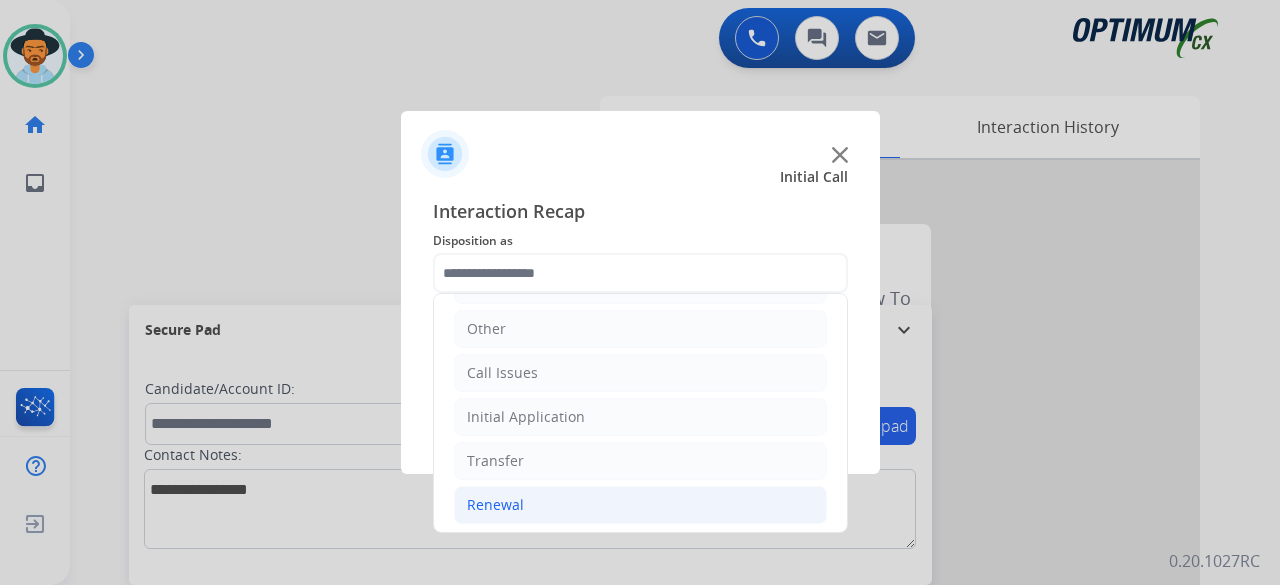 click on "Renewal" 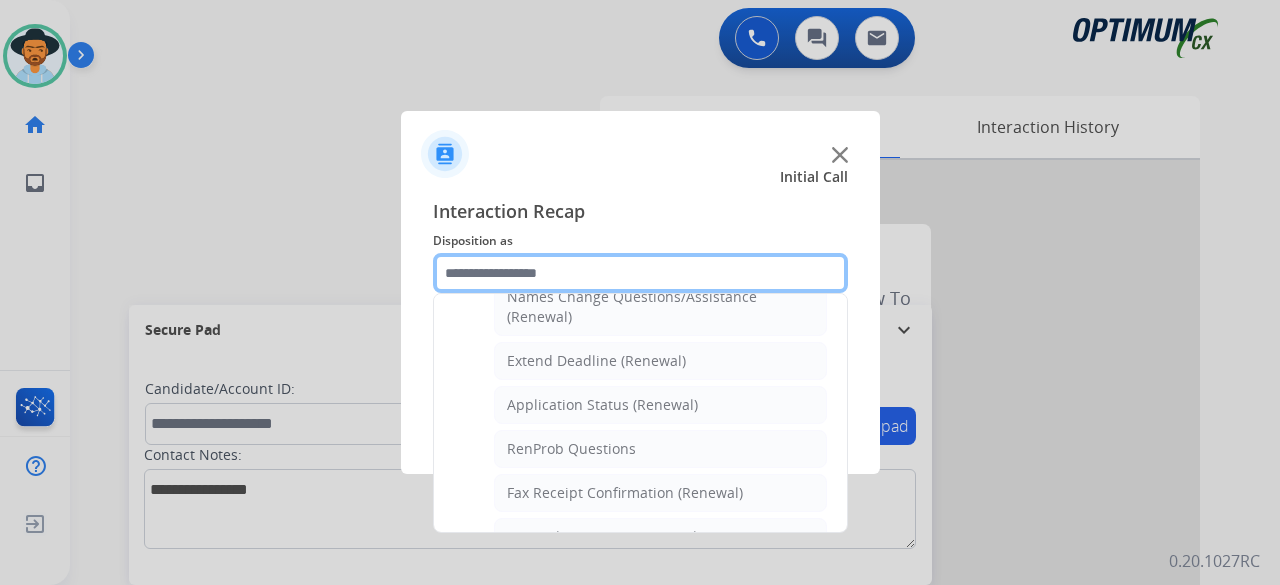 scroll, scrollTop: 438, scrollLeft: 0, axis: vertical 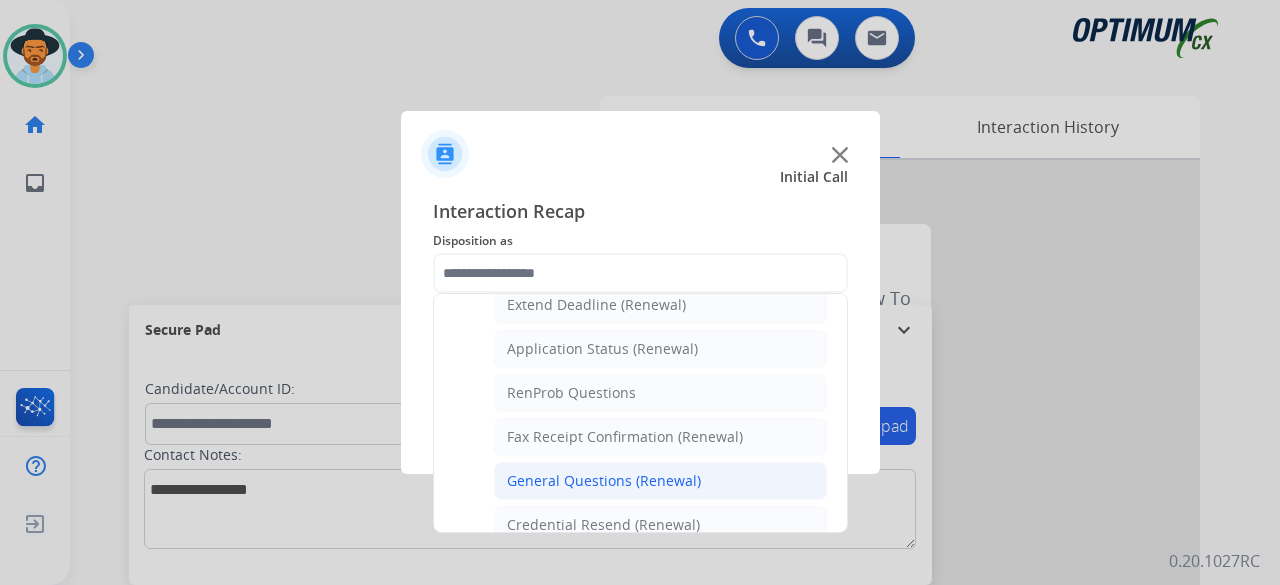 click on "General Questions (Renewal)" 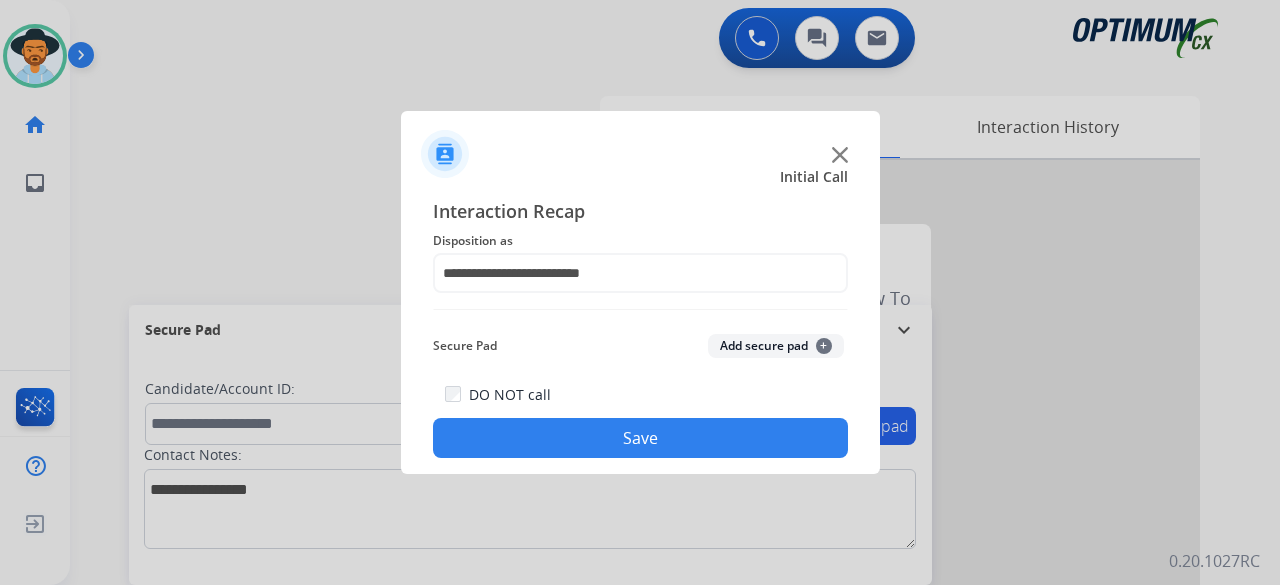click on "Add secure pad  +" 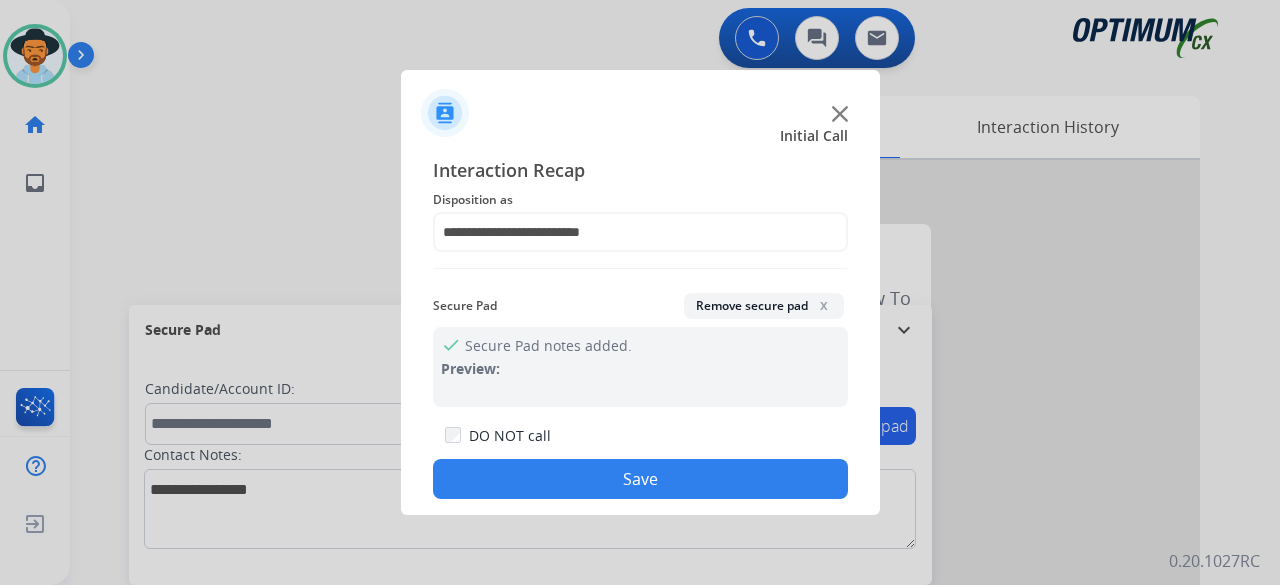 click on "**********" 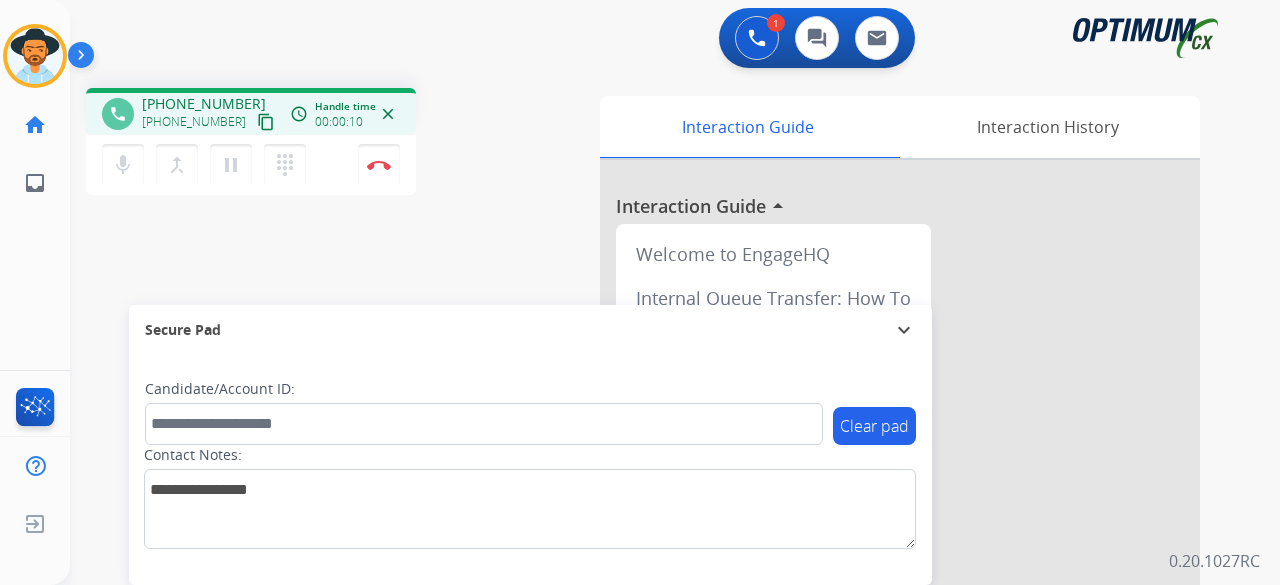 click on "content_copy" at bounding box center (266, 122) 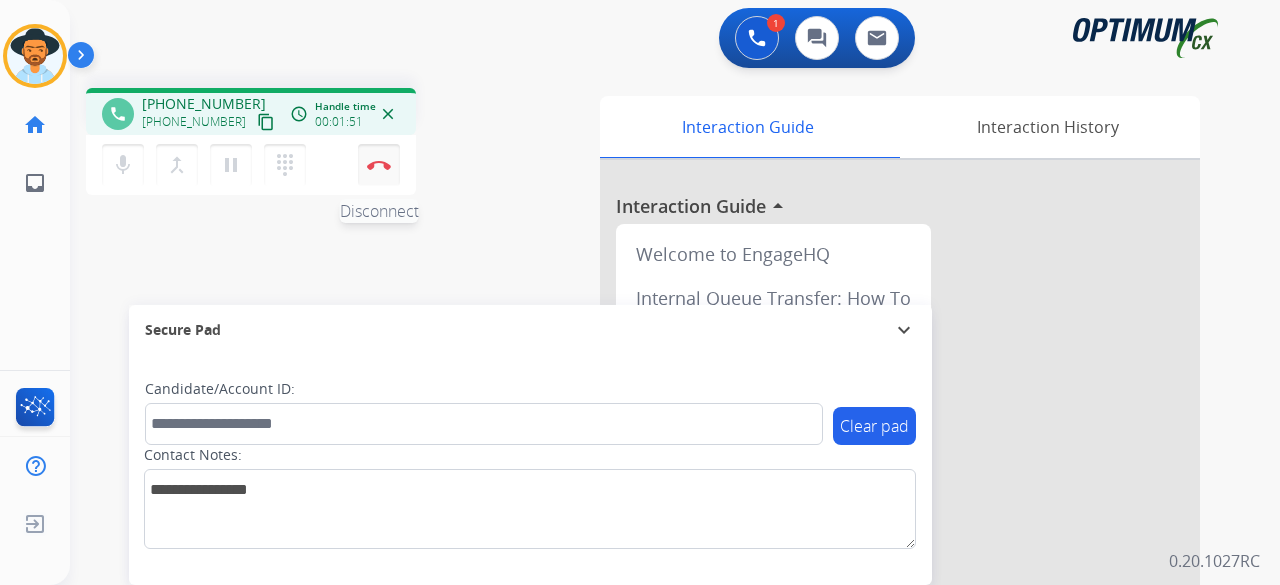 click on "Disconnect" at bounding box center (379, 165) 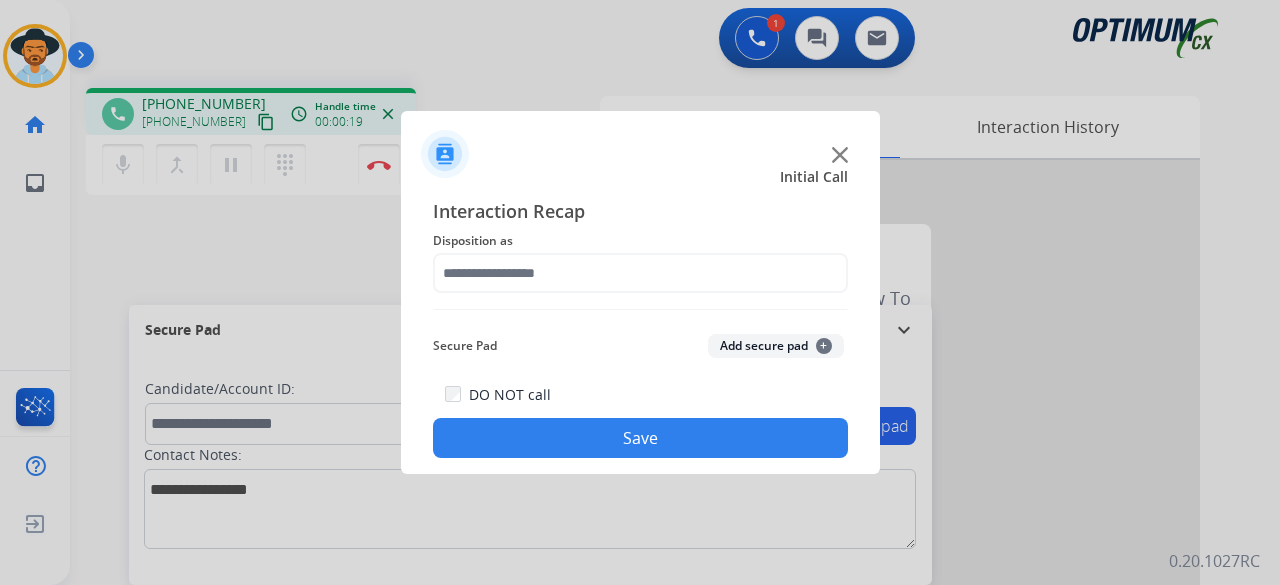 click 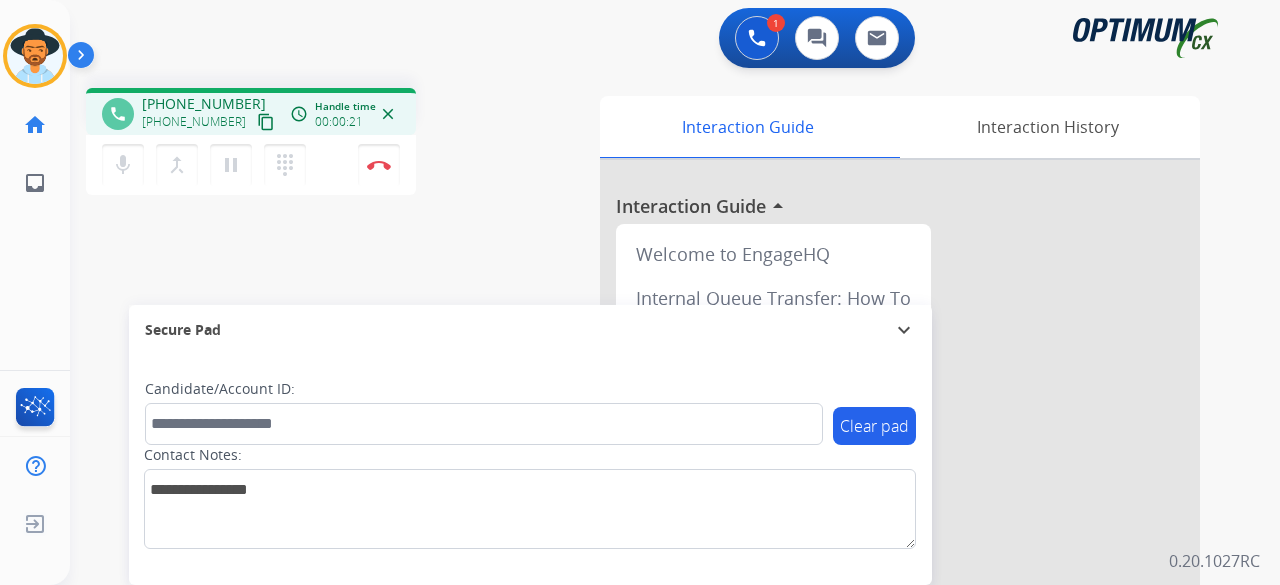 click on "content_copy" at bounding box center (266, 122) 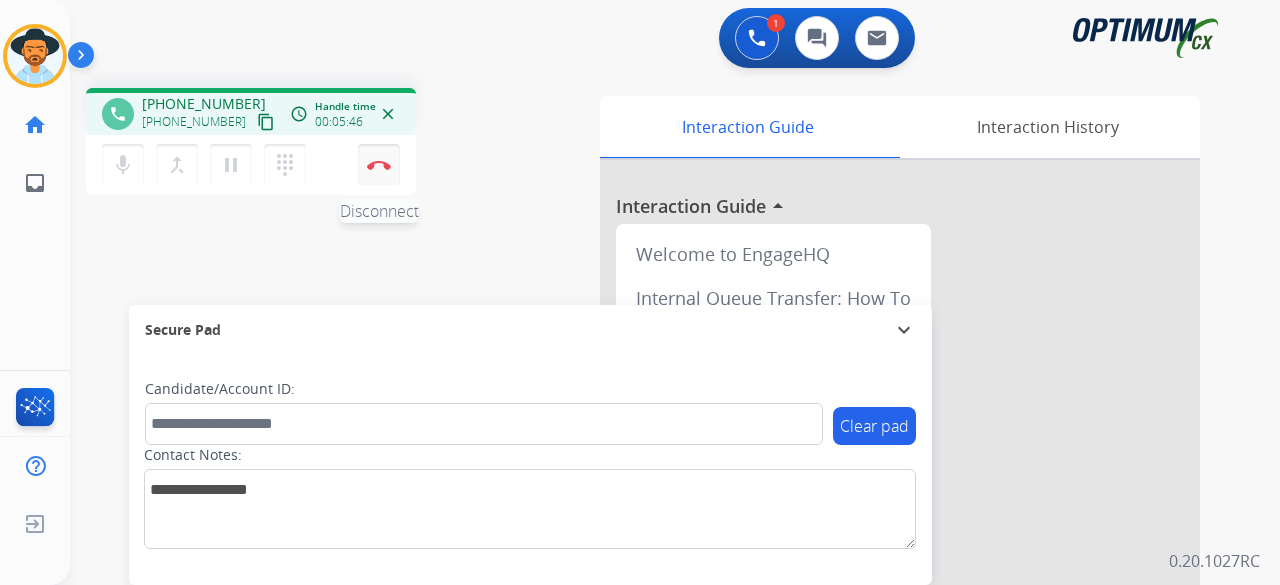 click at bounding box center (379, 165) 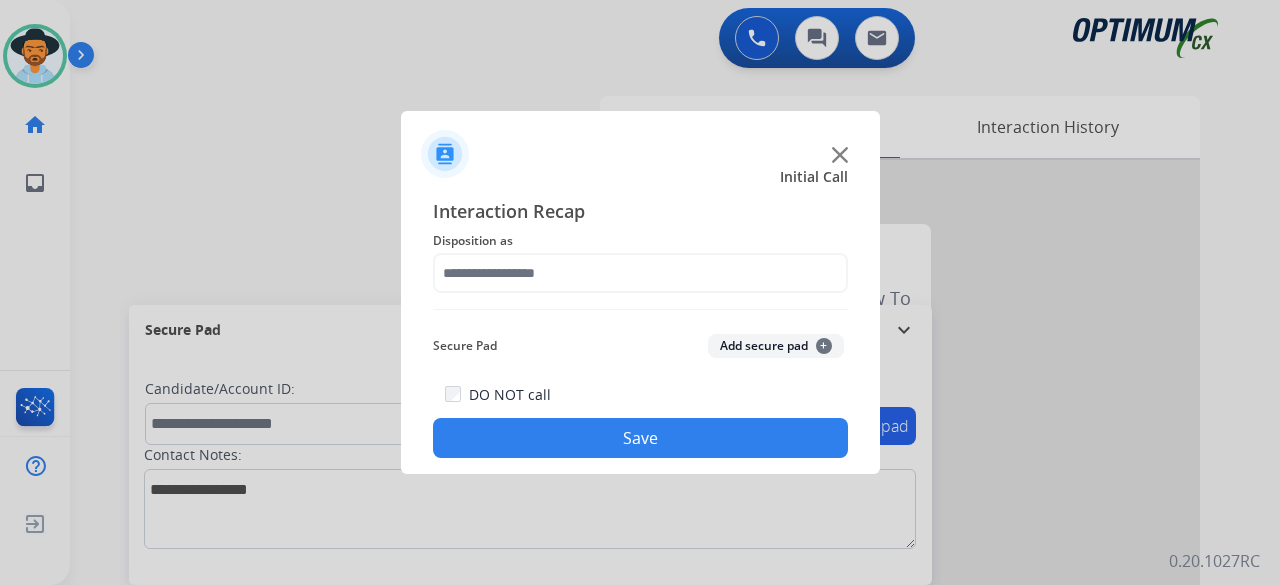 click at bounding box center (640, 292) 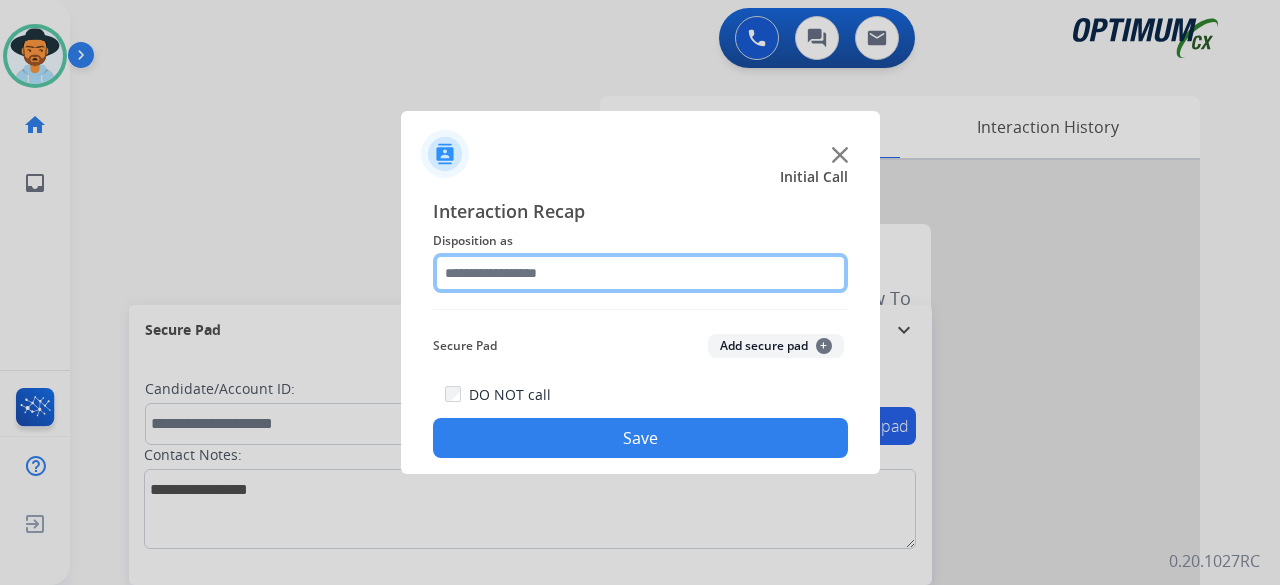 click 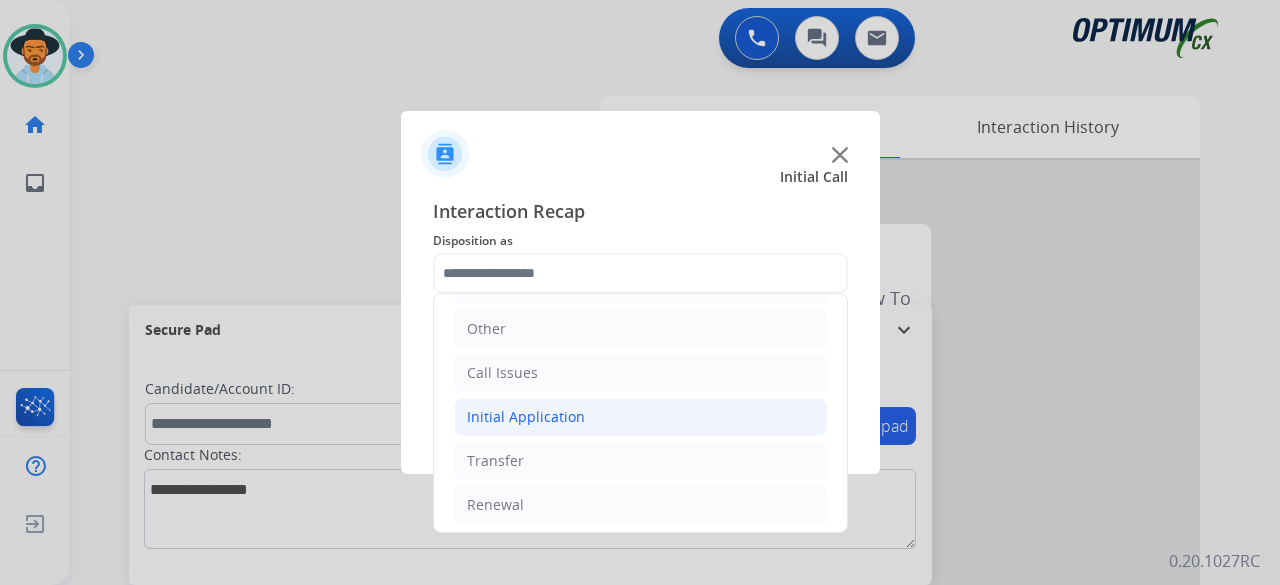 click on "Initial Application" 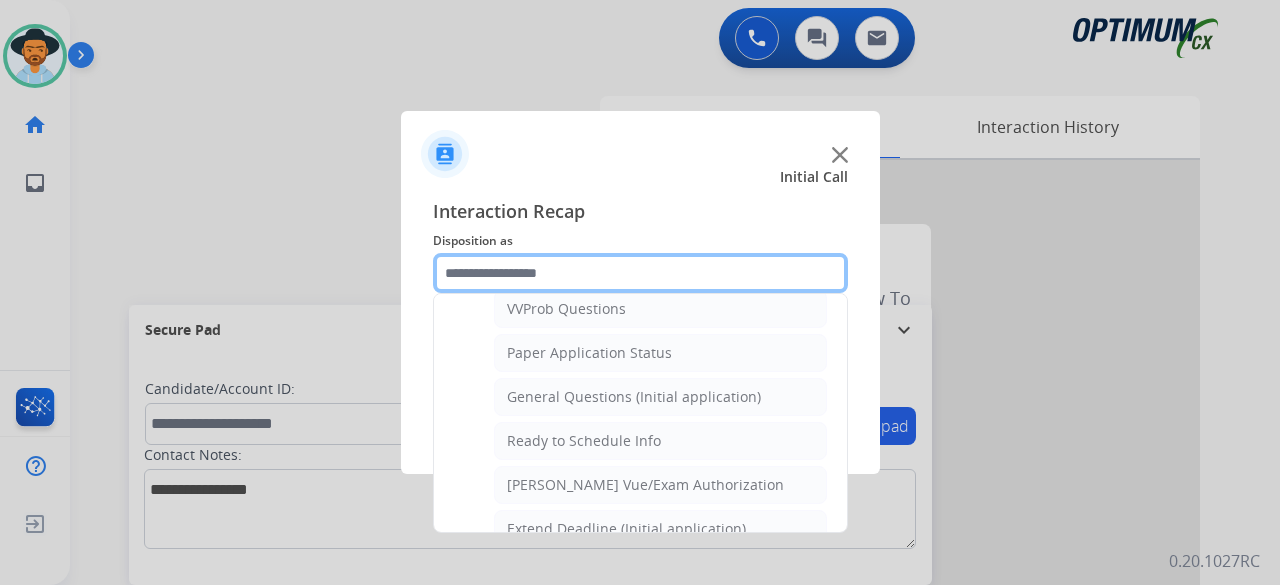 scroll, scrollTop: 1105, scrollLeft: 0, axis: vertical 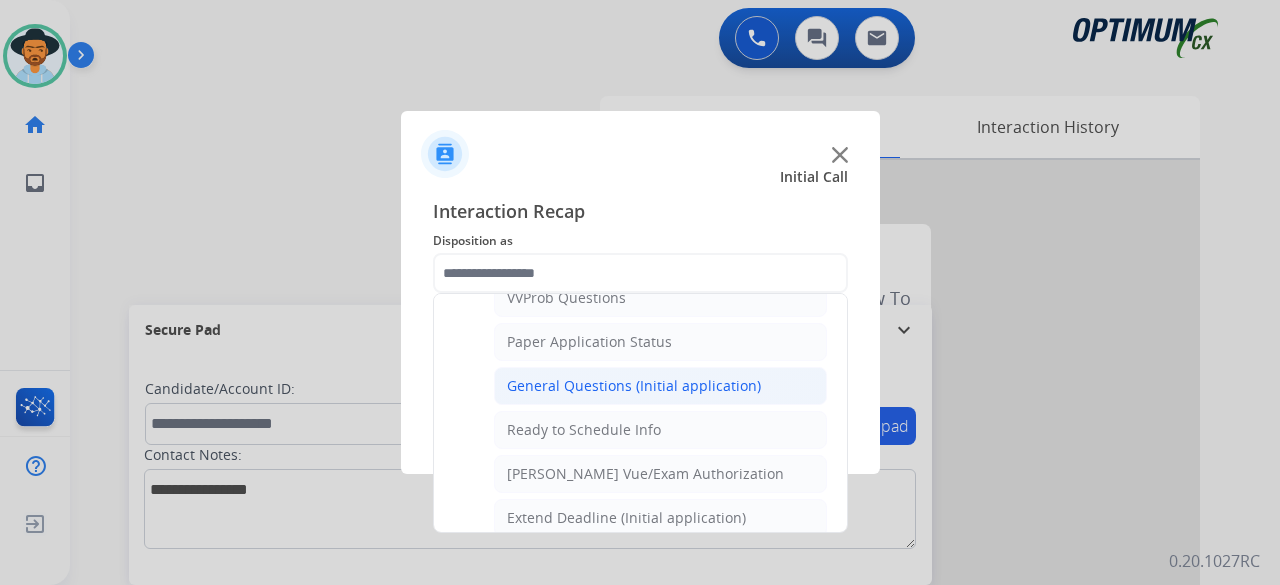 click on "General Questions (Initial application)" 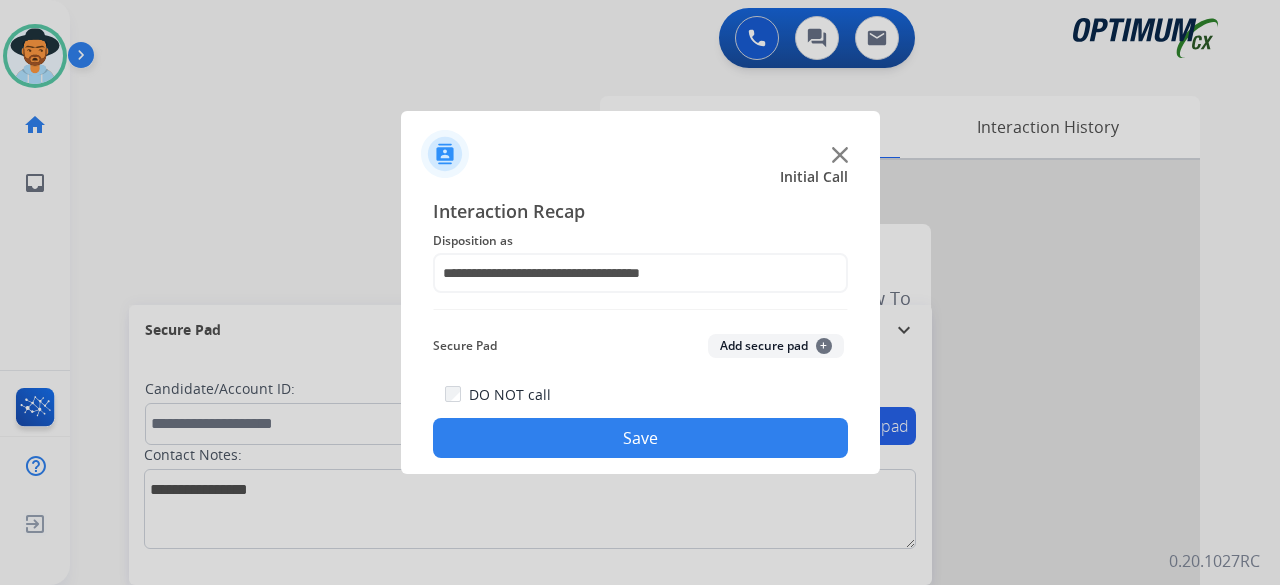 click on "Add secure pad  +" 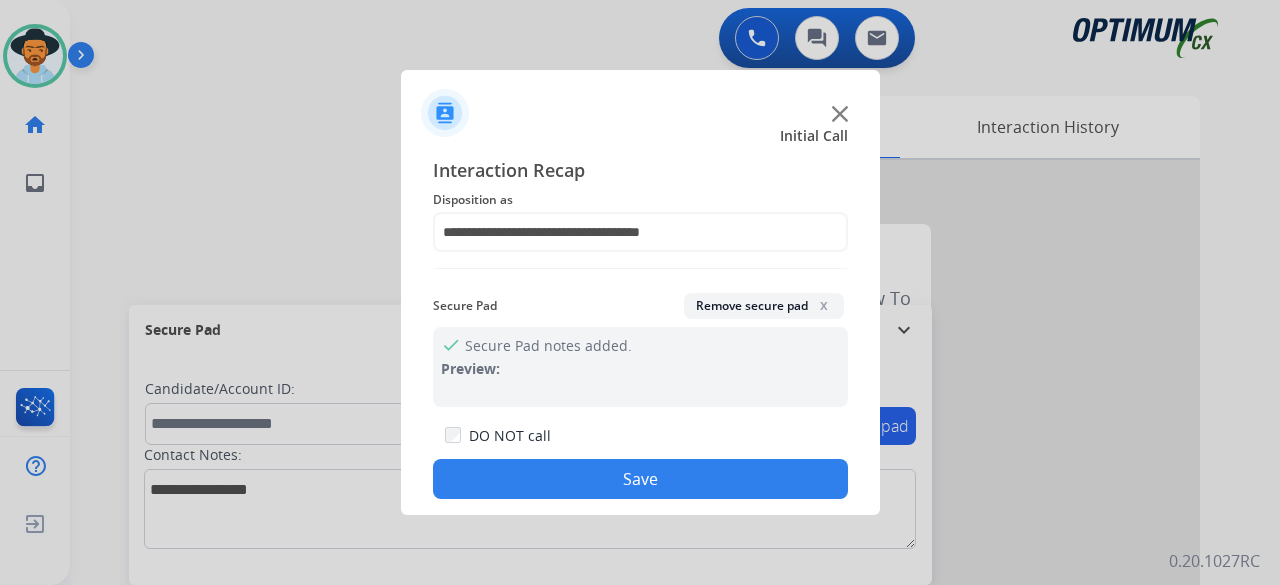 click on "Save" 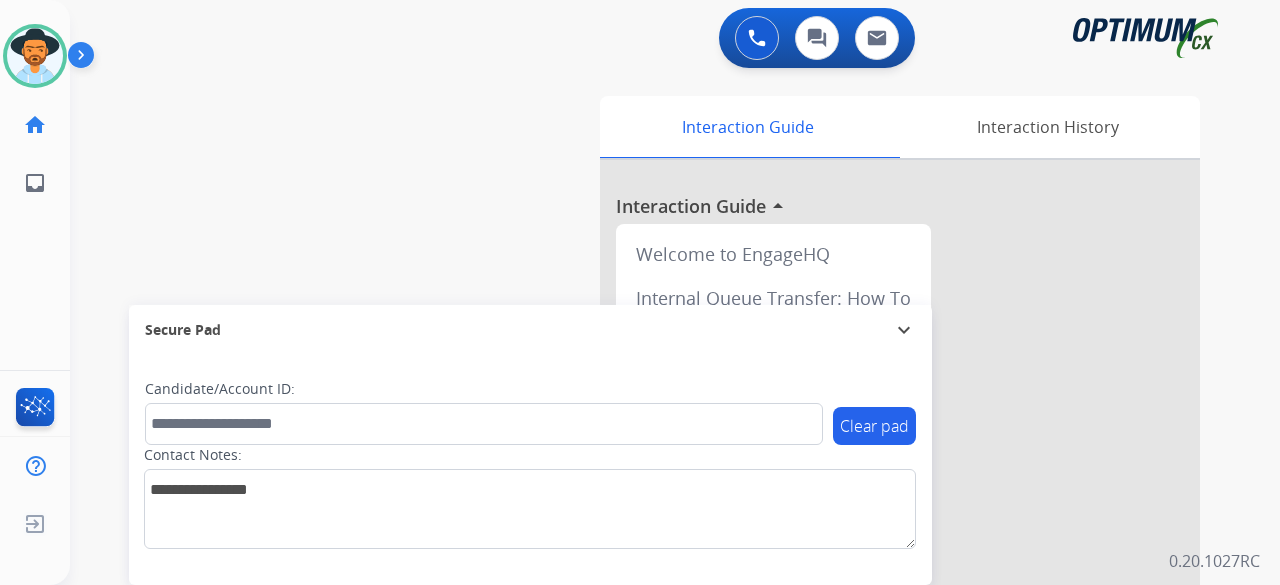 click on "swap_horiz Break voice bridge close_fullscreen Connect 3-Way Call merge_type Separate 3-Way Call  Interaction Guide   Interaction History  Interaction Guide arrow_drop_up  Welcome to EngageHQ   Internal Queue Transfer: How To  Secure Pad expand_more Clear pad Candidate/Account ID: Contact Notes:" at bounding box center [651, 489] 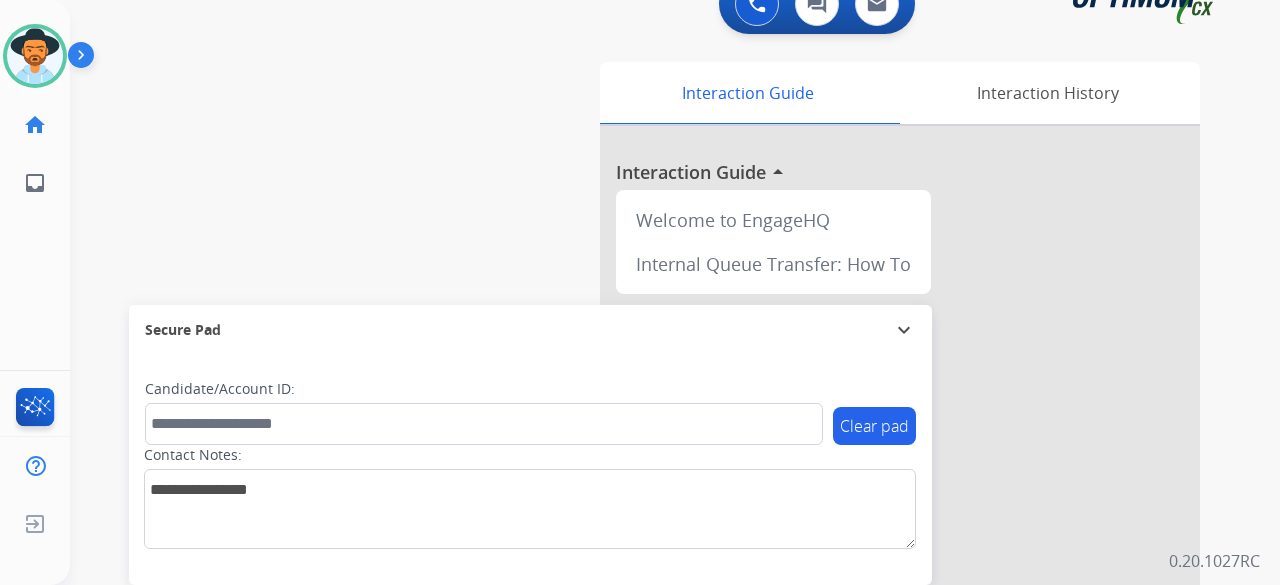 scroll, scrollTop: 0, scrollLeft: 0, axis: both 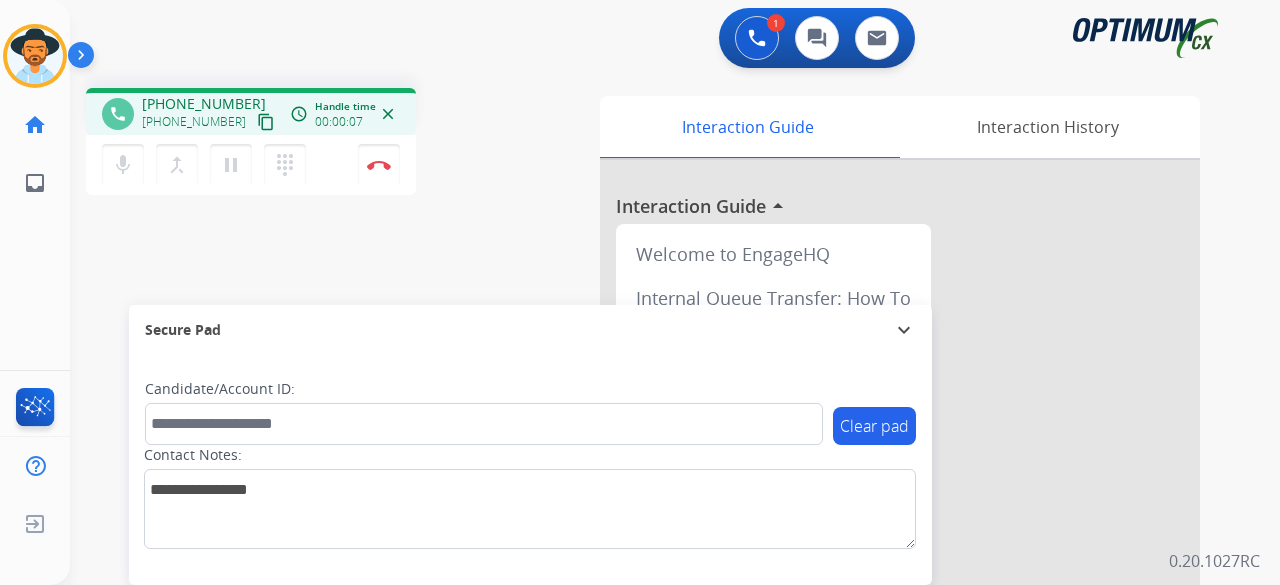 click on "content_copy" at bounding box center [266, 122] 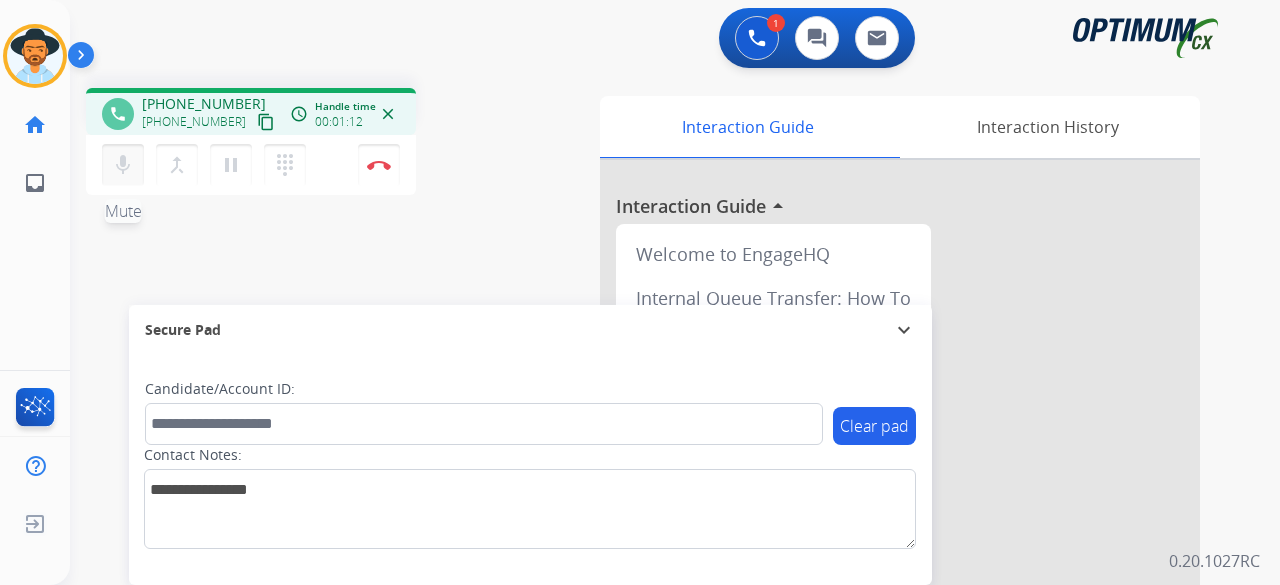 click on "mic" at bounding box center [123, 165] 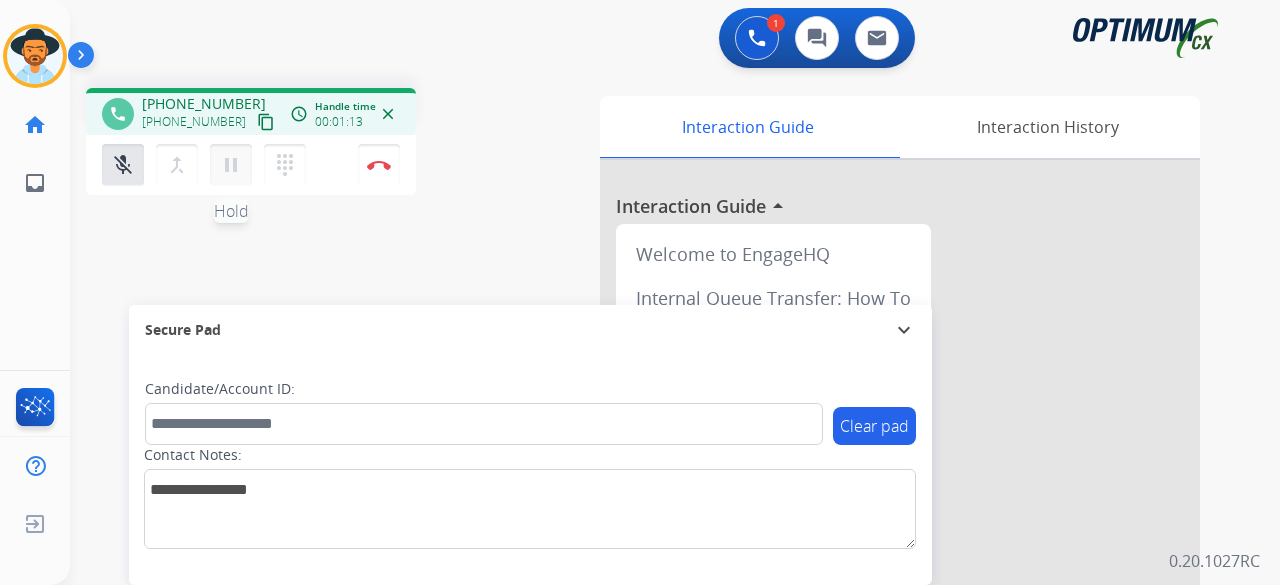 click on "pause" at bounding box center [231, 165] 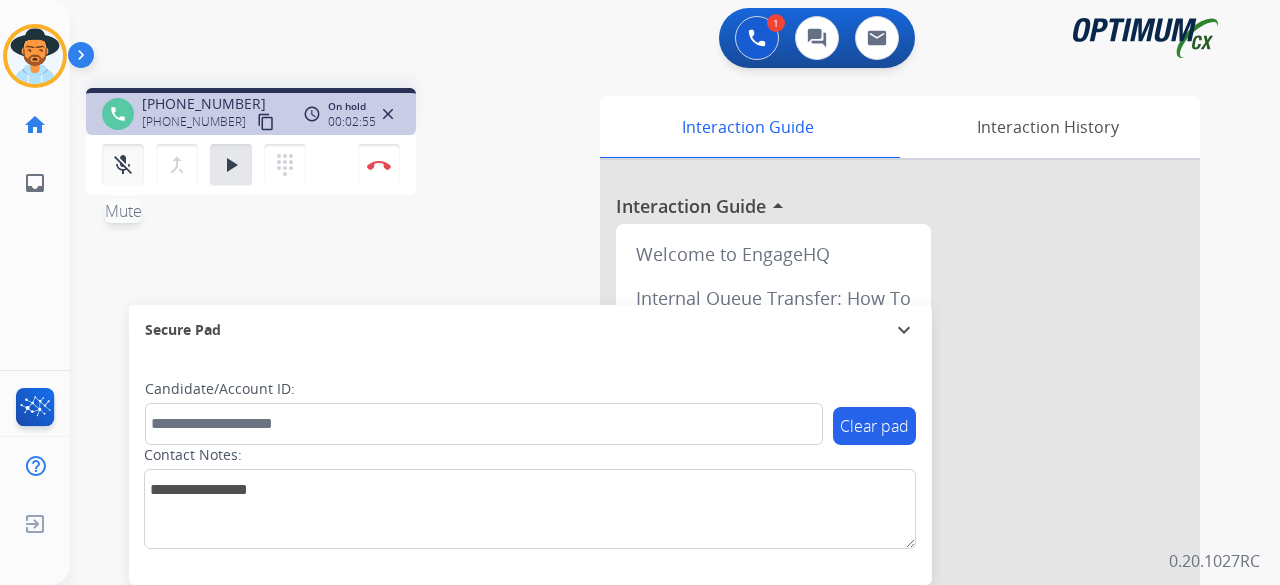 click on "mic_off" at bounding box center [123, 165] 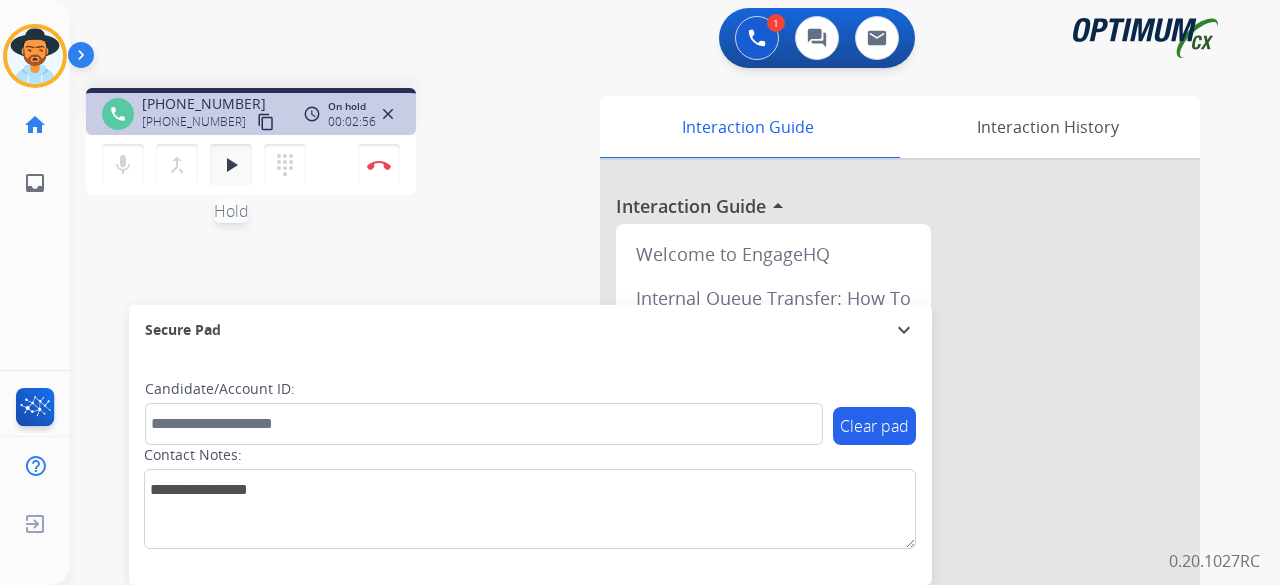 click on "play_arrow" at bounding box center (231, 165) 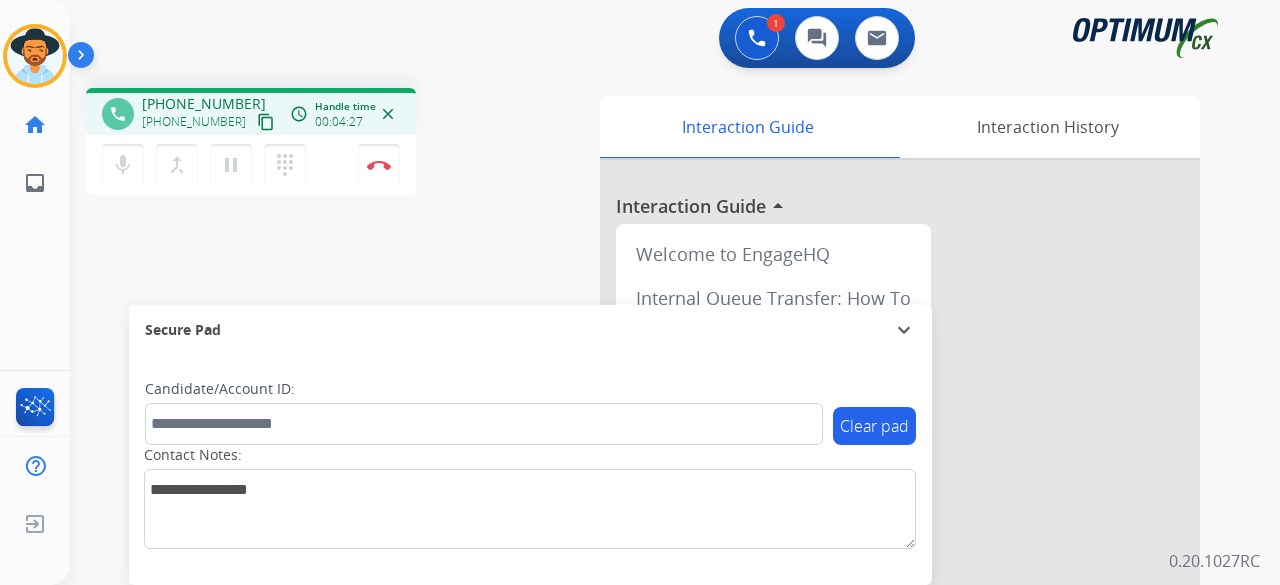 click on "1 Voice Interactions  0  Chat Interactions   0  Email Interactions" at bounding box center [663, 40] 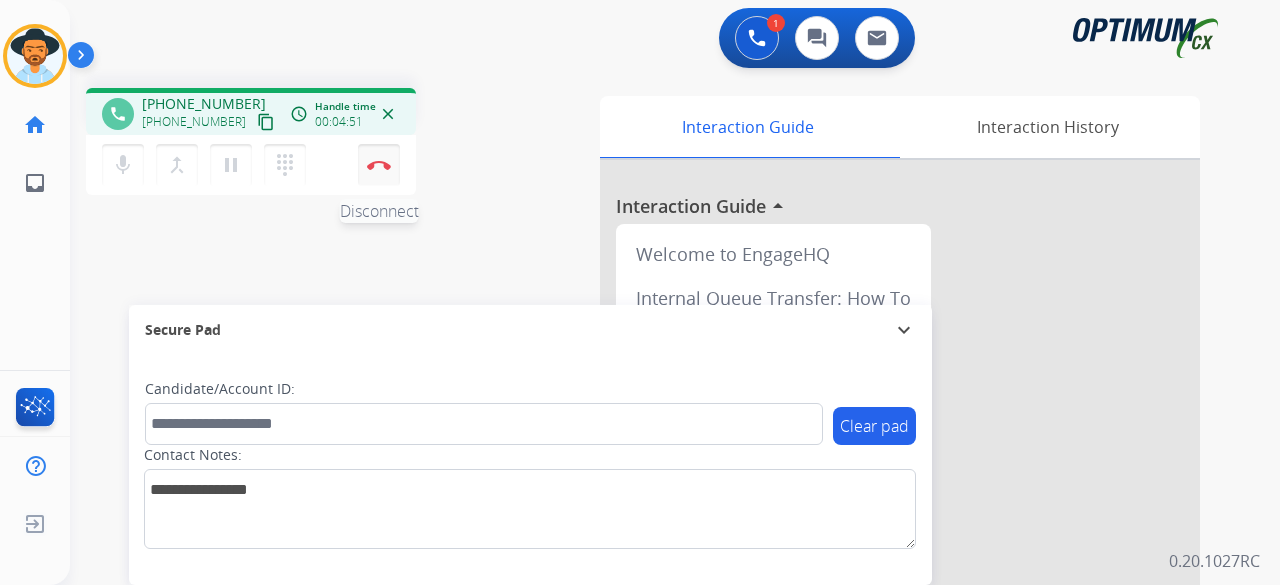 click on "Disconnect" at bounding box center [379, 165] 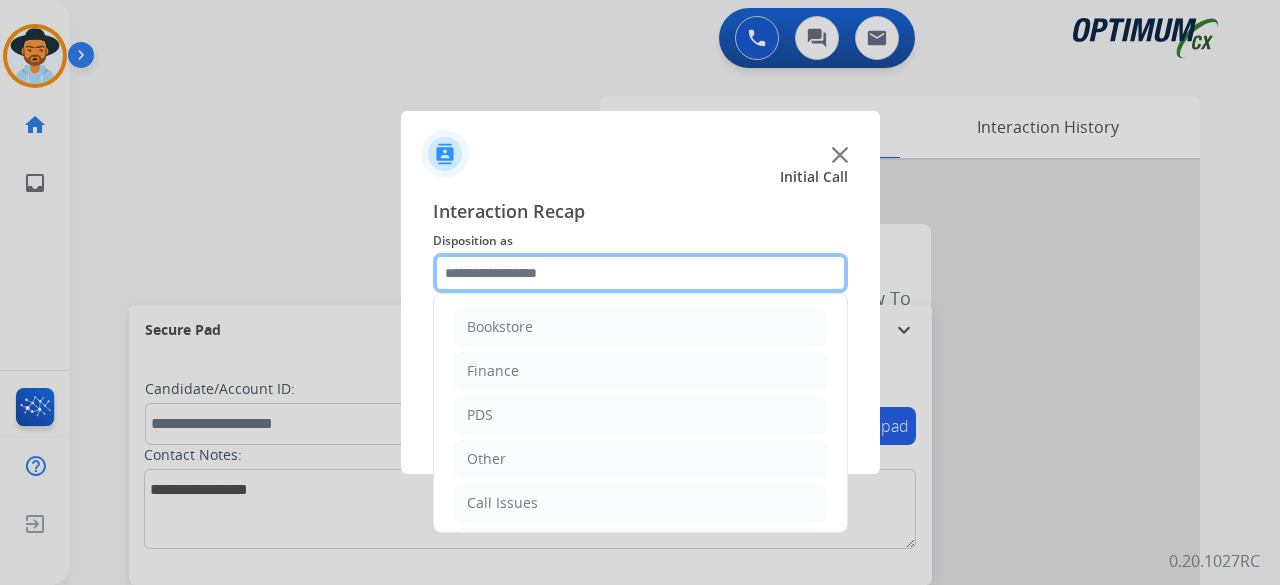 click 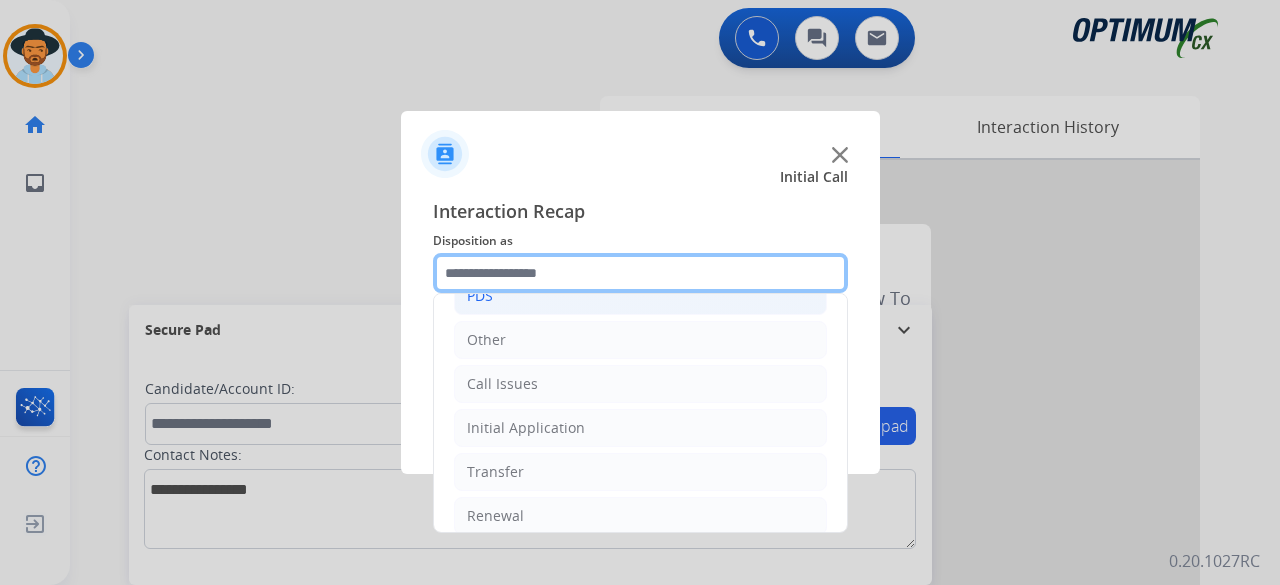 scroll, scrollTop: 130, scrollLeft: 0, axis: vertical 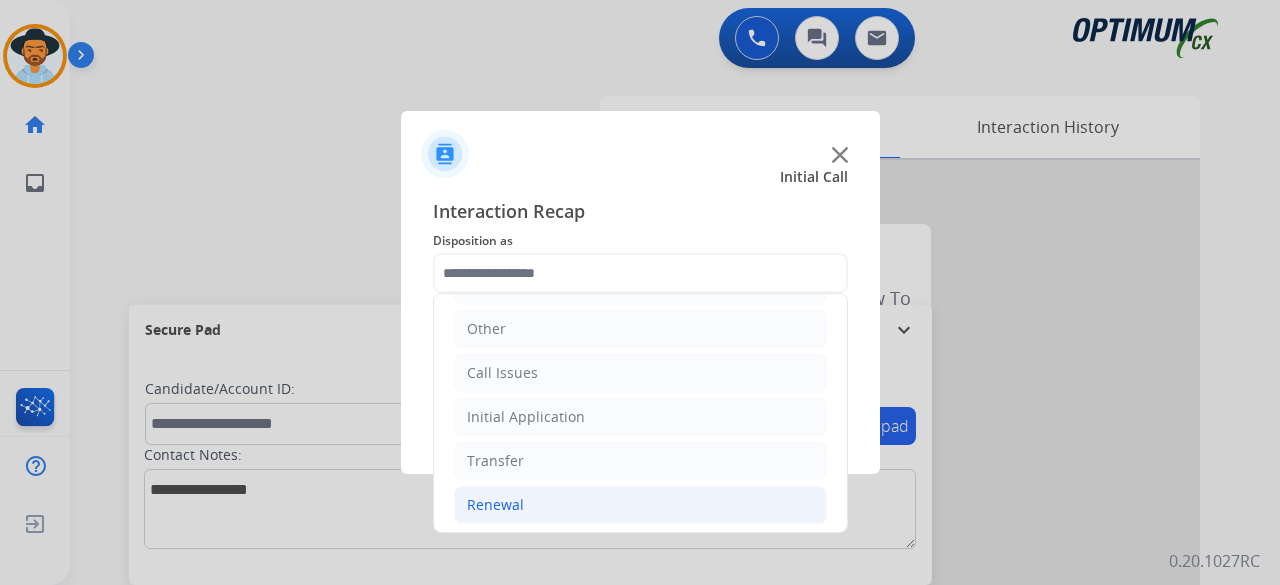 click on "Renewal" 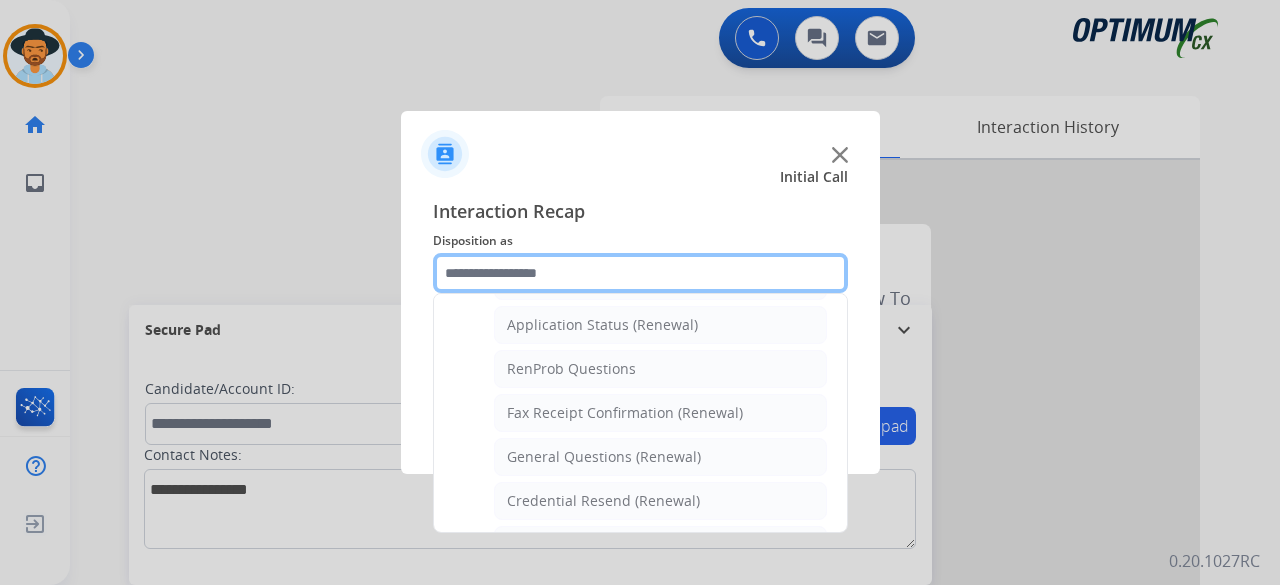 scroll, scrollTop: 474, scrollLeft: 0, axis: vertical 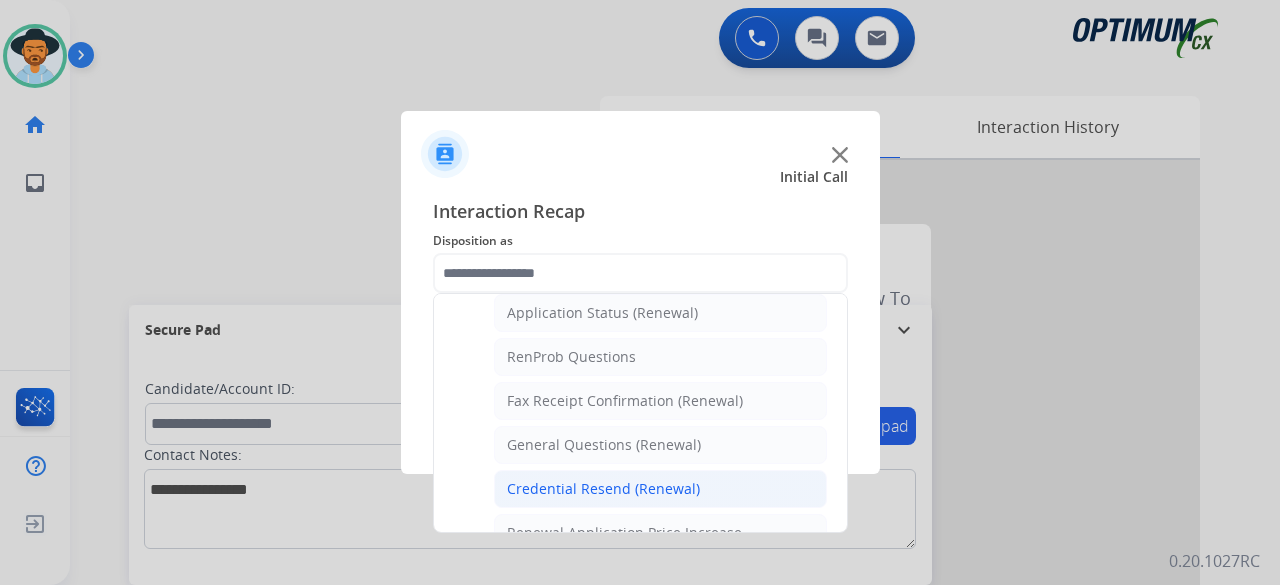 click on "Credential Resend (Renewal)" 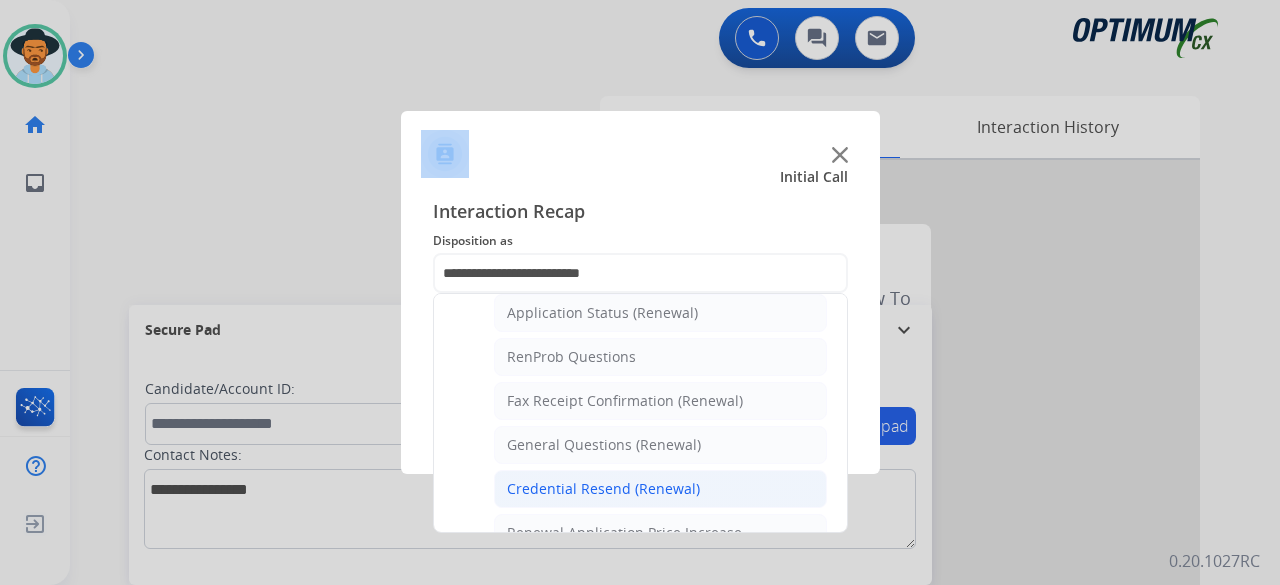 click at bounding box center [640, 292] 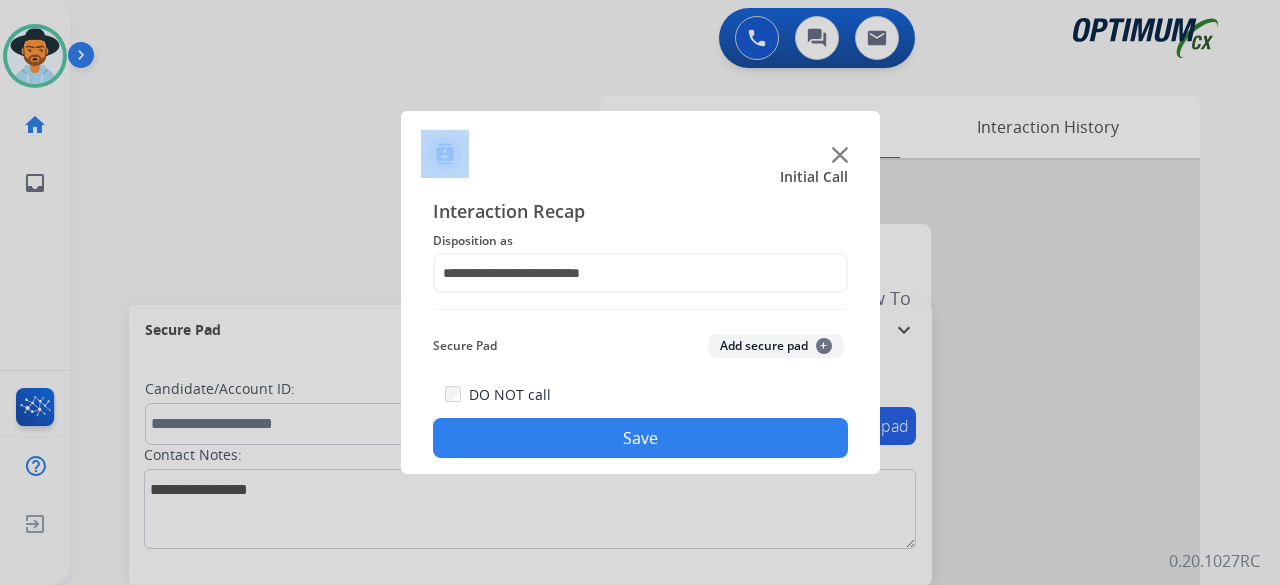 click on "Add secure pad  +" 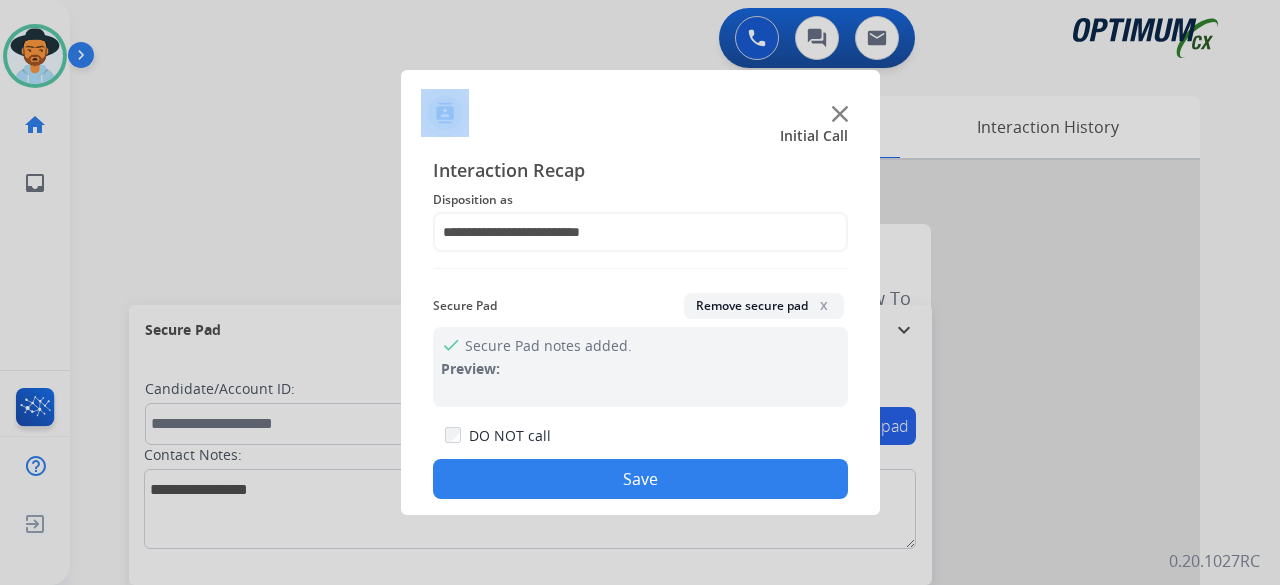 click on "Save" 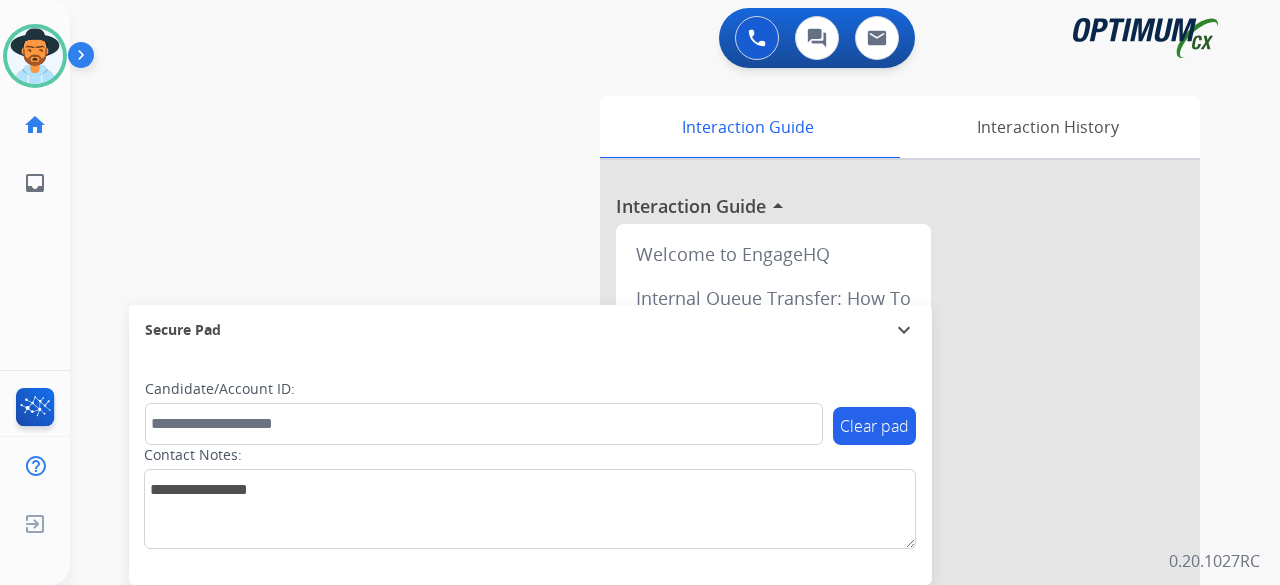 click on "swap_horiz Break voice bridge close_fullscreen Connect 3-Way Call merge_type Separate 3-Way Call  Interaction Guide   Interaction History  Interaction Guide arrow_drop_up  Welcome to EngageHQ   Internal Queue Transfer: How To  Secure Pad expand_more Clear pad Candidate/Account ID: Contact Notes:" at bounding box center (651, 489) 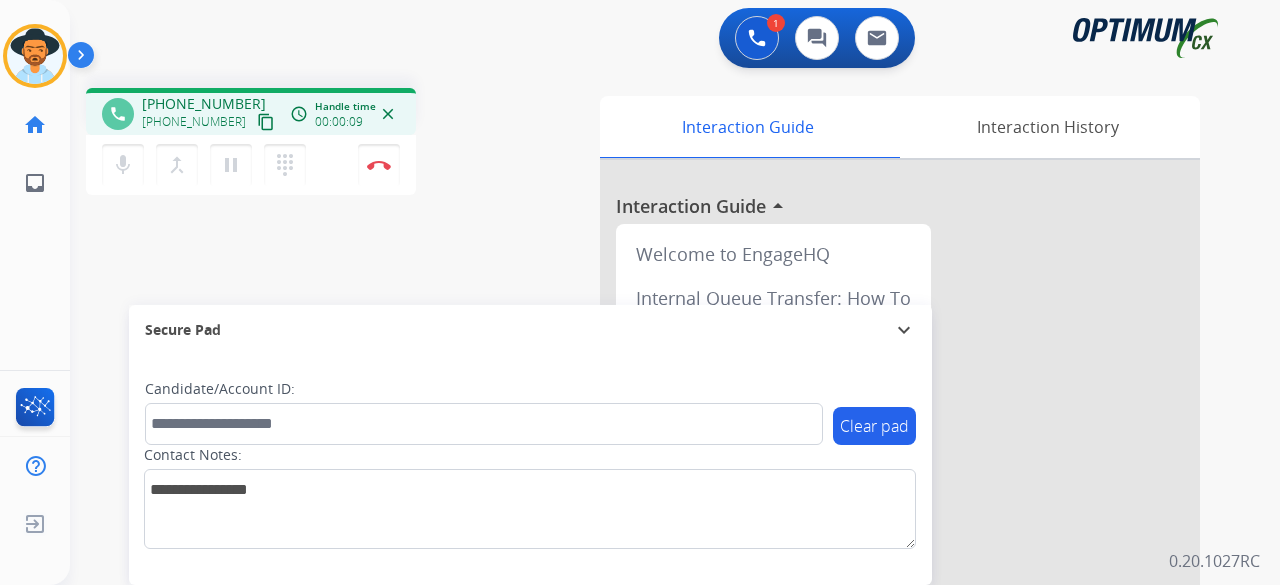 click on "content_copy" at bounding box center [266, 122] 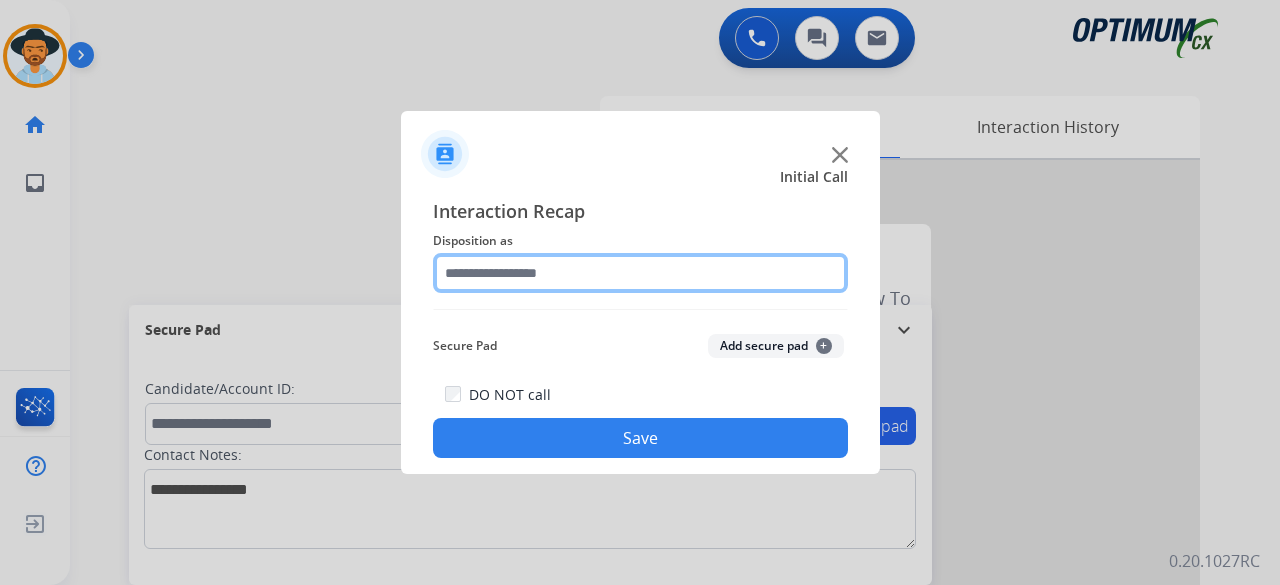 click 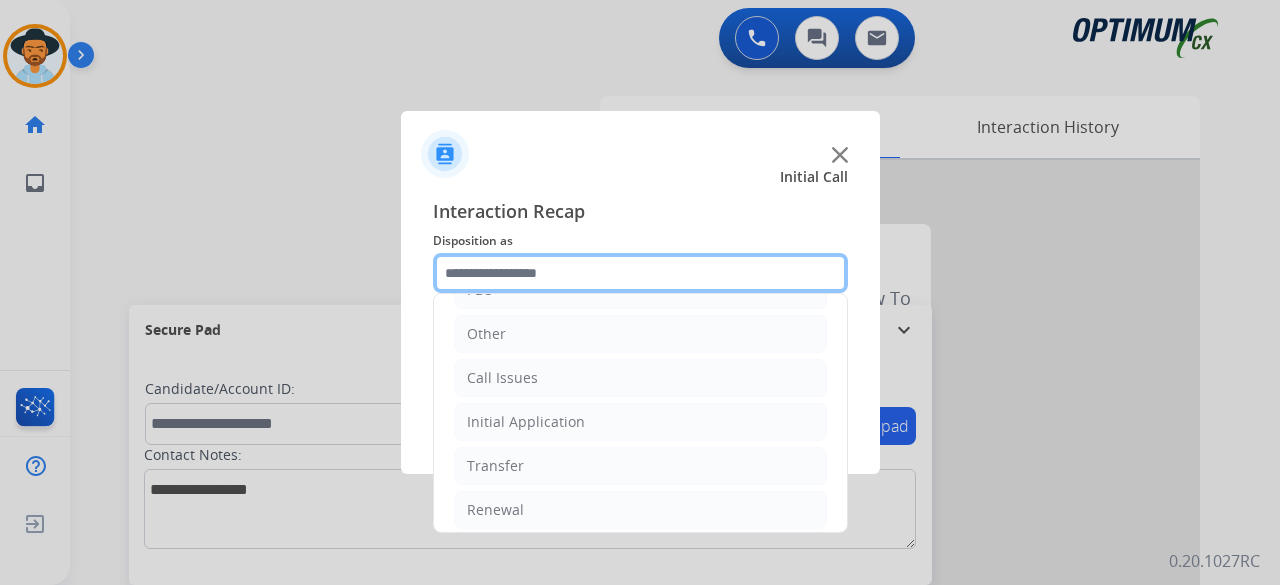 scroll, scrollTop: 130, scrollLeft: 0, axis: vertical 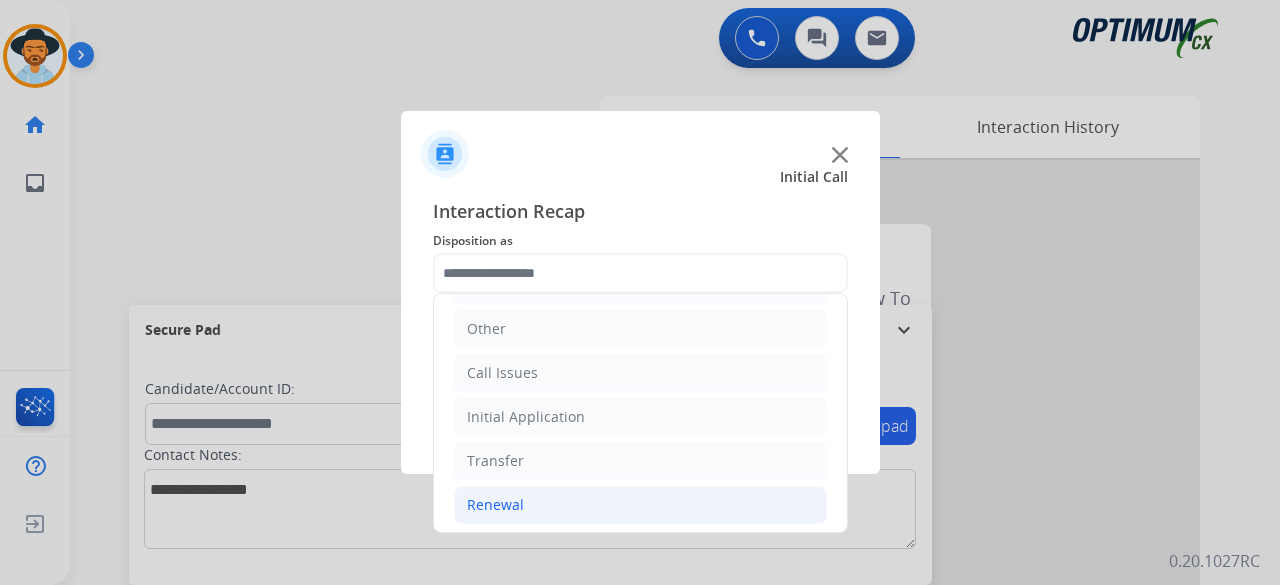click on "Renewal" 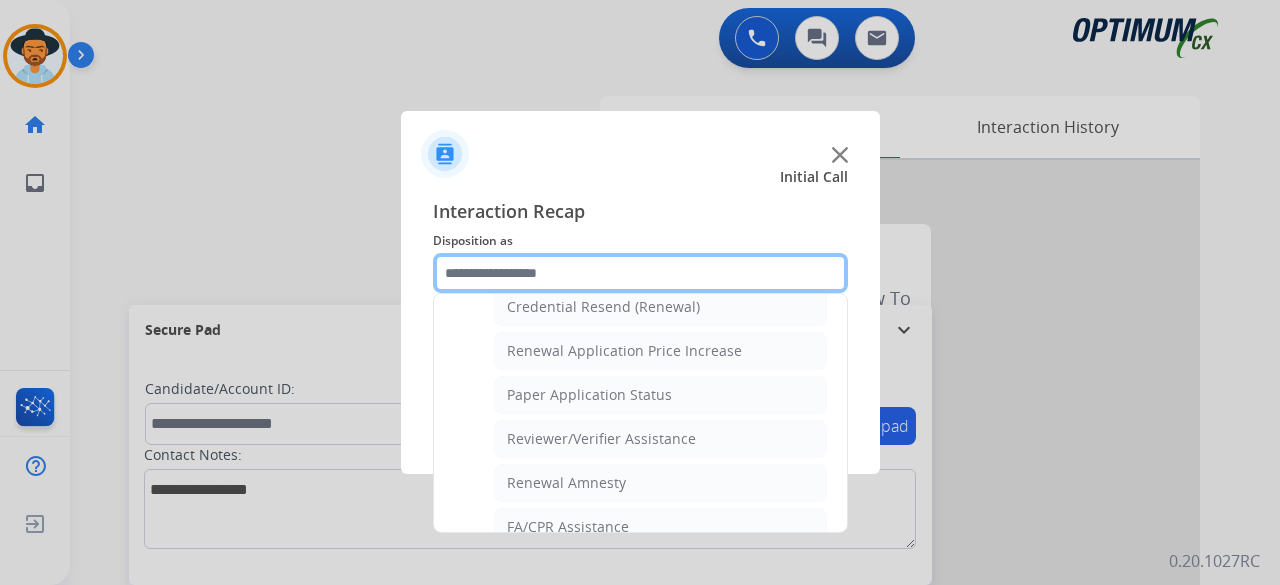 scroll, scrollTop: 704, scrollLeft: 0, axis: vertical 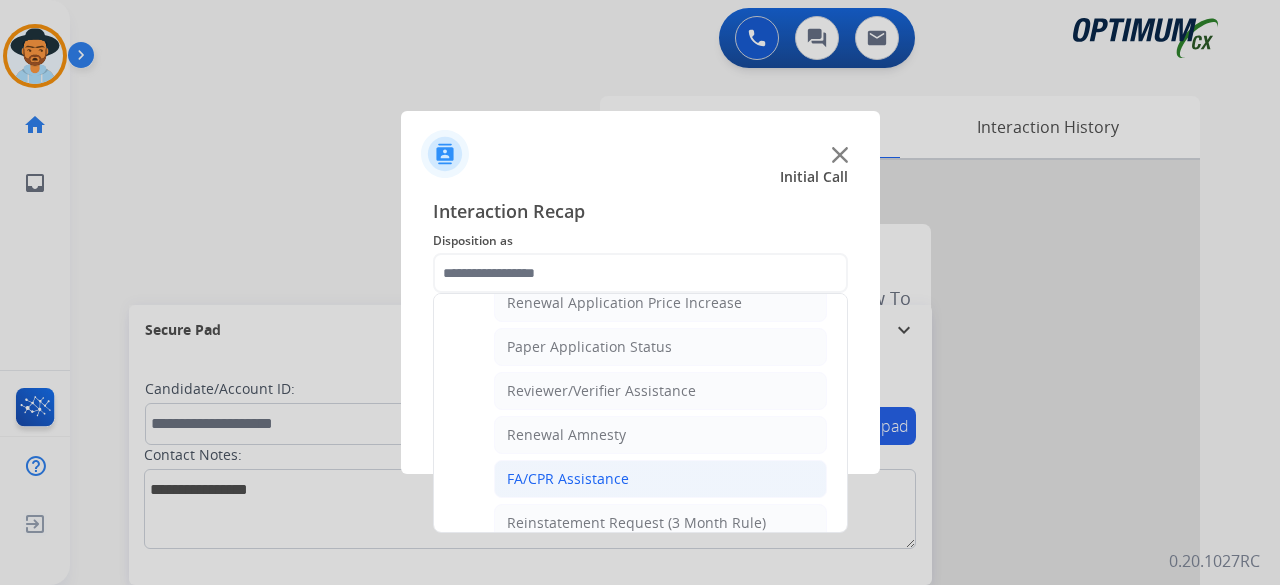 click on "FA/CPR Assistance" 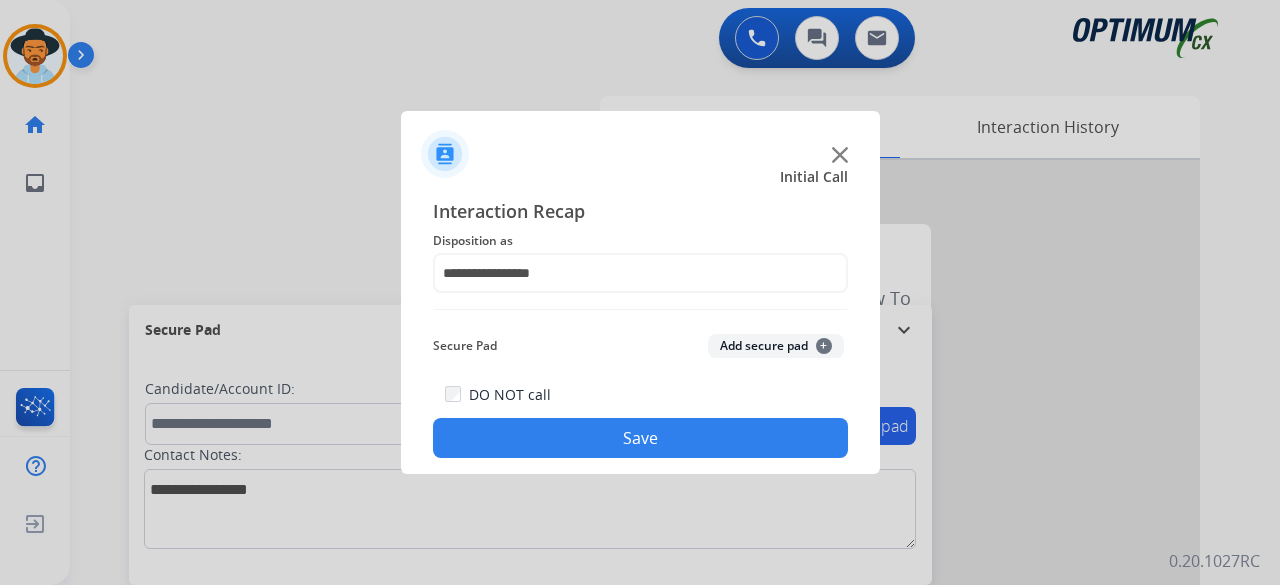 click on "Add secure pad  +" 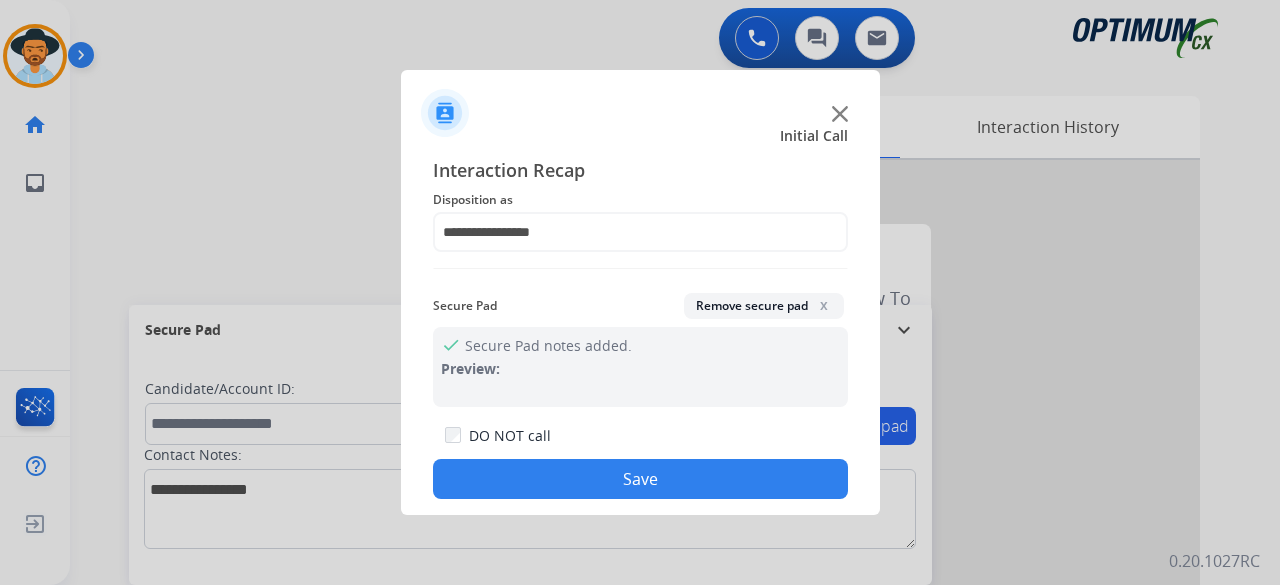 click on "Save" 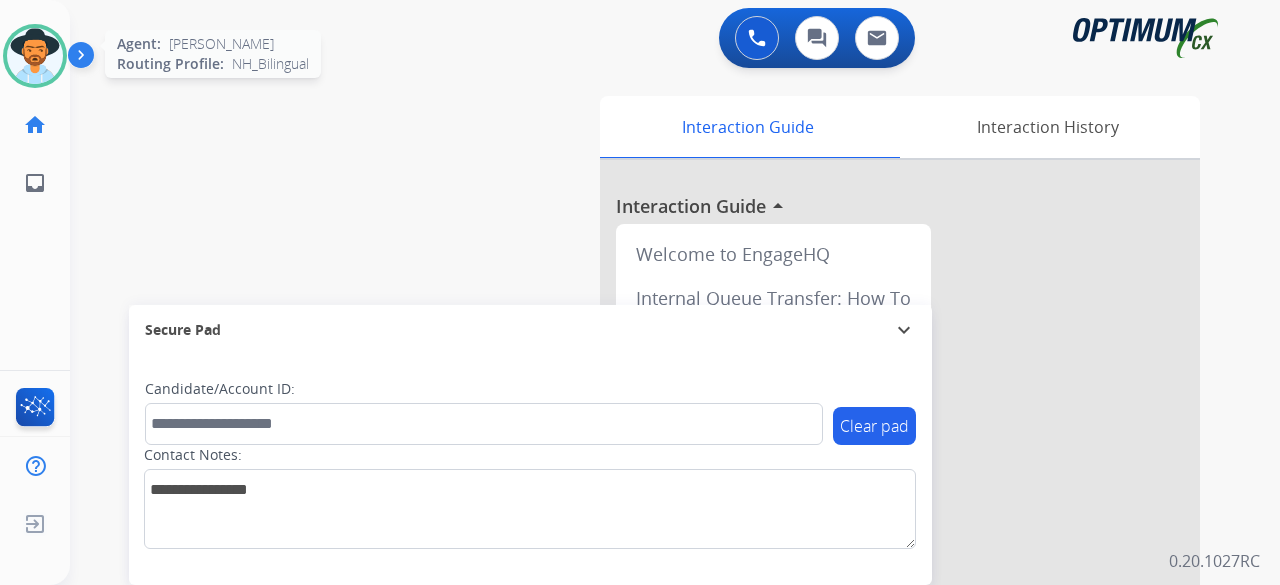 click at bounding box center (35, 56) 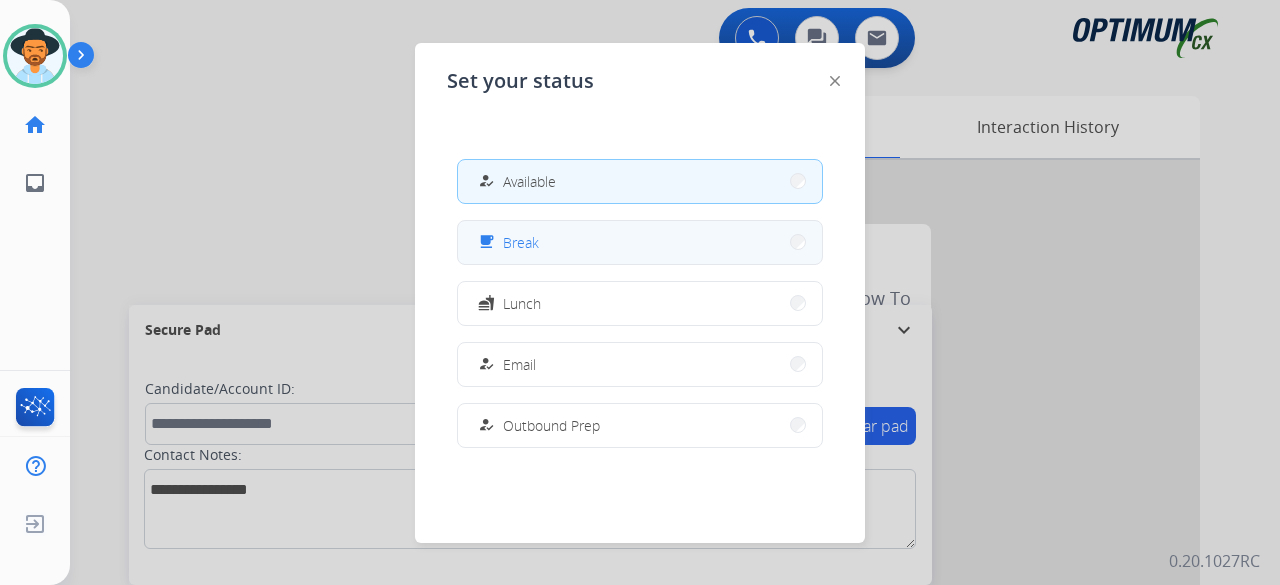 click on "free_breakfast Break" at bounding box center (640, 242) 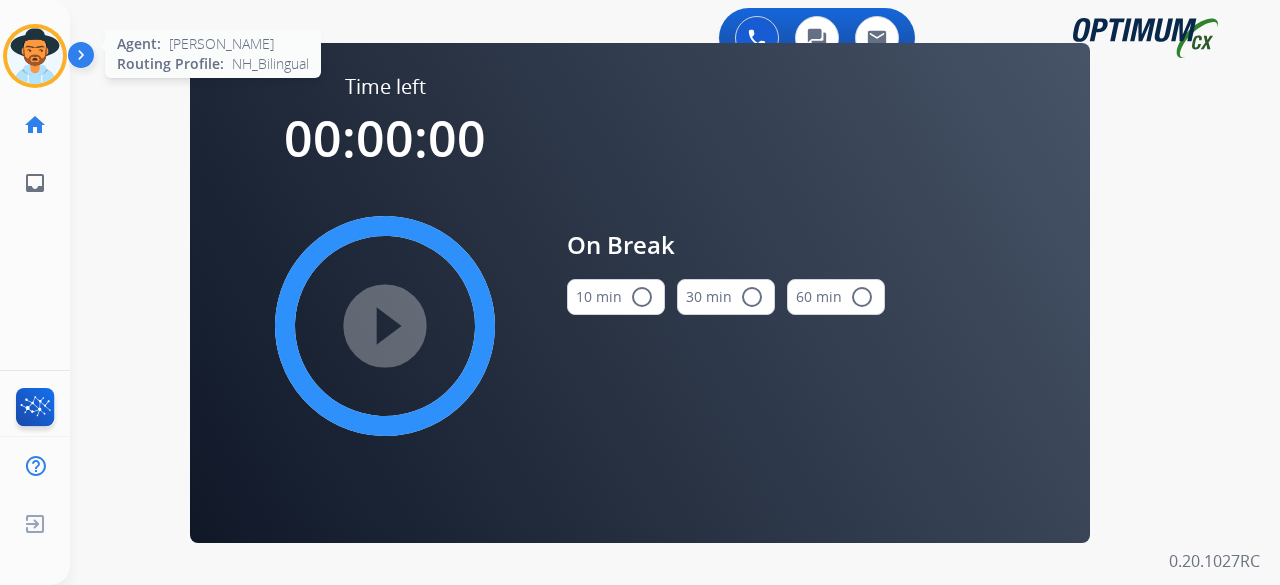 click at bounding box center [35, 56] 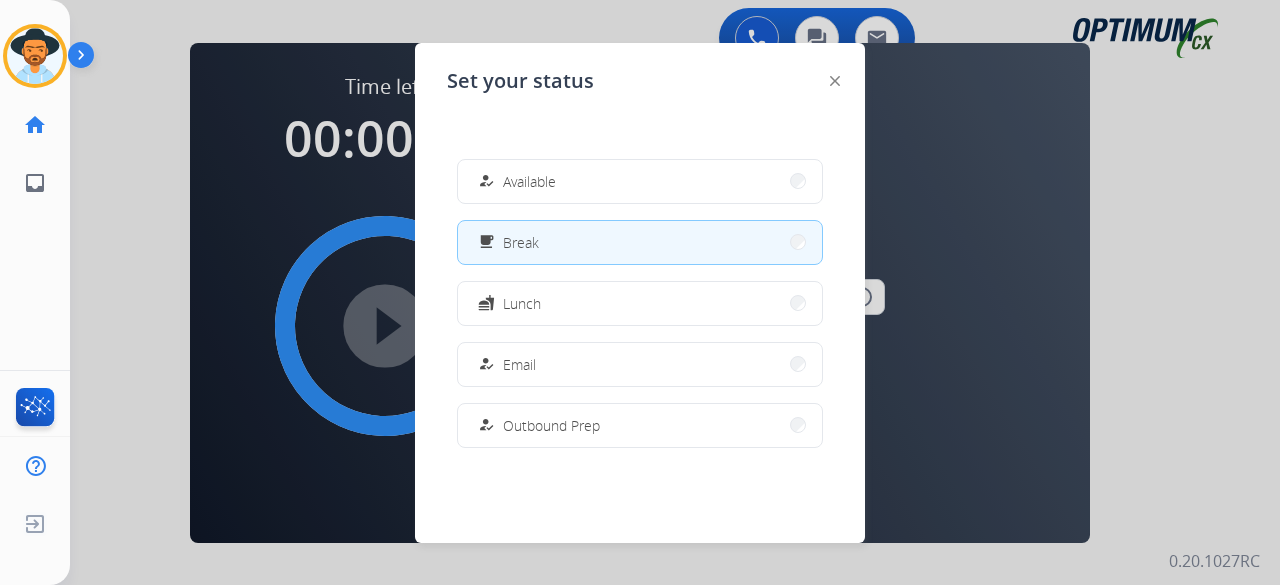 click on "how_to_reg Available" at bounding box center [640, 181] 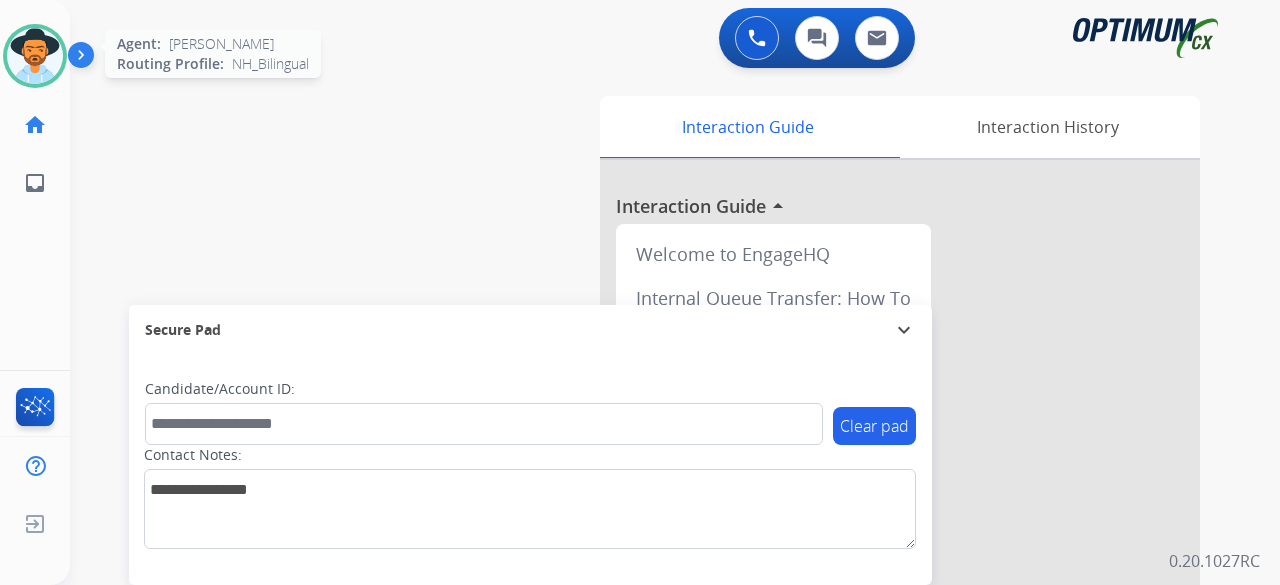 click at bounding box center (35, 56) 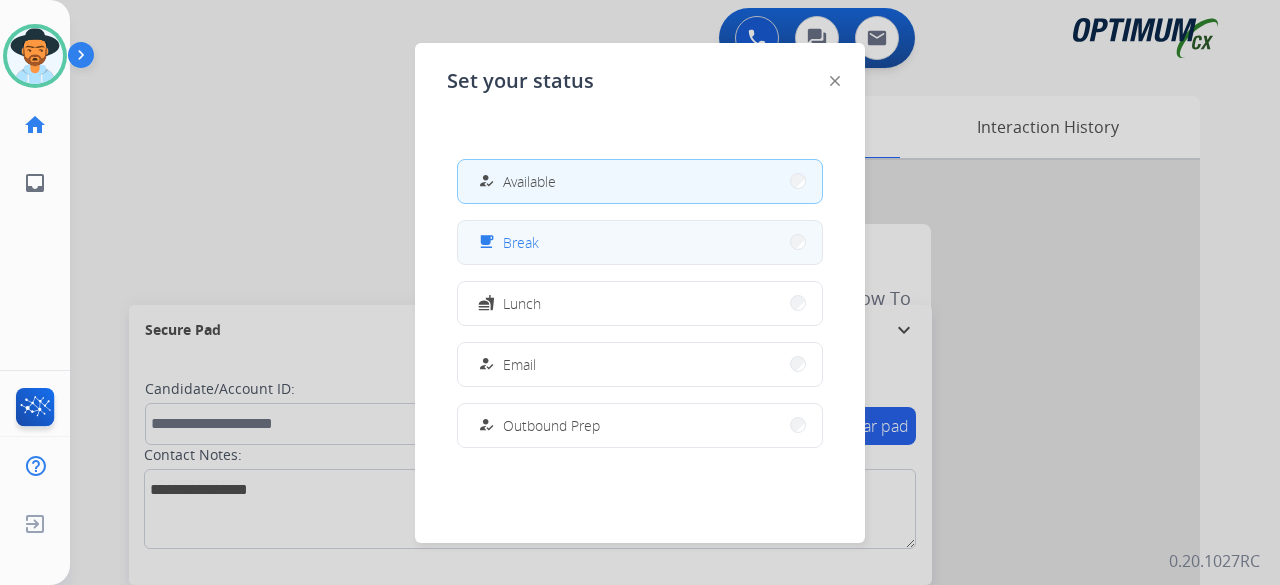 click on "free_breakfast Break" at bounding box center [640, 242] 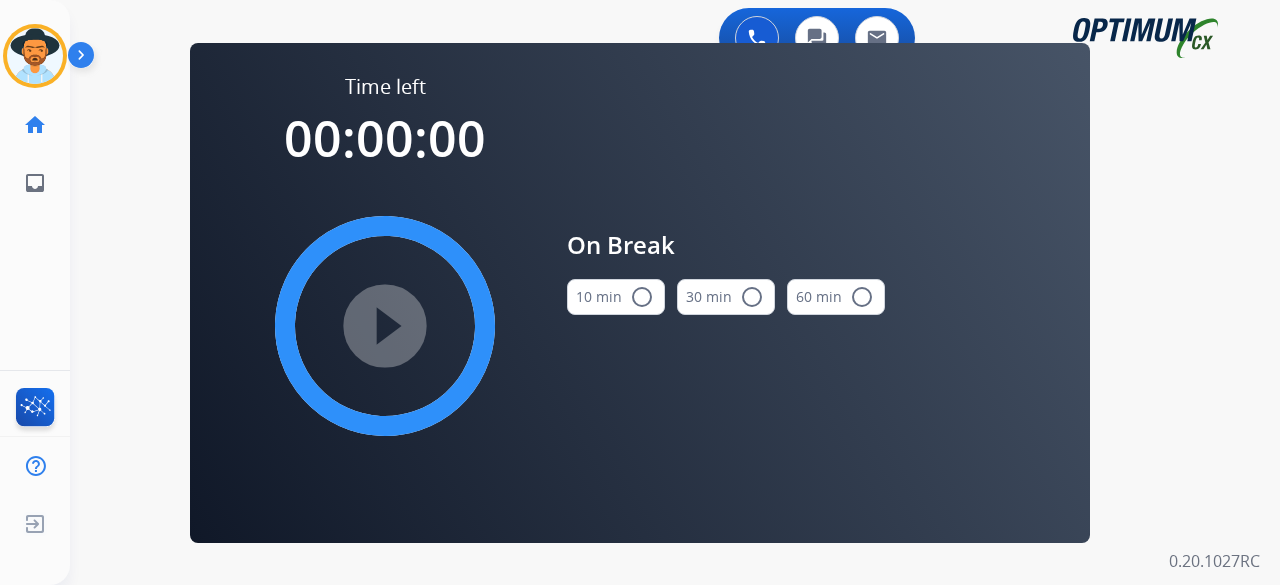 click on "swap_horiz Break voice bridge close_fullscreen Connect 3-Way Call merge_type Separate 3-Way Call Time left 00:00:00 play_circle_filled On Break  10 min  radio_button_unchecked  30 min  radio_button_unchecked  60 min  radio_button_unchecked  Interaction Guide   Interaction History  Interaction Guide arrow_drop_up  Welcome to EngageHQ   Internal Queue Transfer: How To  Secure Pad expand_more Clear pad Candidate/Account ID: Contact Notes:" at bounding box center (651, 120) 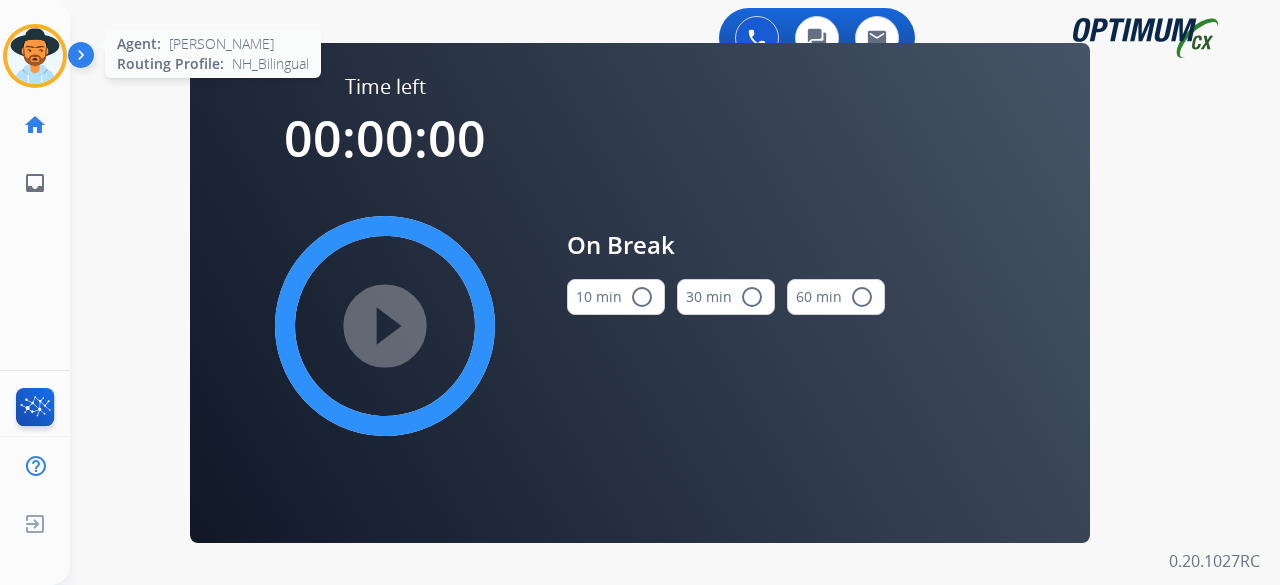 click at bounding box center (35, 56) 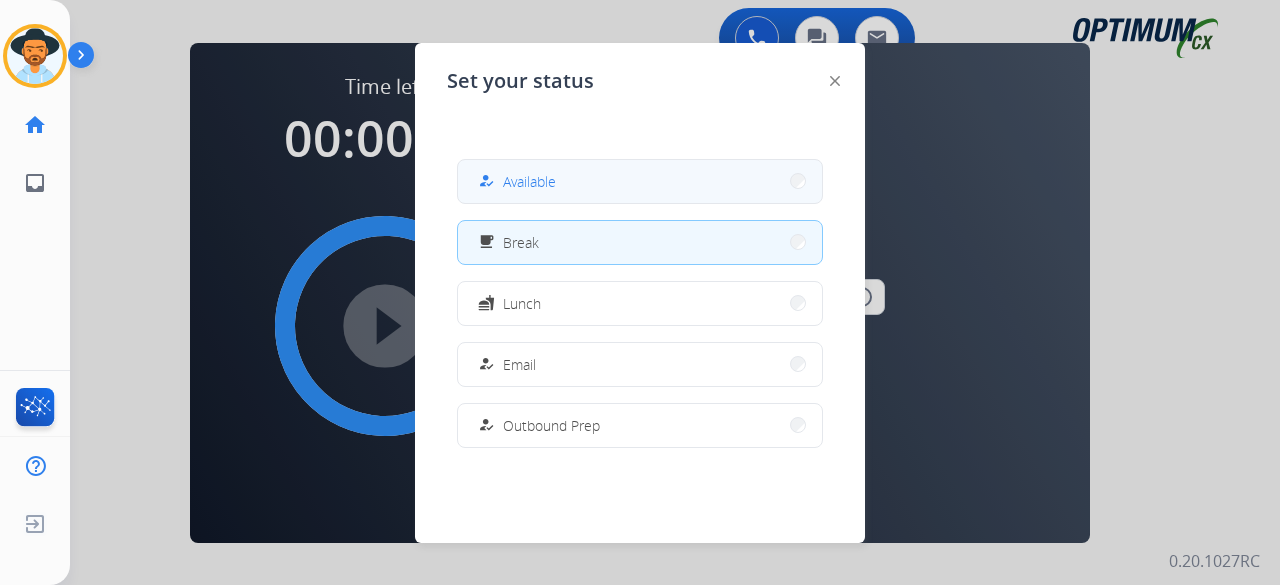 click on "how_to_reg Available" at bounding box center (640, 181) 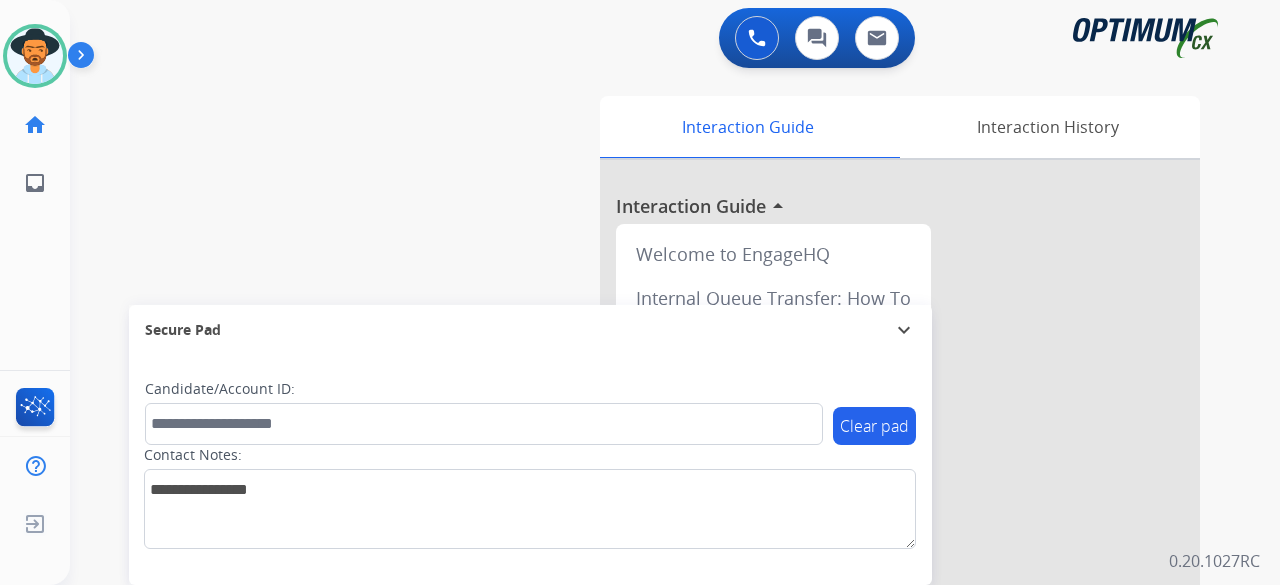 click on "swap_horiz Break voice bridge close_fullscreen Connect 3-Way Call merge_type Separate 3-Way Call  Interaction Guide   Interaction History  Interaction Guide arrow_drop_up  Welcome to EngageHQ   Internal Queue Transfer: How To  Secure Pad expand_more Clear pad Candidate/Account ID: Contact Notes:" at bounding box center [651, 489] 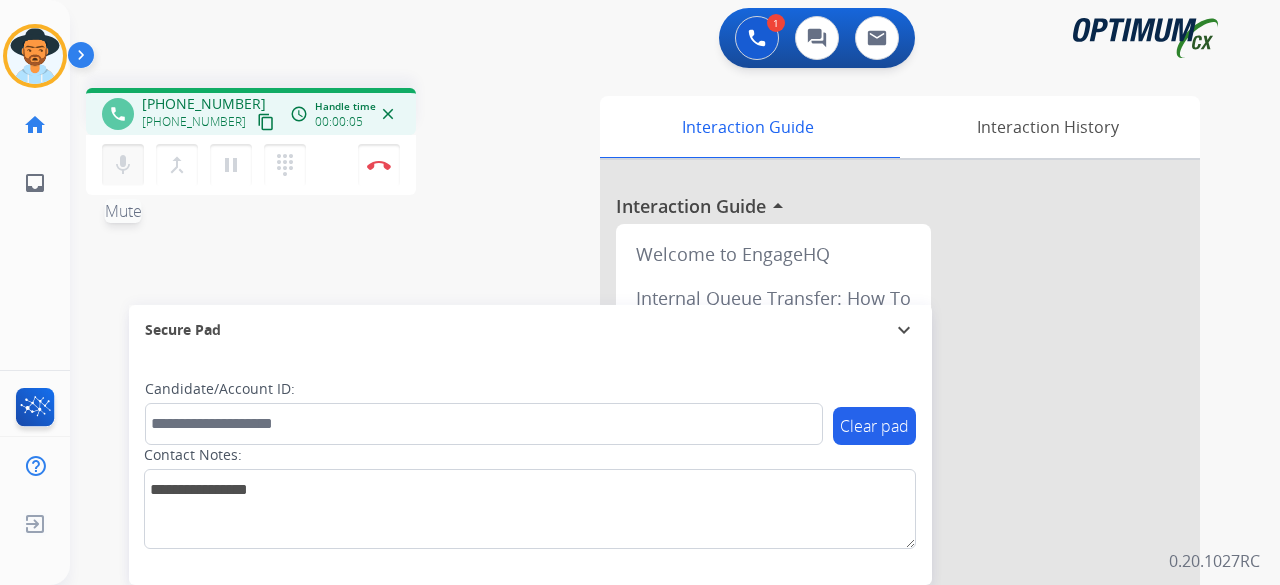 click on "mic" at bounding box center [123, 165] 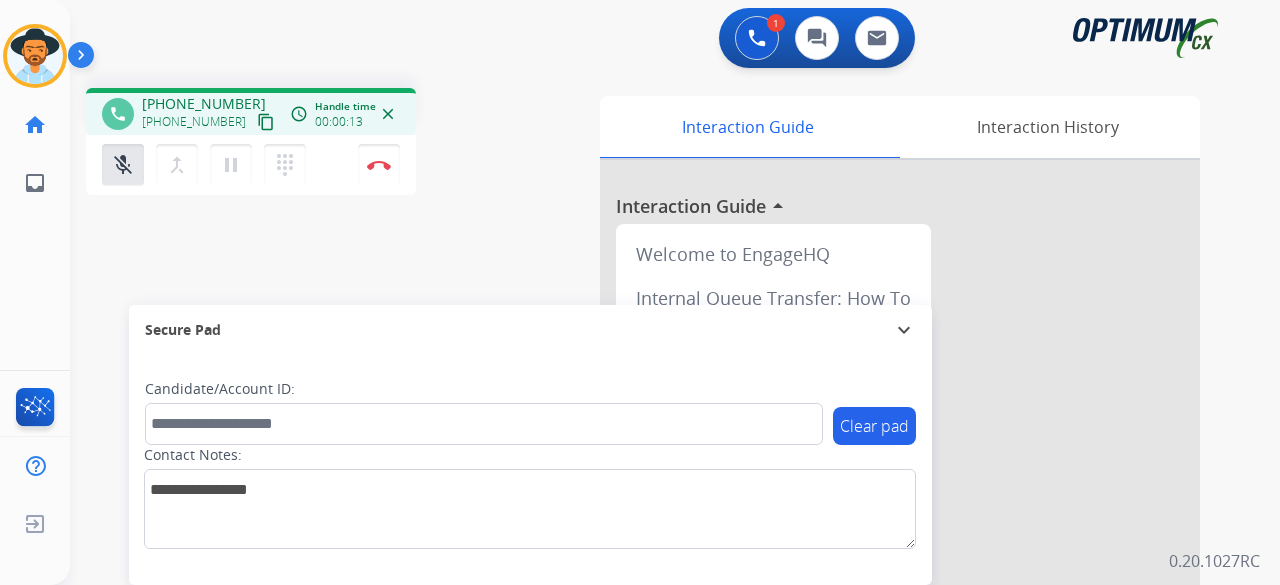 click on "content_copy" at bounding box center (266, 122) 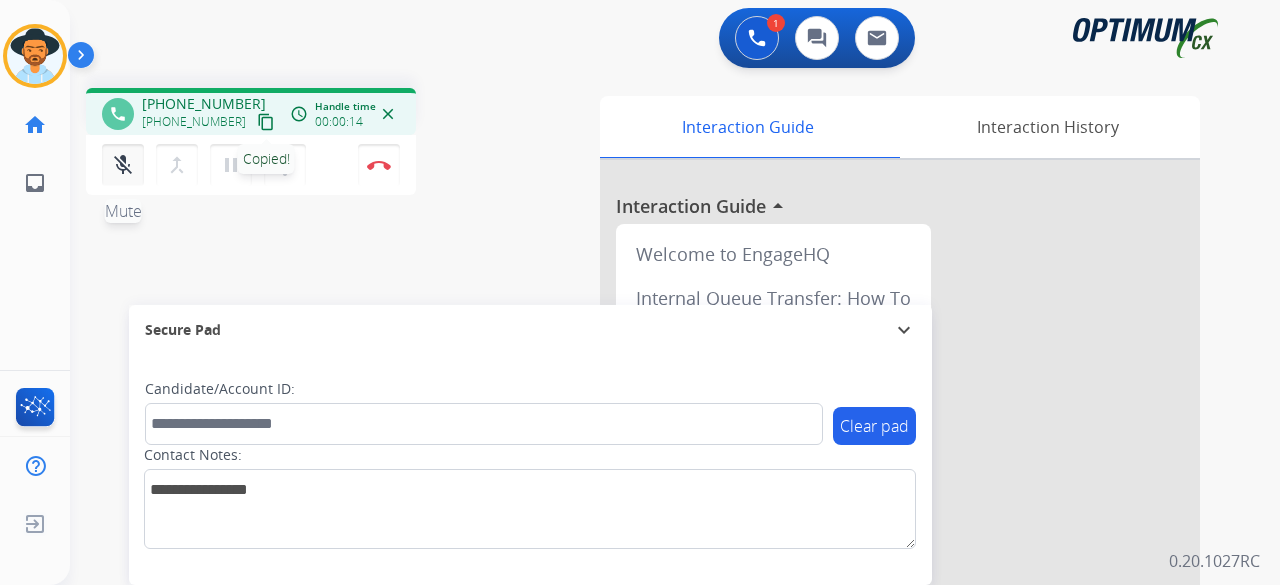 click on "mic_off" at bounding box center (123, 165) 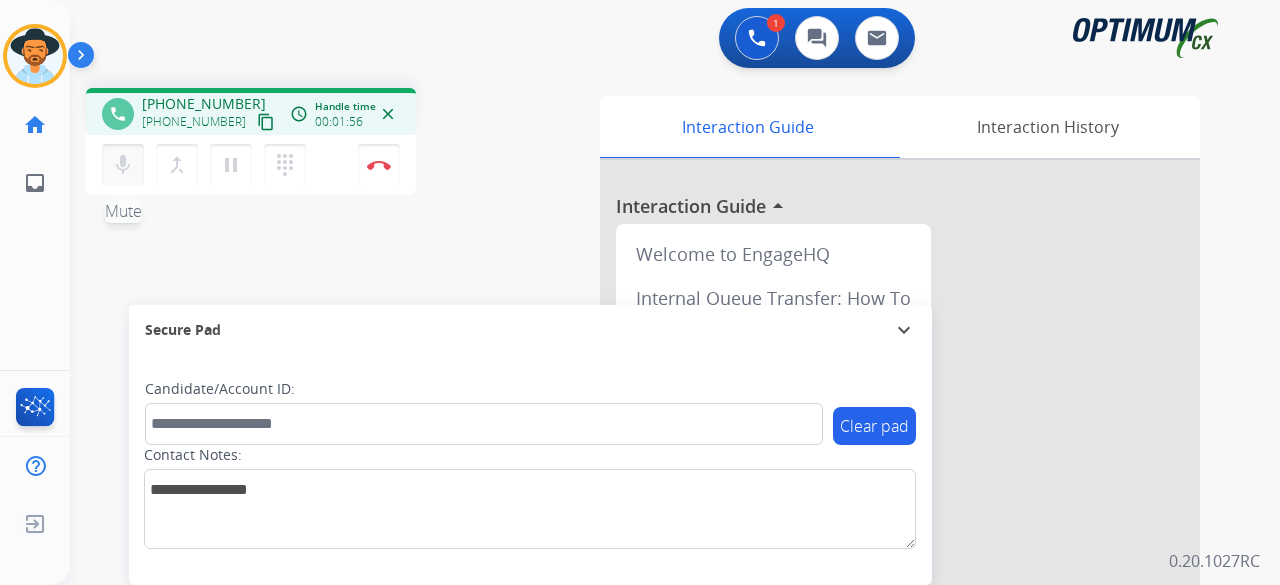 click on "mic" at bounding box center (123, 165) 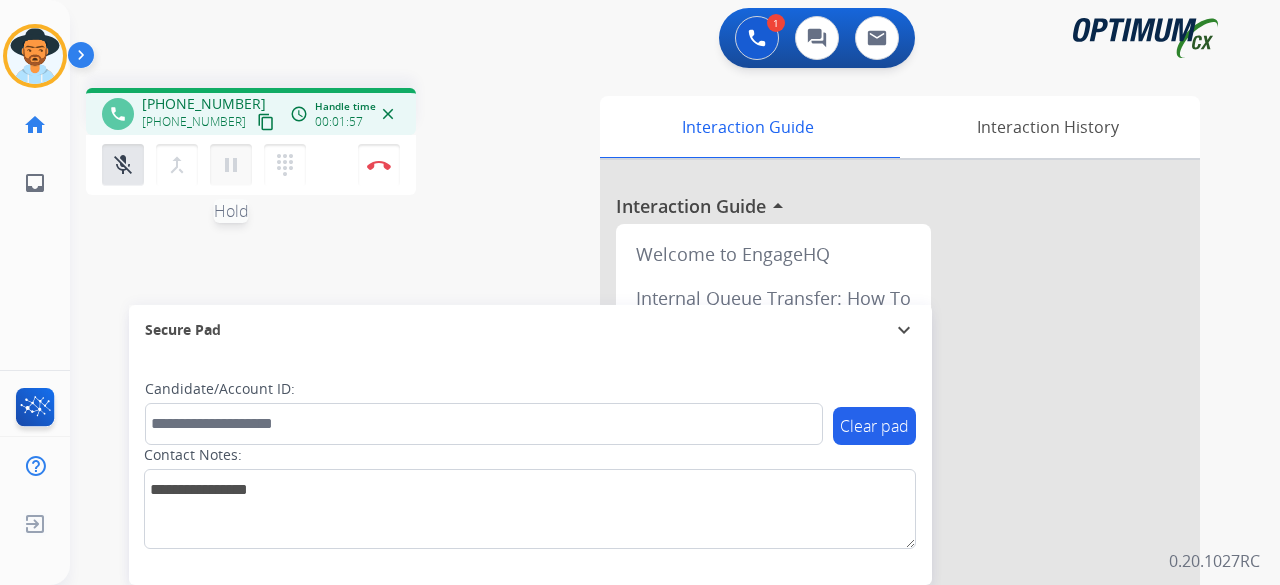 click on "pause" at bounding box center [231, 165] 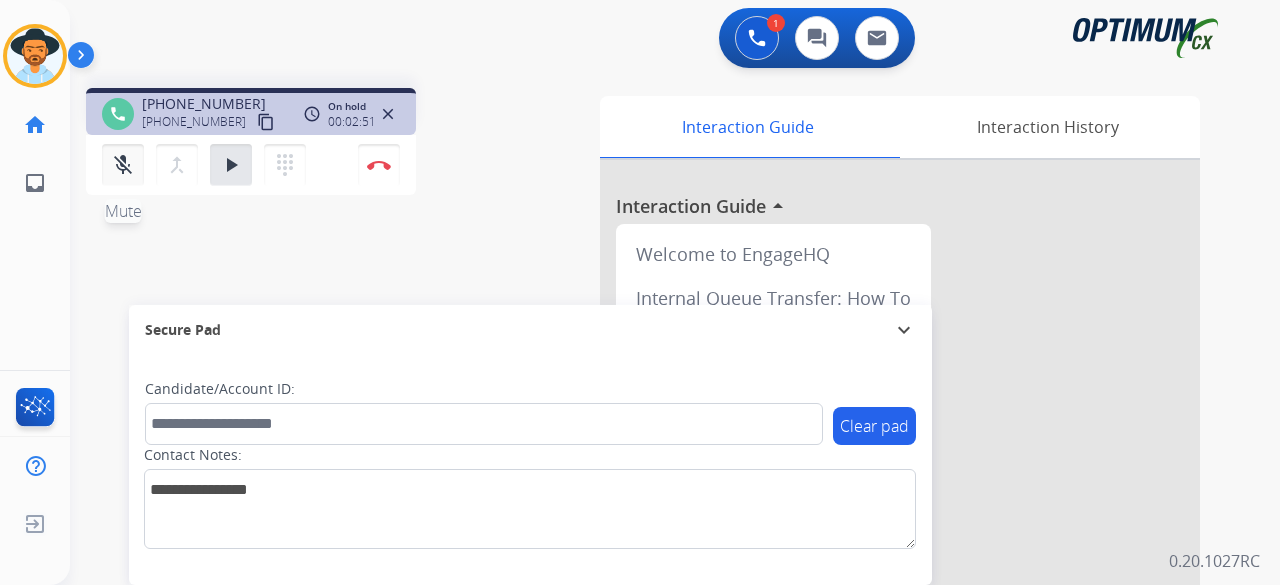 click on "mic_off" at bounding box center (123, 165) 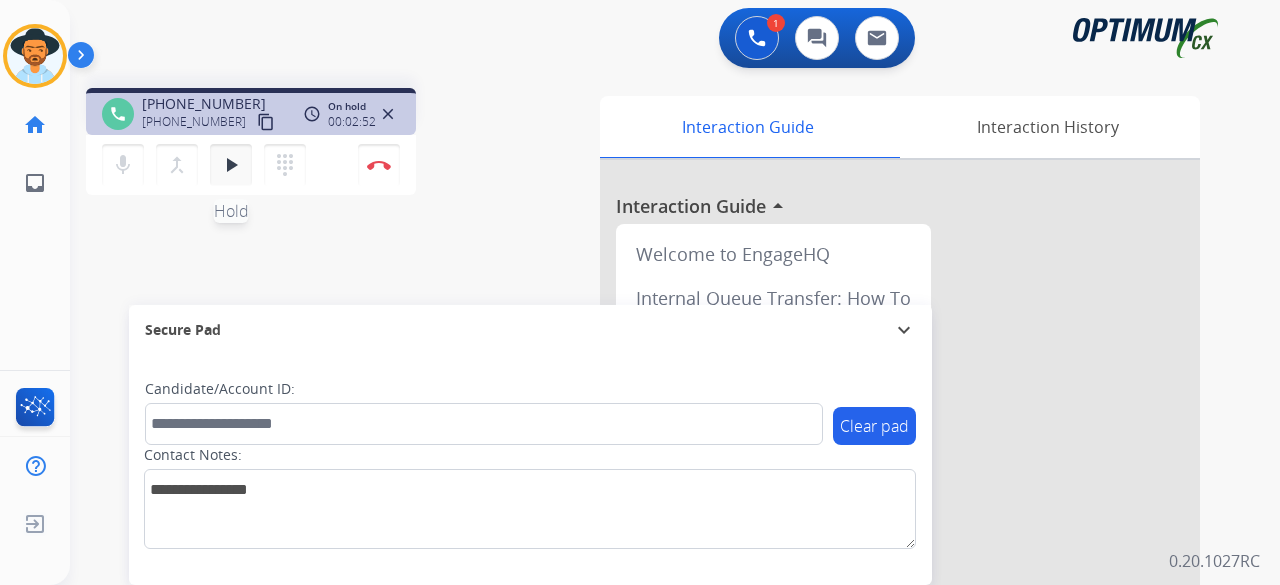 click on "play_arrow" at bounding box center (231, 165) 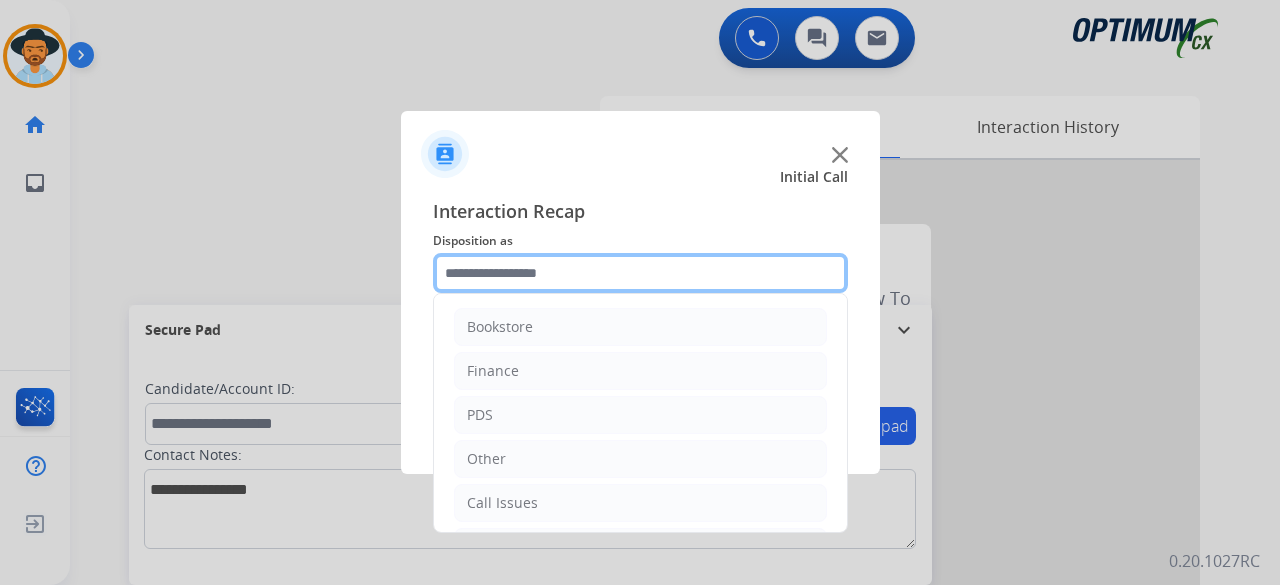 click 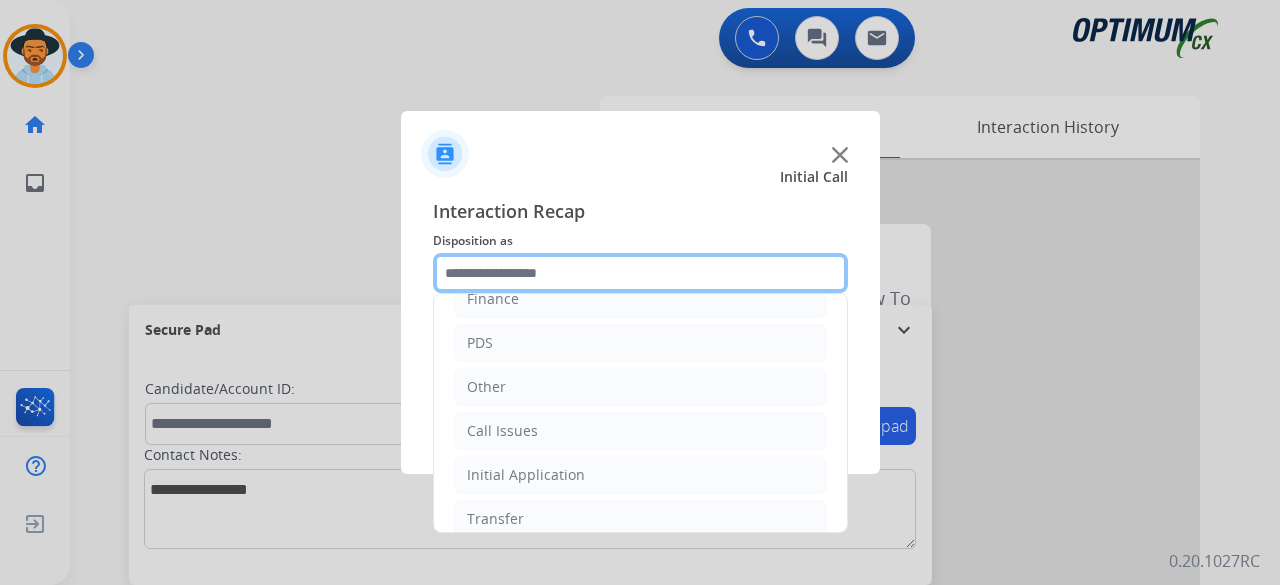 scroll, scrollTop: 130, scrollLeft: 0, axis: vertical 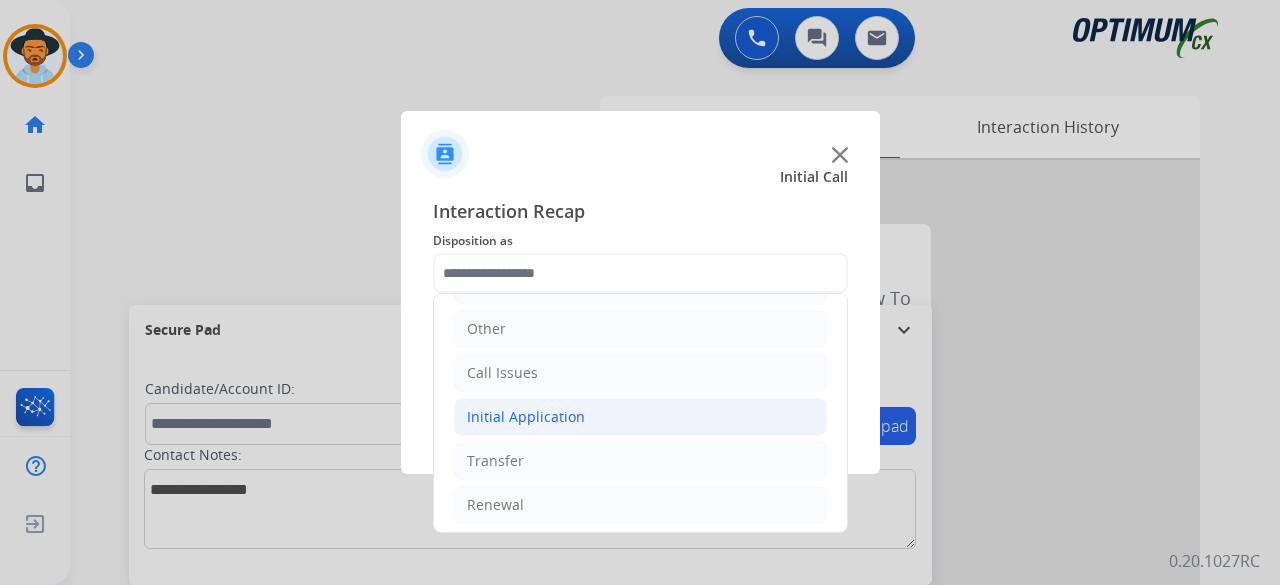 click on "Initial Application" 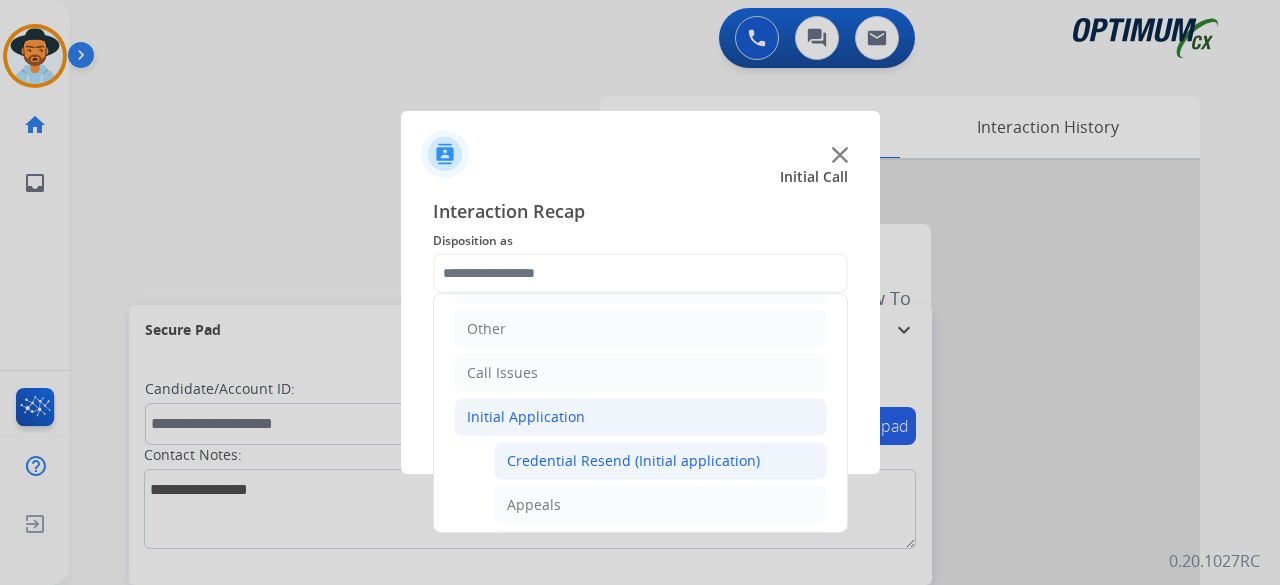 click on "Credential Resend (Initial application)" 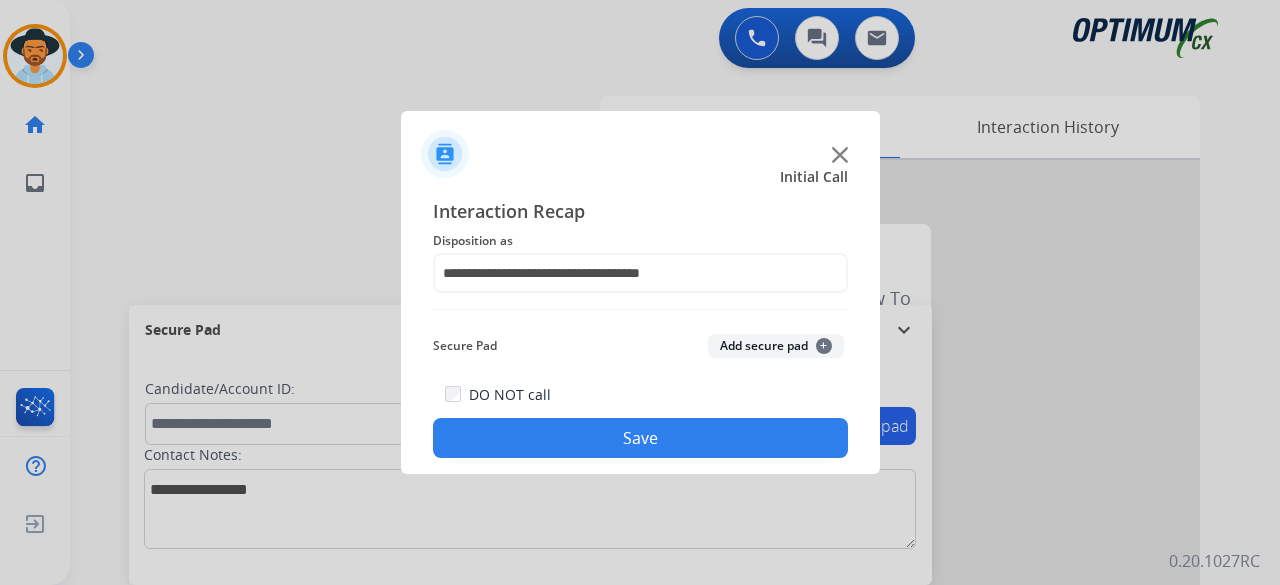click on "Add secure pad  +" 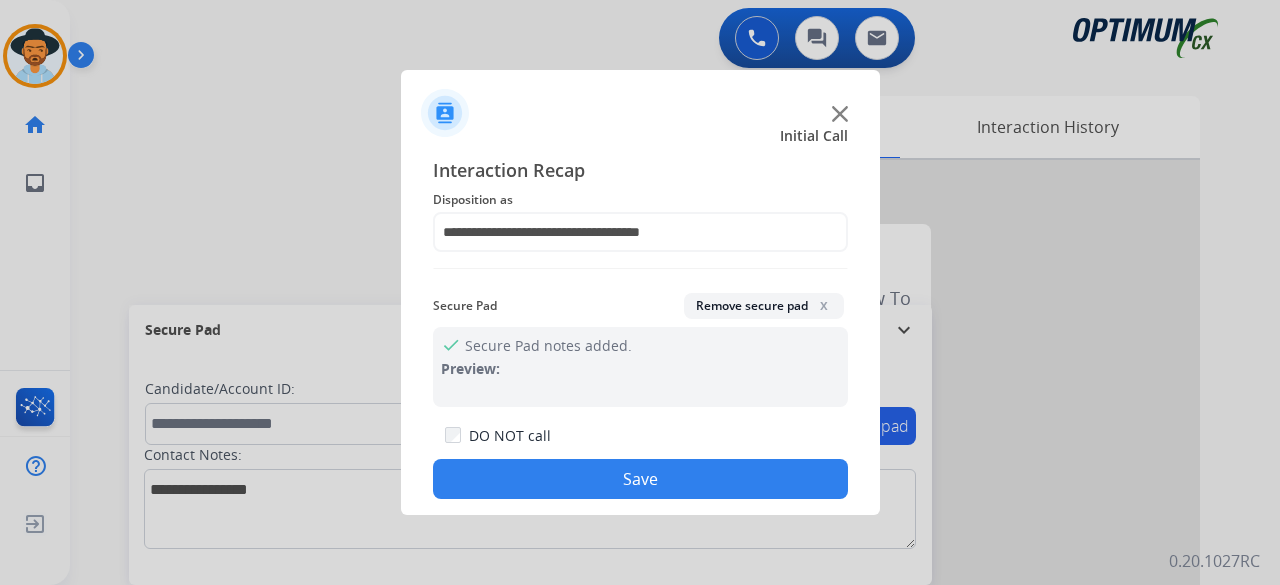 click on "Save" 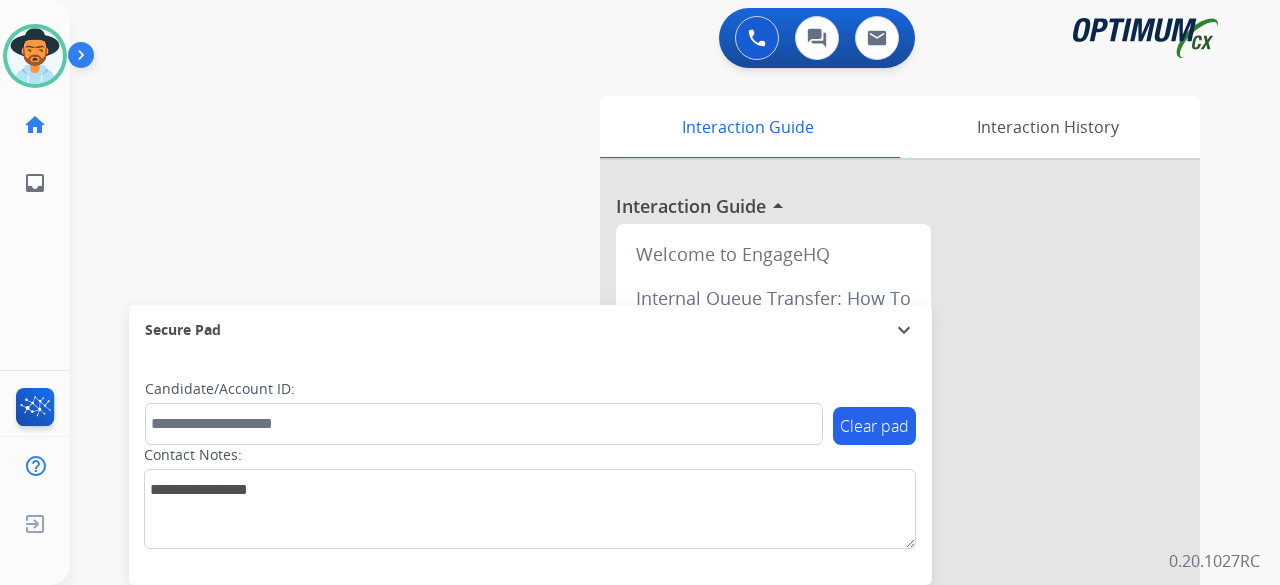 click on "swap_horiz Break voice bridge close_fullscreen Connect 3-Way Call merge_type Separate 3-Way Call  Interaction Guide   Interaction History  Interaction Guide arrow_drop_up  Welcome to EngageHQ   Internal Queue Transfer: How To  Secure Pad expand_more Clear pad Candidate/Account ID: Contact Notes:" at bounding box center [651, 489] 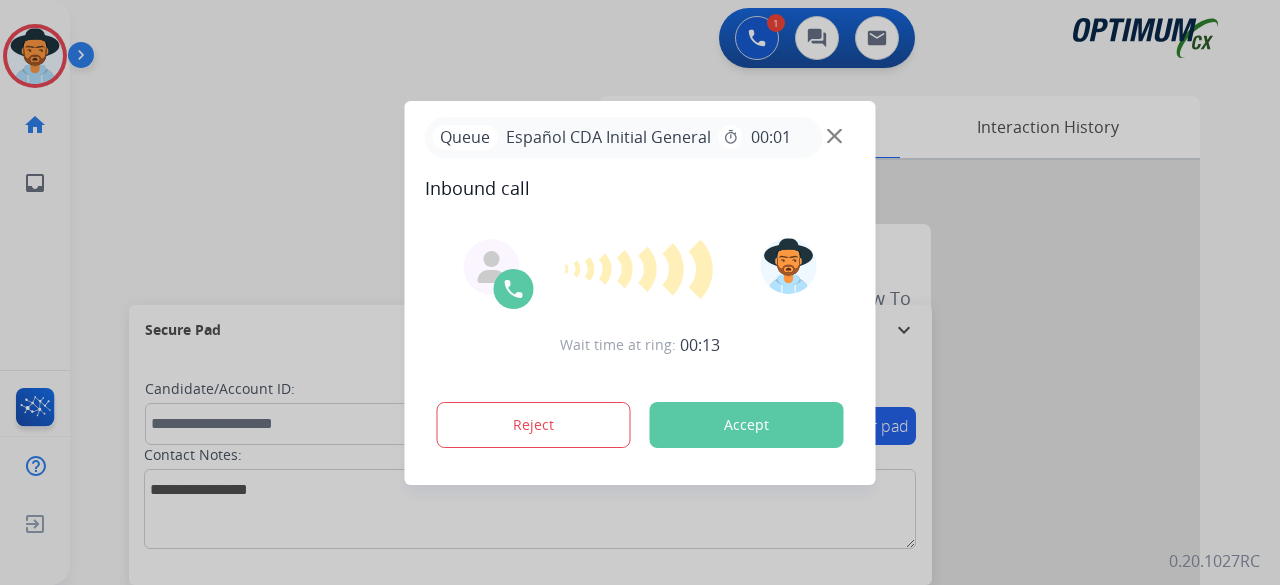 click on "Accept" at bounding box center [747, 425] 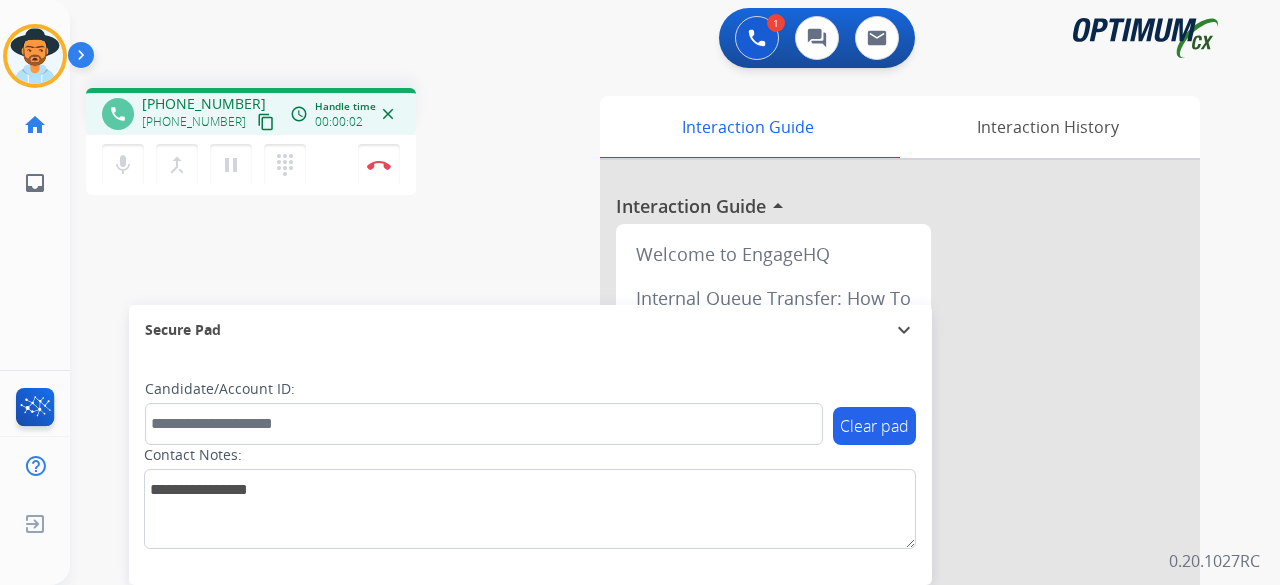 click on "content_copy" at bounding box center (266, 122) 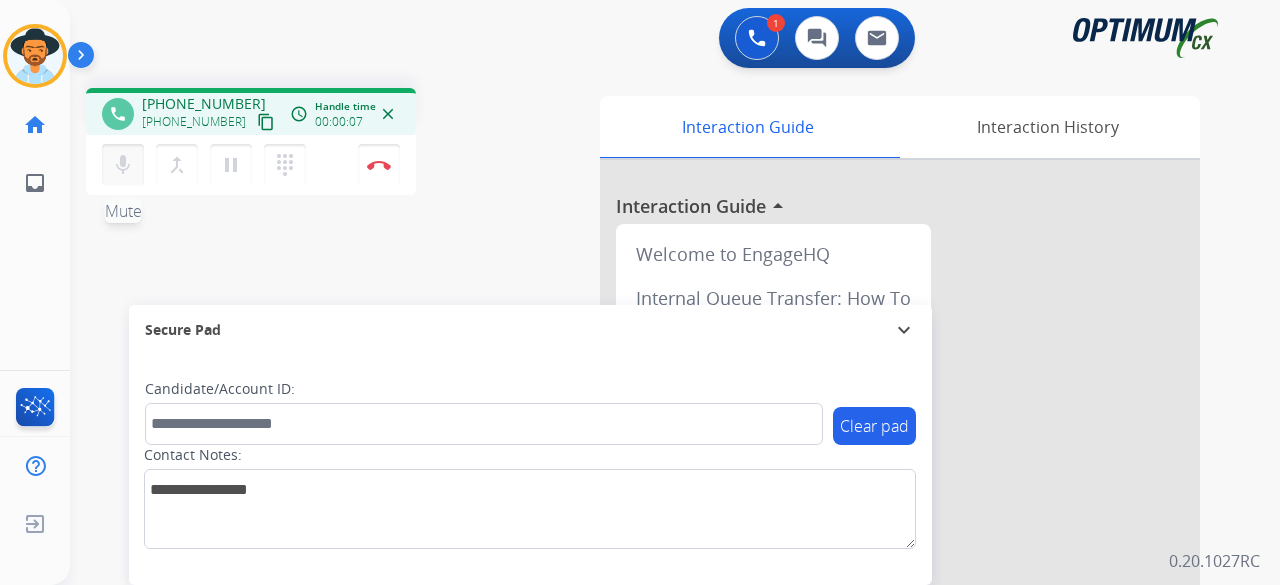 click on "mic" at bounding box center (123, 165) 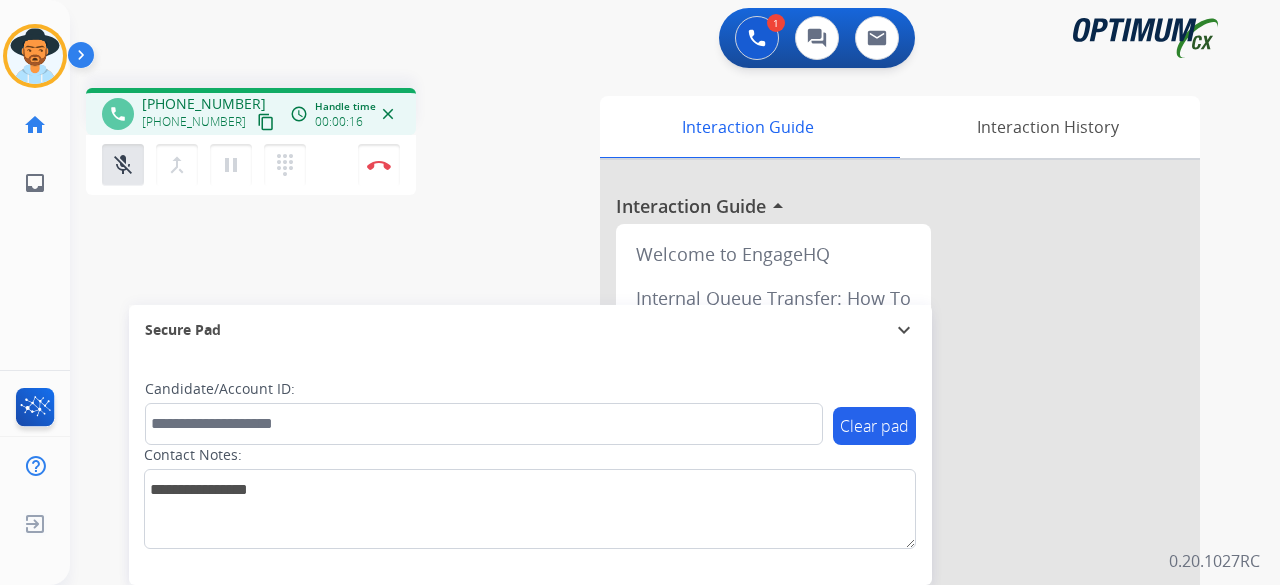 click on "content_copy" at bounding box center [266, 122] 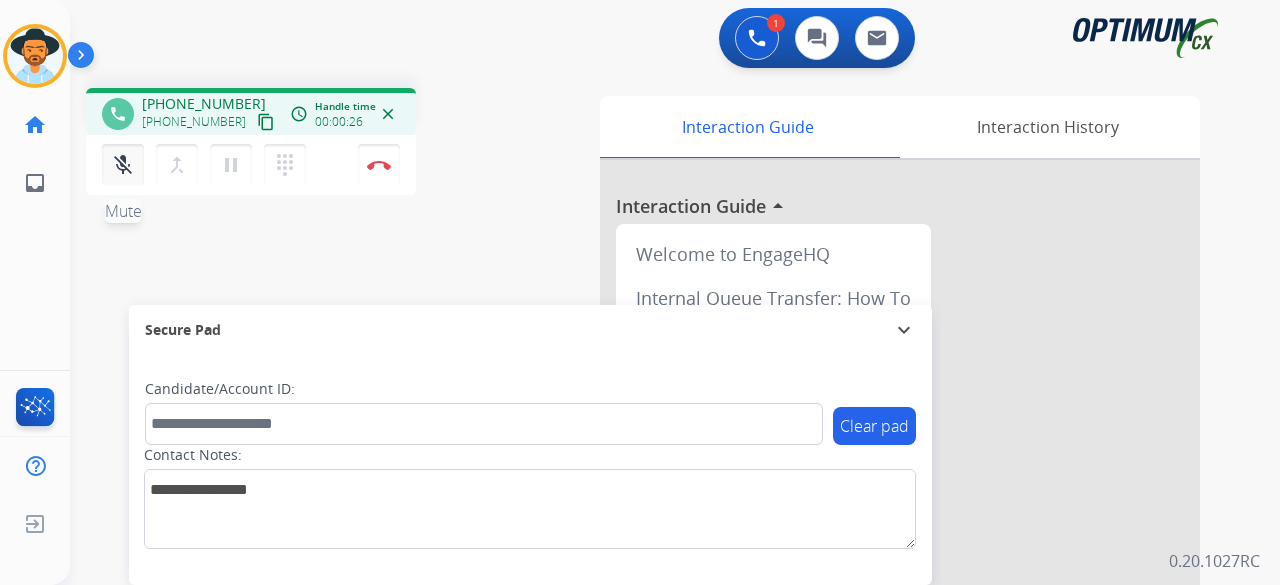 click on "mic_off Mute" at bounding box center (123, 165) 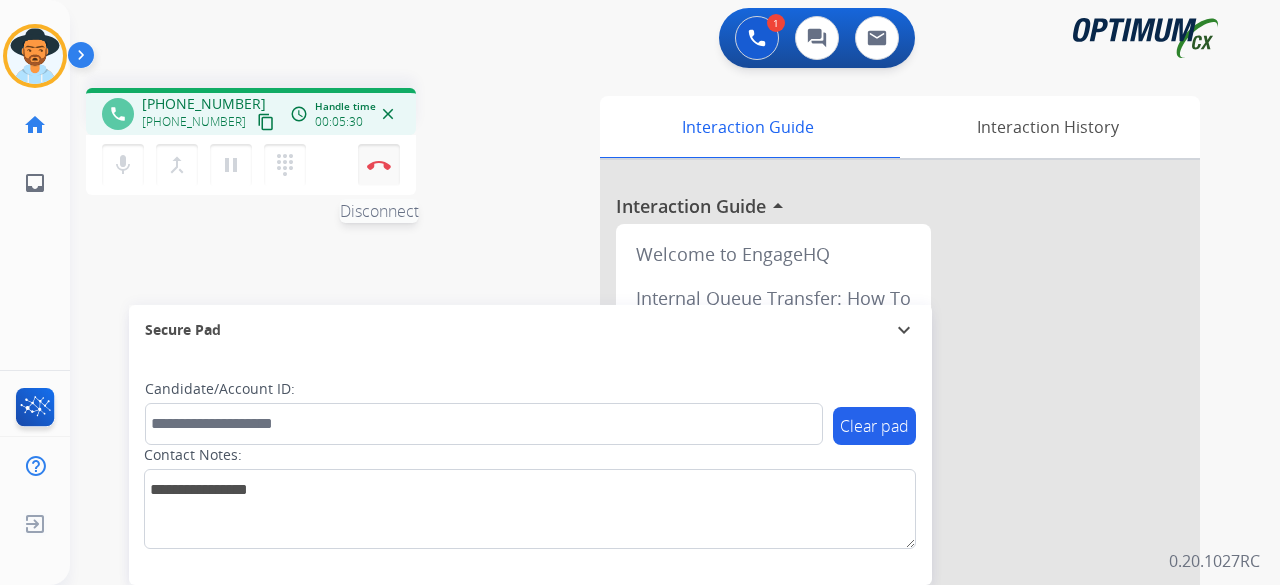 click at bounding box center (379, 165) 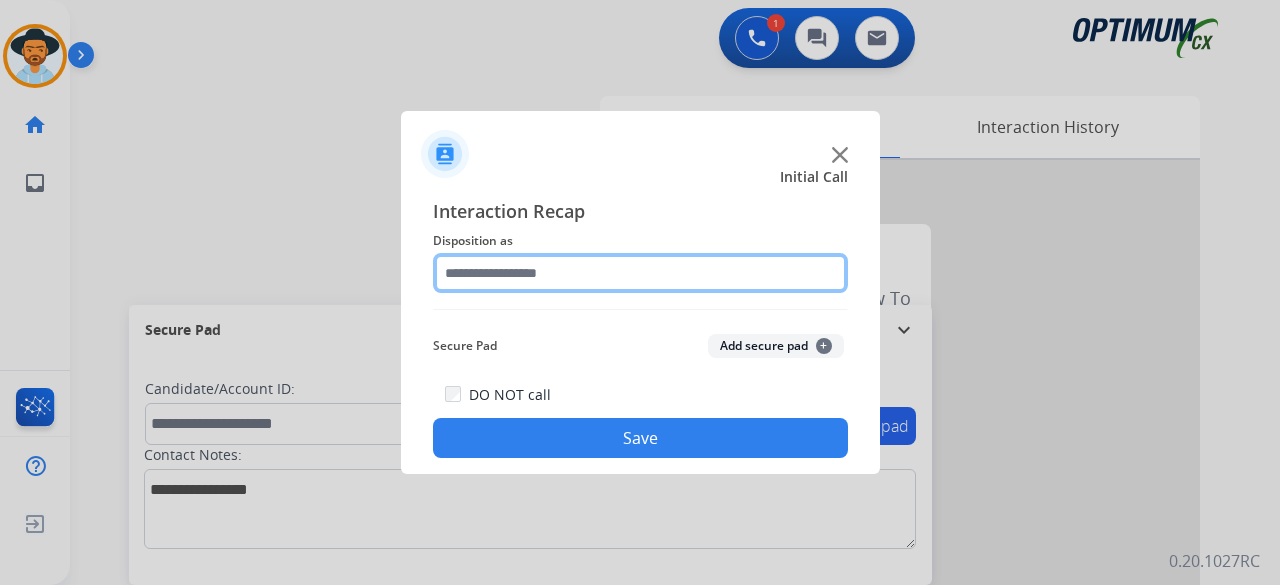 click 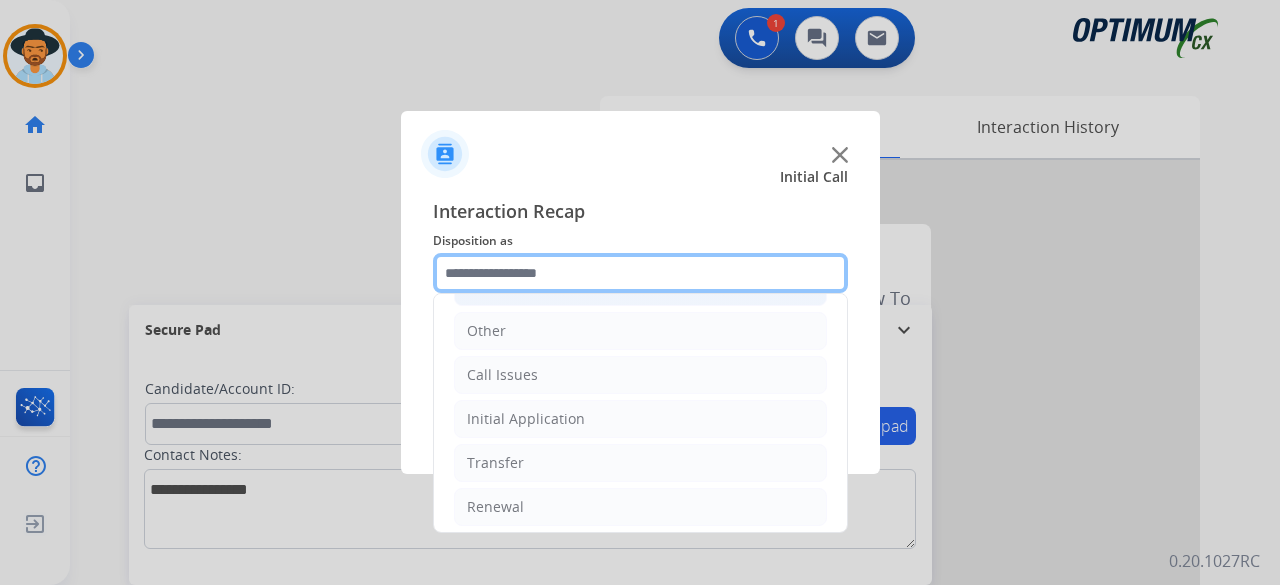 scroll, scrollTop: 130, scrollLeft: 0, axis: vertical 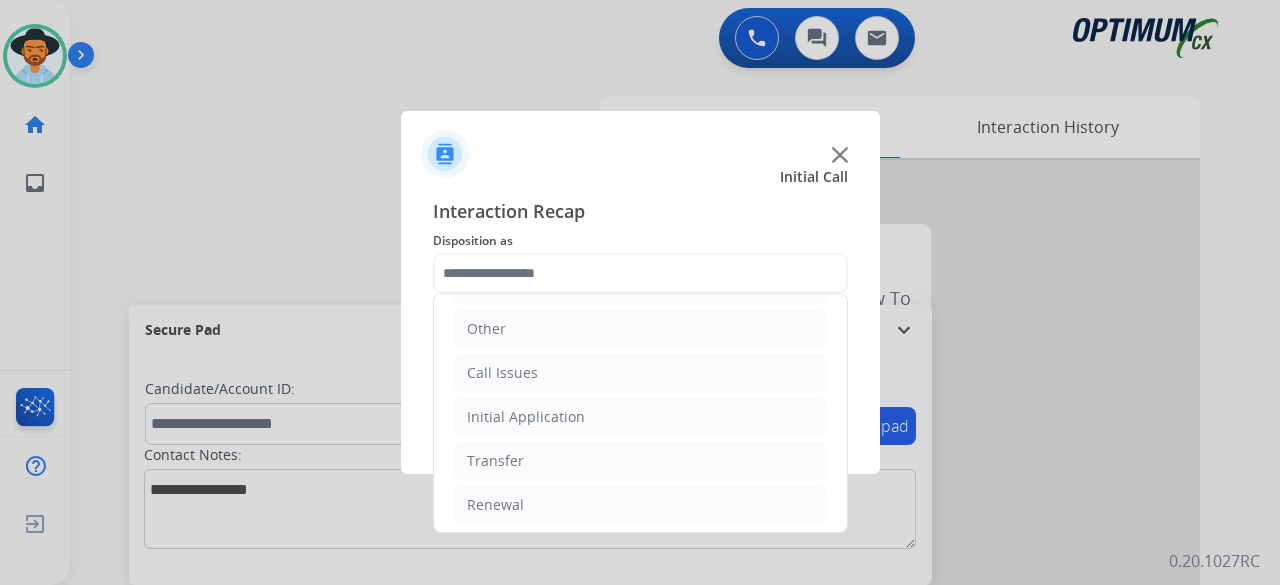 click 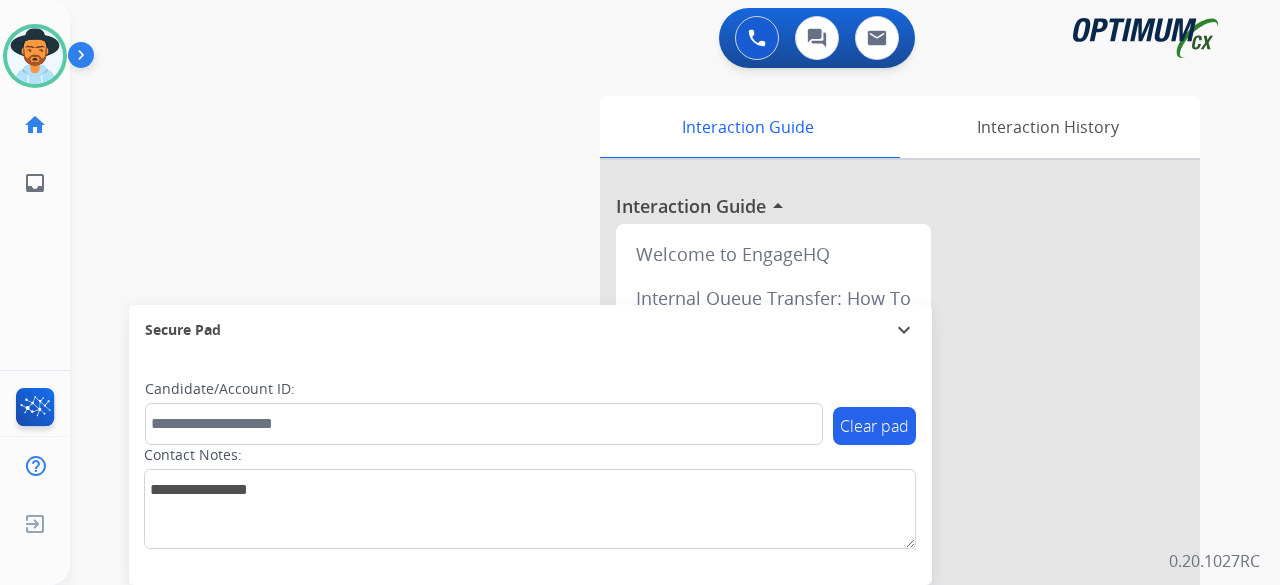 click on "swap_horiz Break voice bridge close_fullscreen Connect 3-Way Call merge_type Separate 3-Way Call  Interaction Guide   Interaction History  Interaction Guide arrow_drop_up  Welcome to EngageHQ   Internal Queue Transfer: How To  Secure Pad expand_more Clear pad Candidate/Account ID: Contact Notes:" at bounding box center (651, 489) 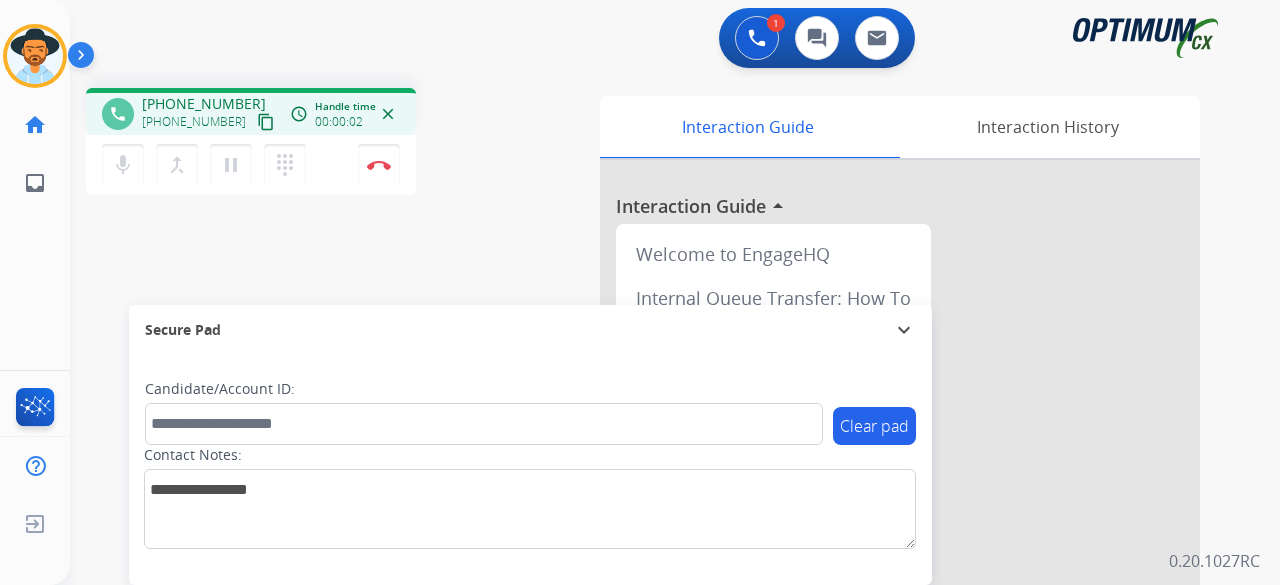 click on "content_copy" at bounding box center (266, 122) 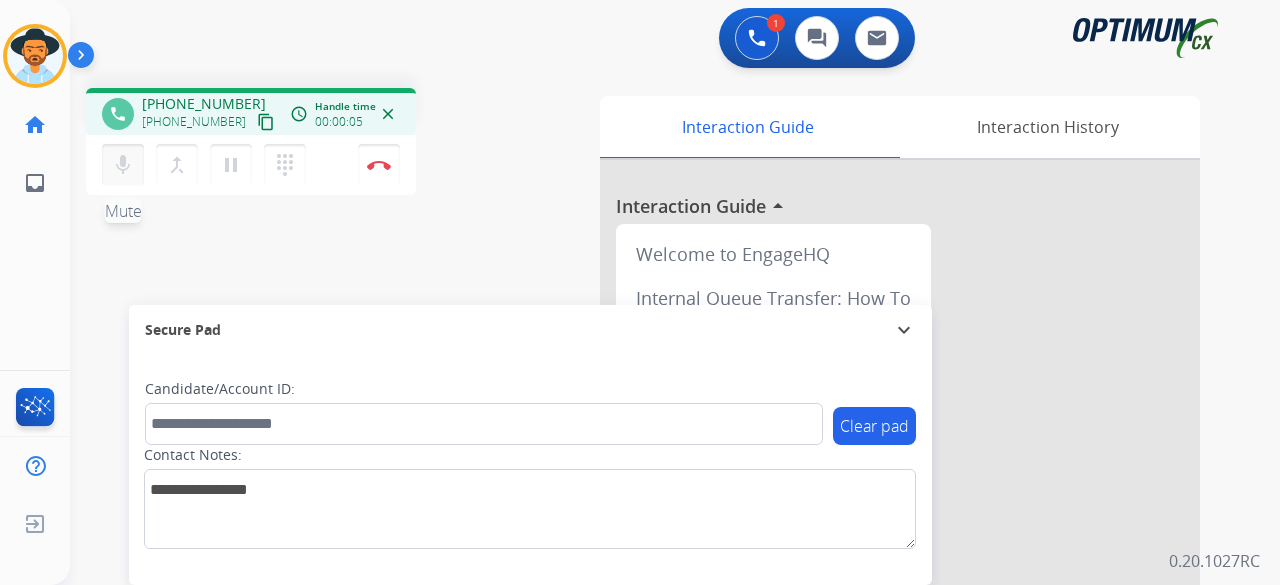 click on "mic Mute" at bounding box center [123, 165] 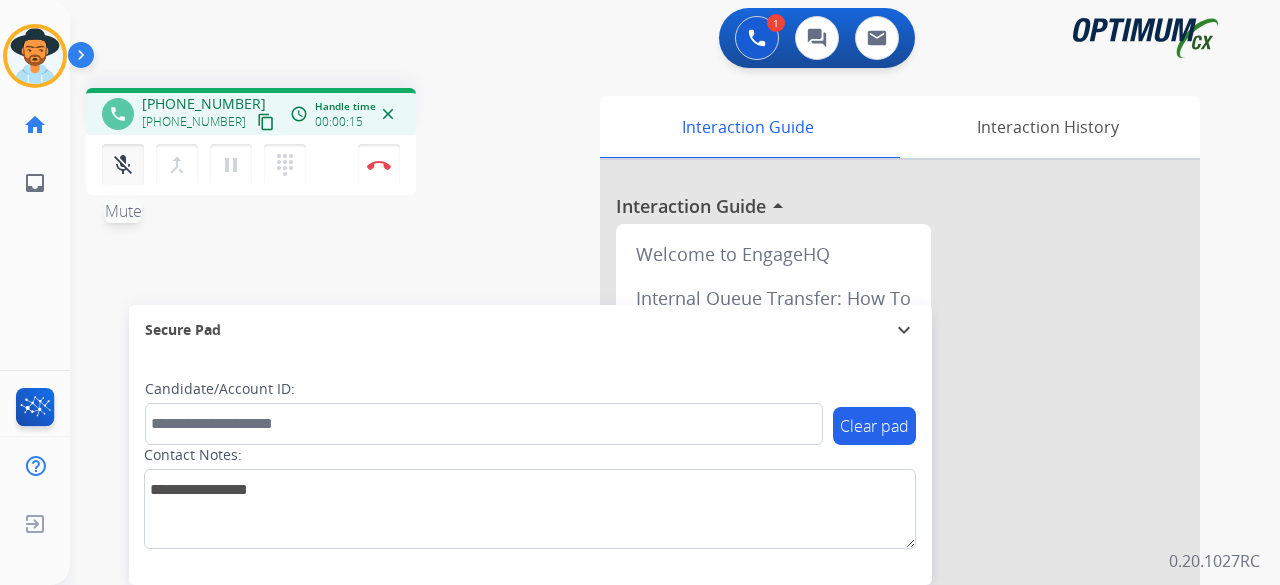 click on "mic_off" at bounding box center (123, 165) 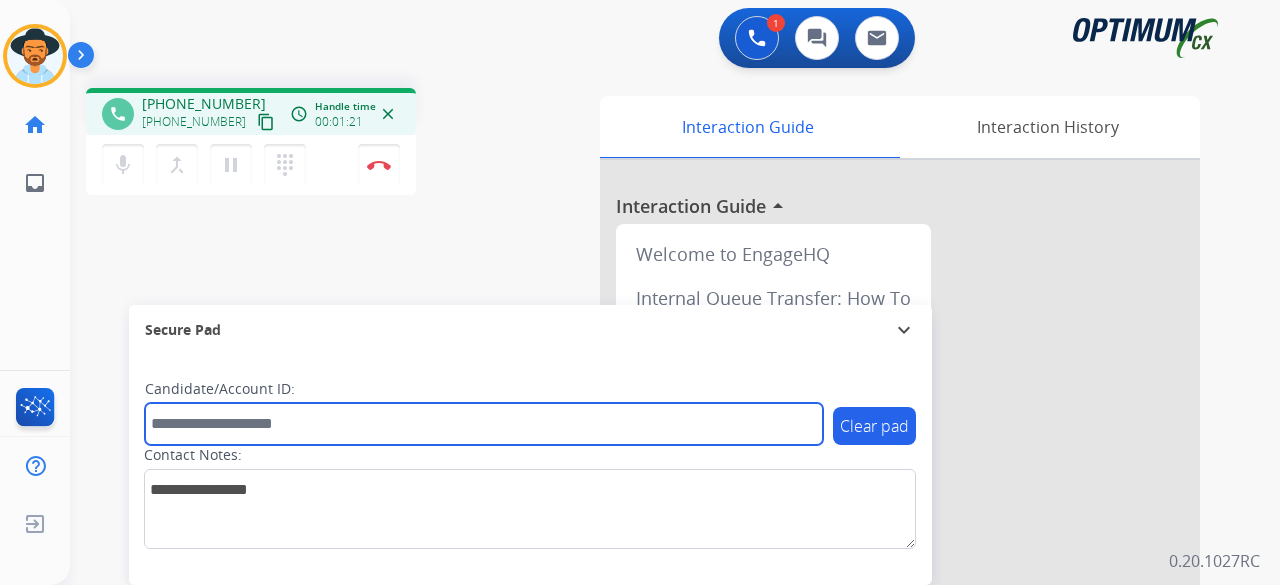 click at bounding box center [484, 424] 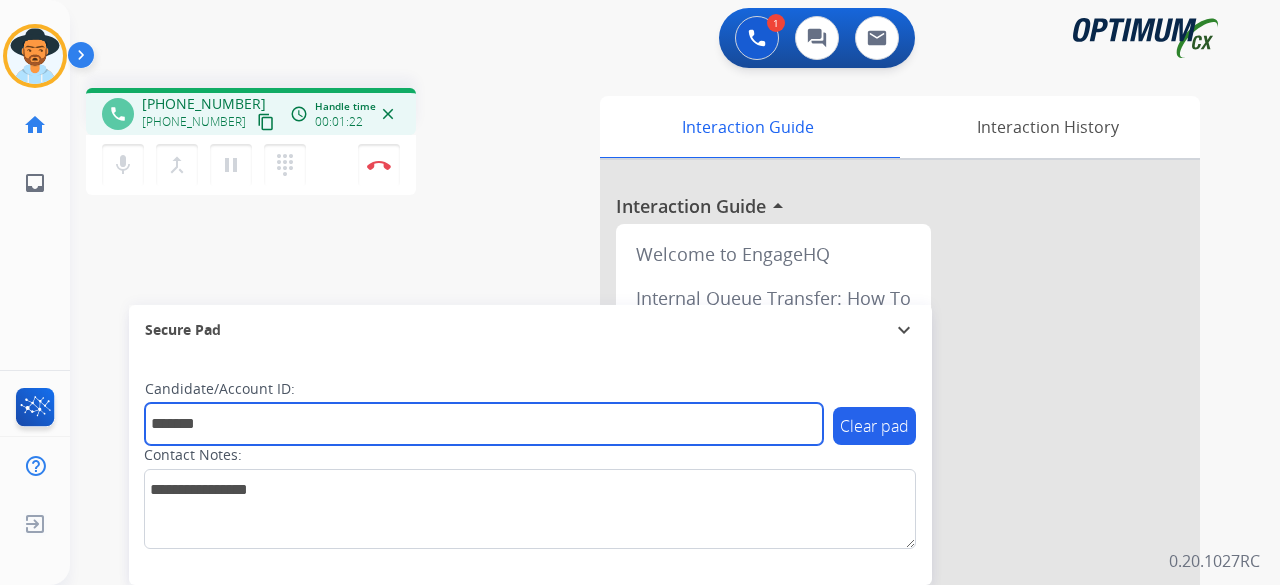 type on "*******" 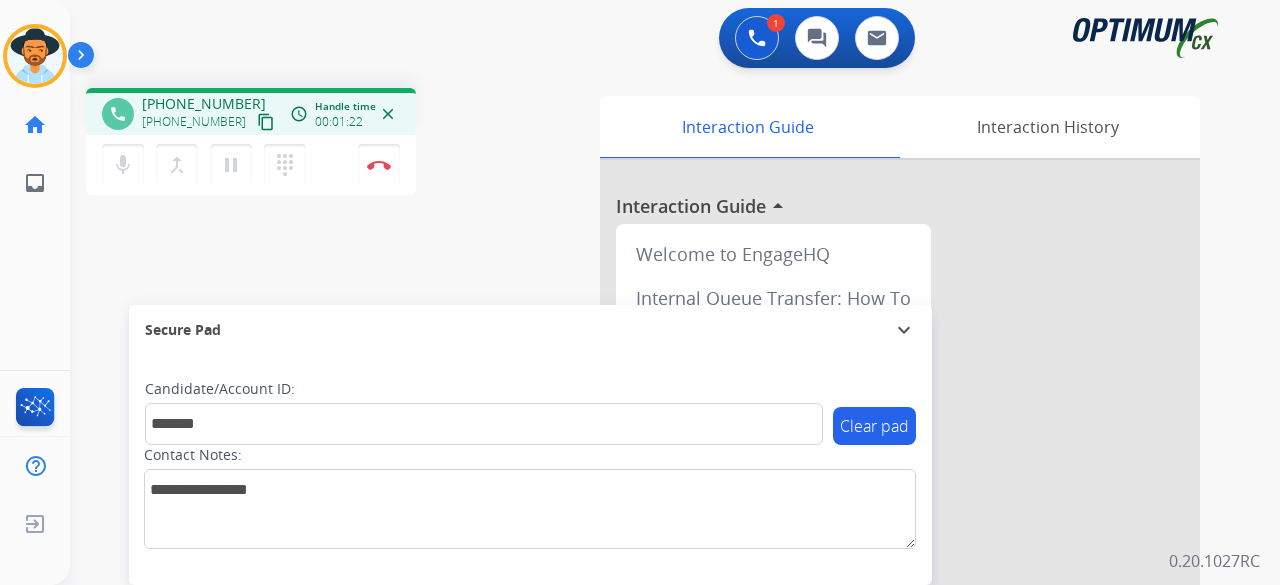 click on "phone [PHONE_NUMBER] [PHONE_NUMBER] content_copy access_time Call metrics Queue   00:09 Hold   00:00 Talk   01:23 Total   01:31 Handle time 00:01:22 close mic Mute merge_type Bridge pause Hold dialpad Dialpad Disconnect swap_horiz Break voice bridge close_fullscreen Connect 3-Way Call merge_type Separate 3-Way Call  Interaction Guide   Interaction History  Interaction Guide arrow_drop_up  Welcome to EngageHQ   Internal Queue Transfer: How To  Secure Pad expand_more Clear pad Candidate/Account ID: ******* Contact Notes:" at bounding box center [651, 489] 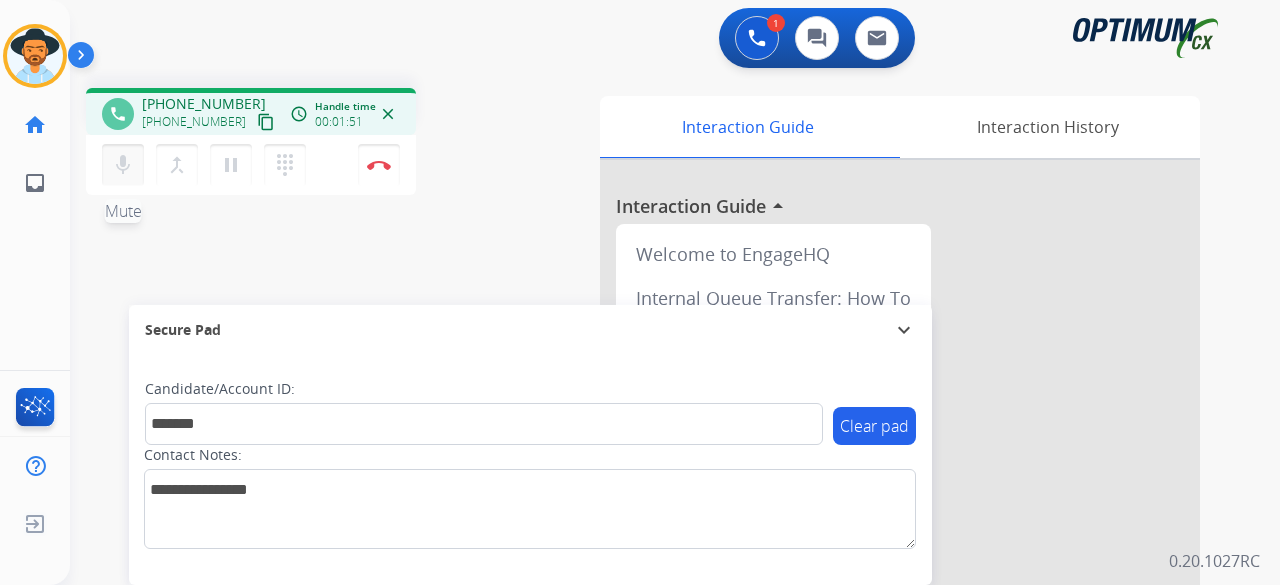 click on "mic" at bounding box center (123, 165) 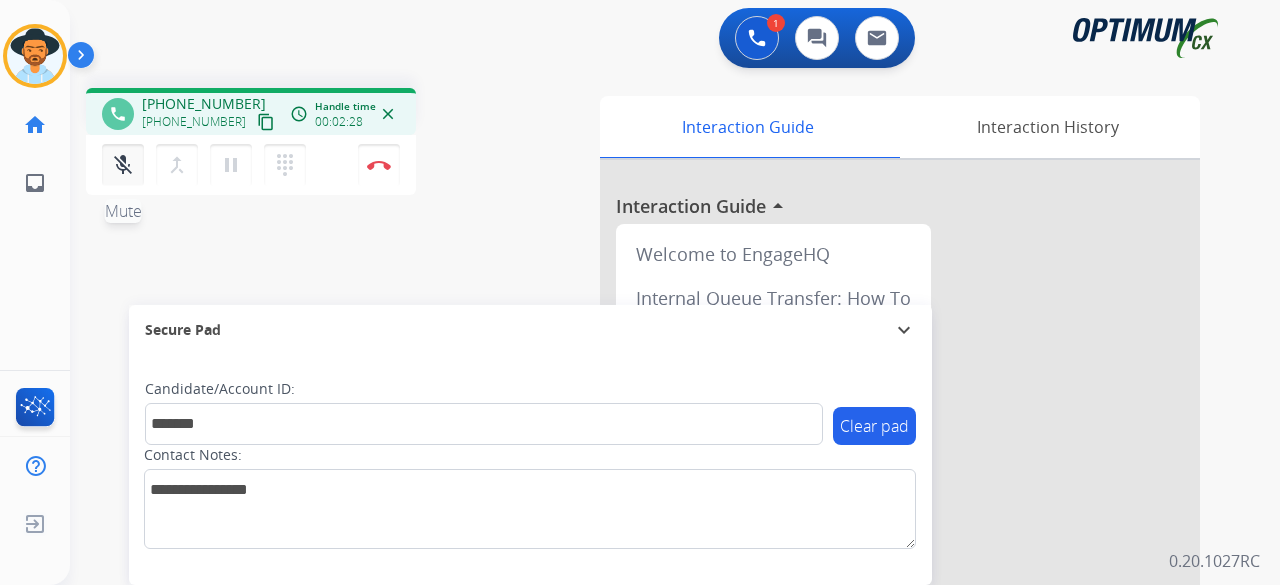 click on "mic_off" at bounding box center [123, 165] 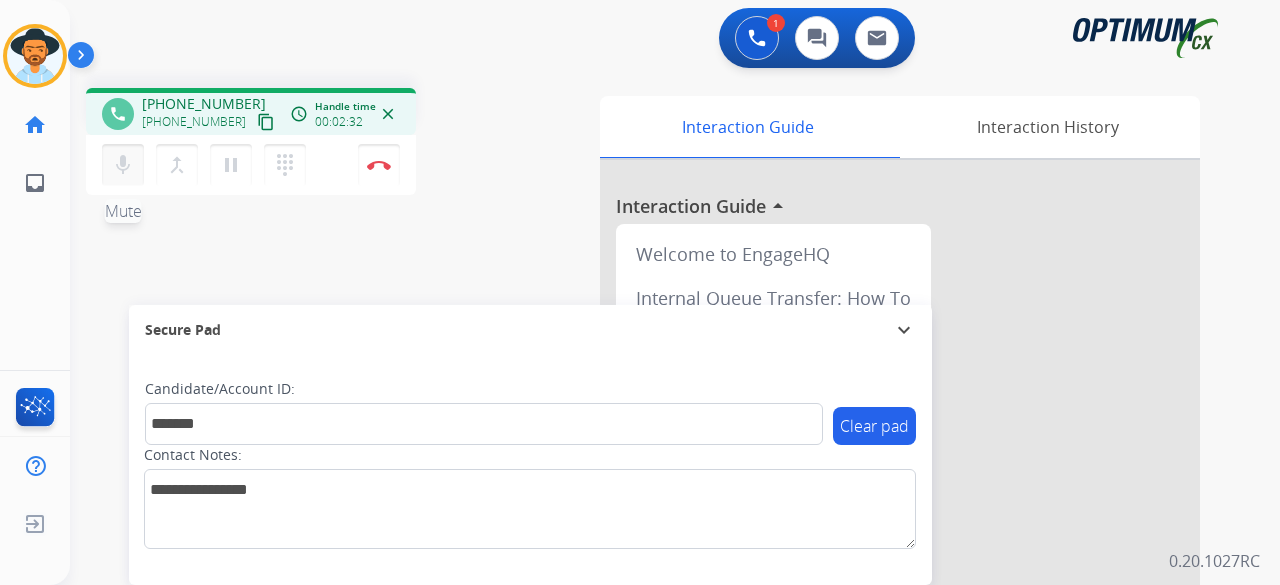 click on "mic" at bounding box center (123, 165) 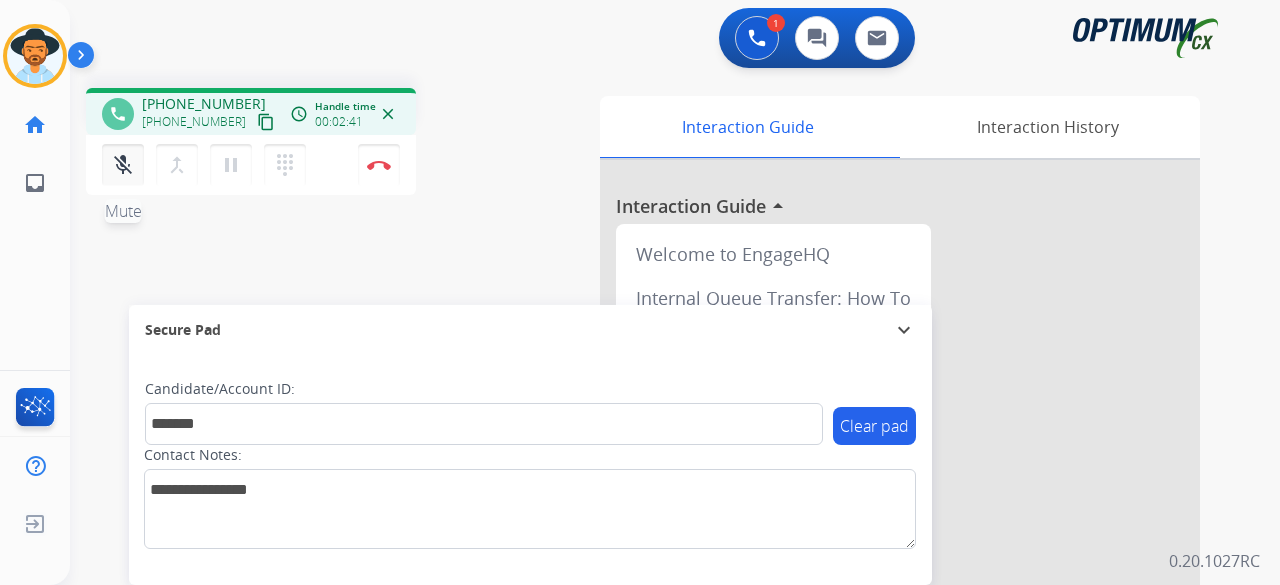 click on "mic_off" at bounding box center (123, 165) 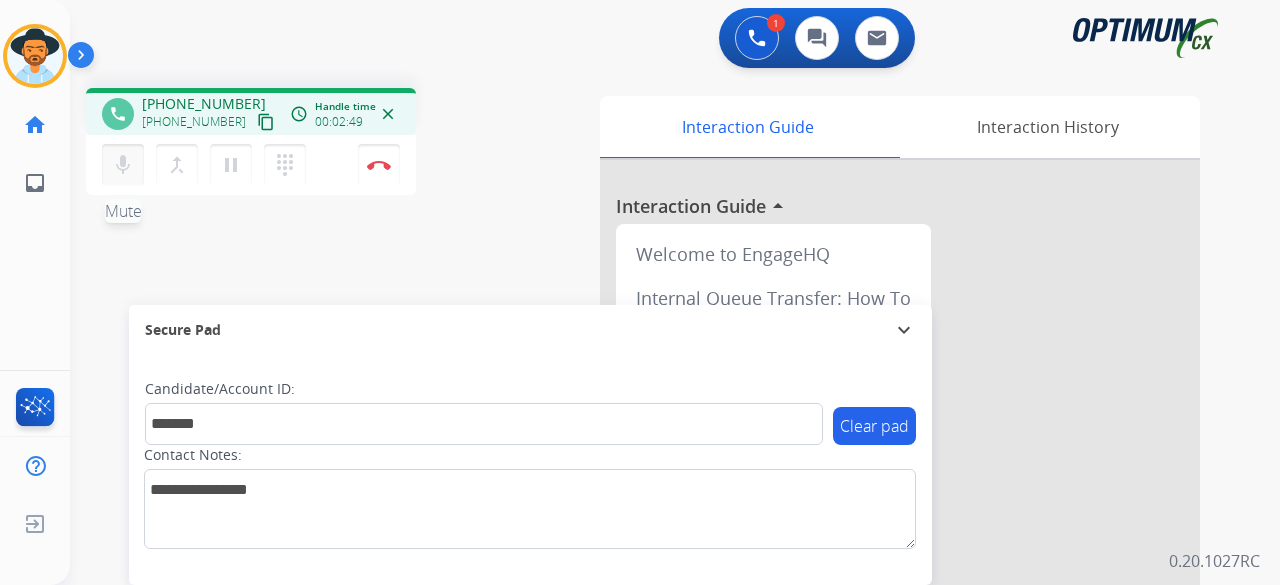 click on "mic" at bounding box center [123, 165] 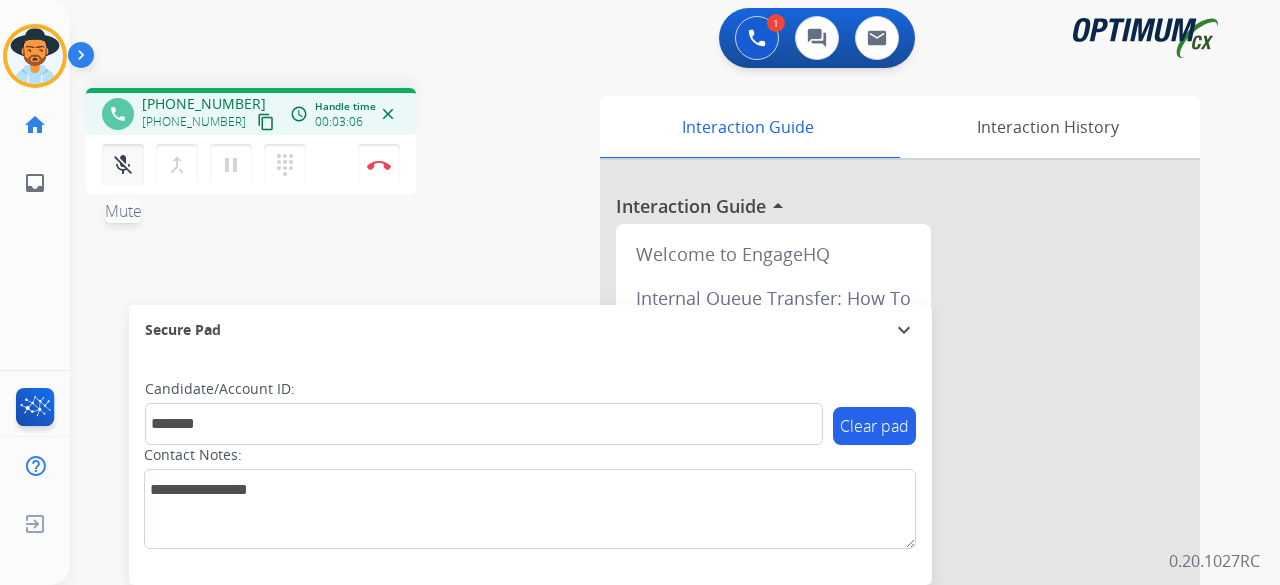 click on "mic_off" at bounding box center (123, 165) 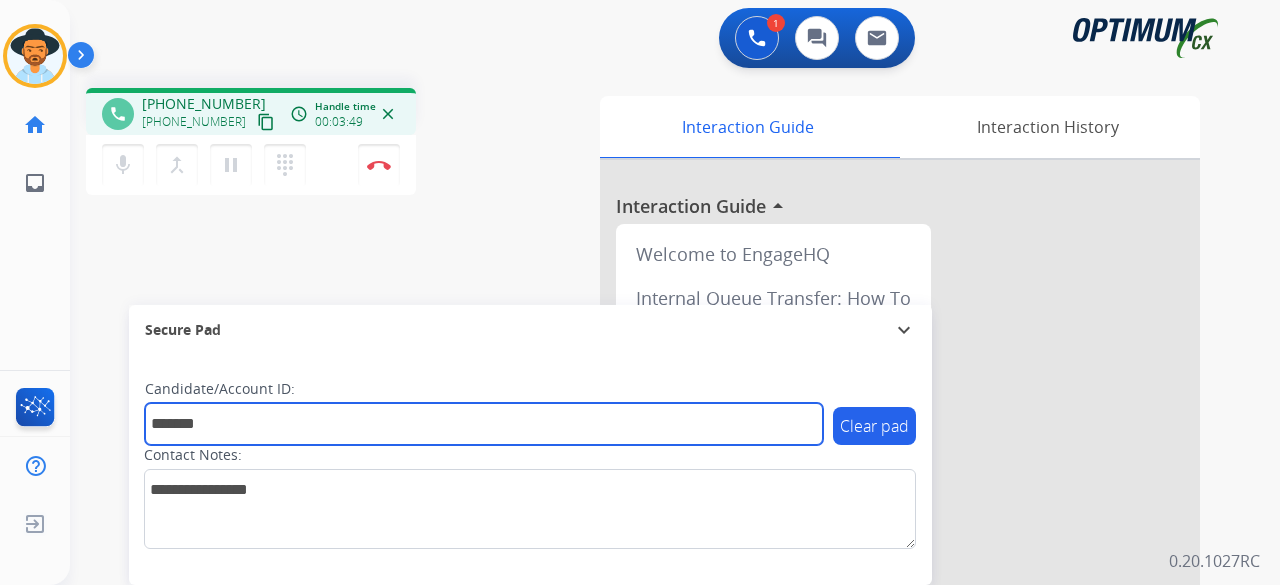 drag, startPoint x: 266, startPoint y: 427, endPoint x: 78, endPoint y: 423, distance: 188.04254 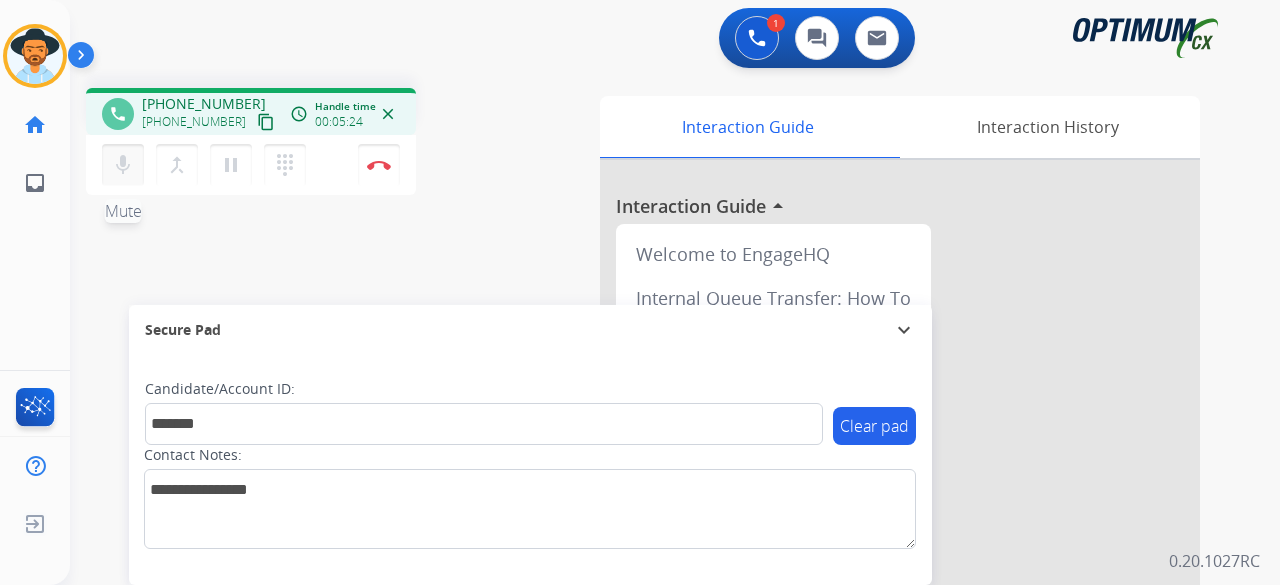 click on "mic" at bounding box center (123, 165) 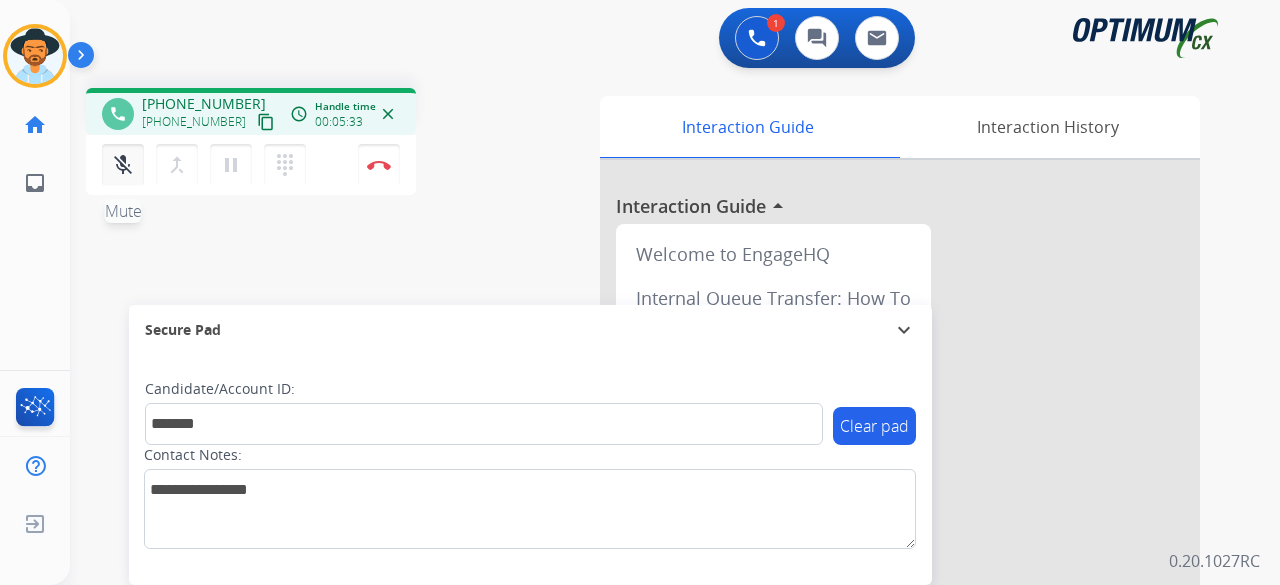 click on "mic_off" at bounding box center (123, 165) 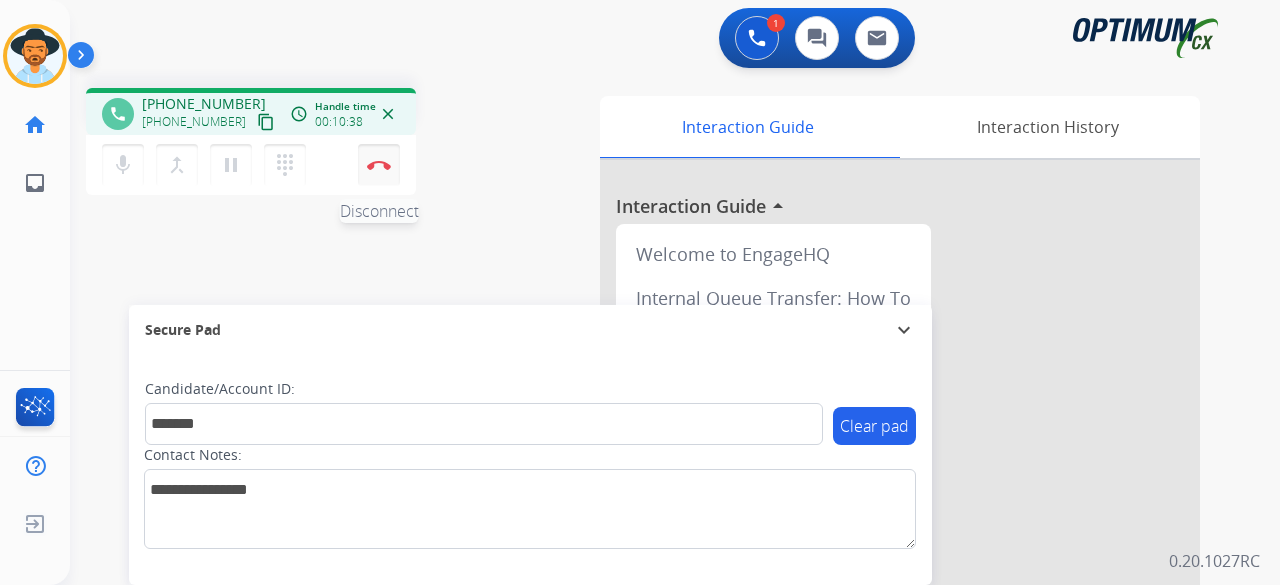 click at bounding box center [379, 165] 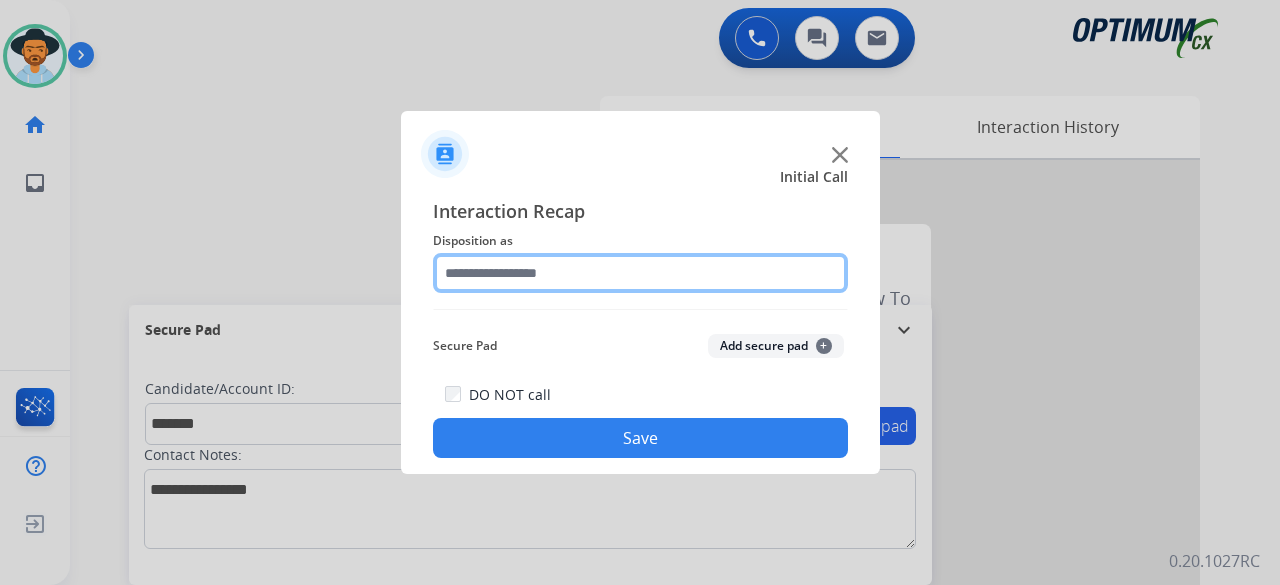 click 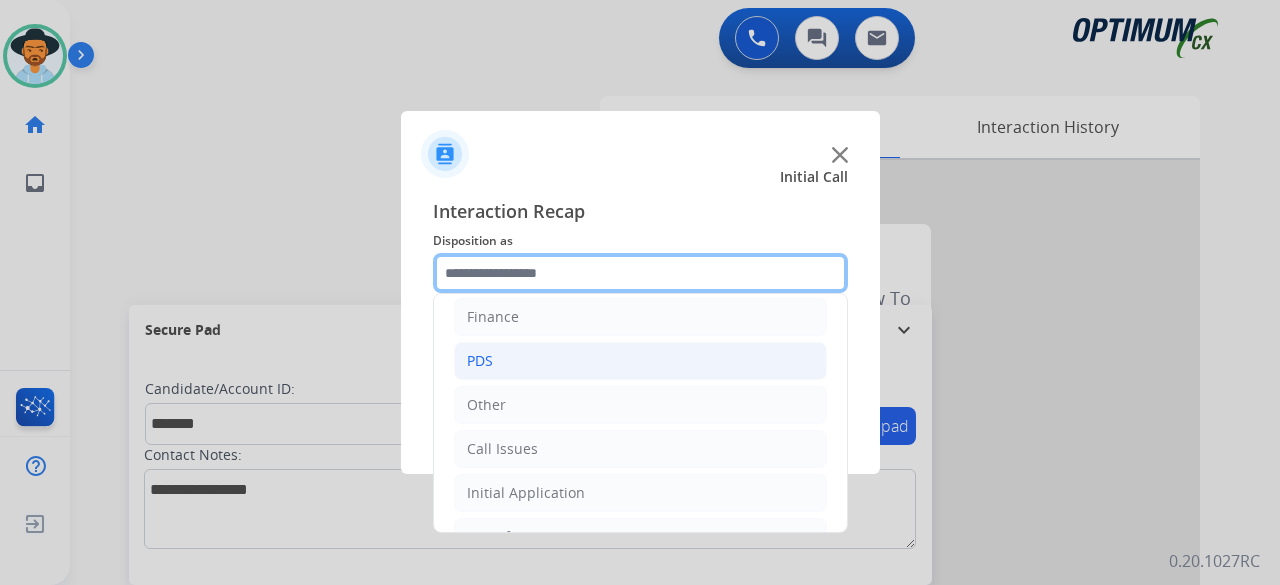 scroll, scrollTop: 130, scrollLeft: 0, axis: vertical 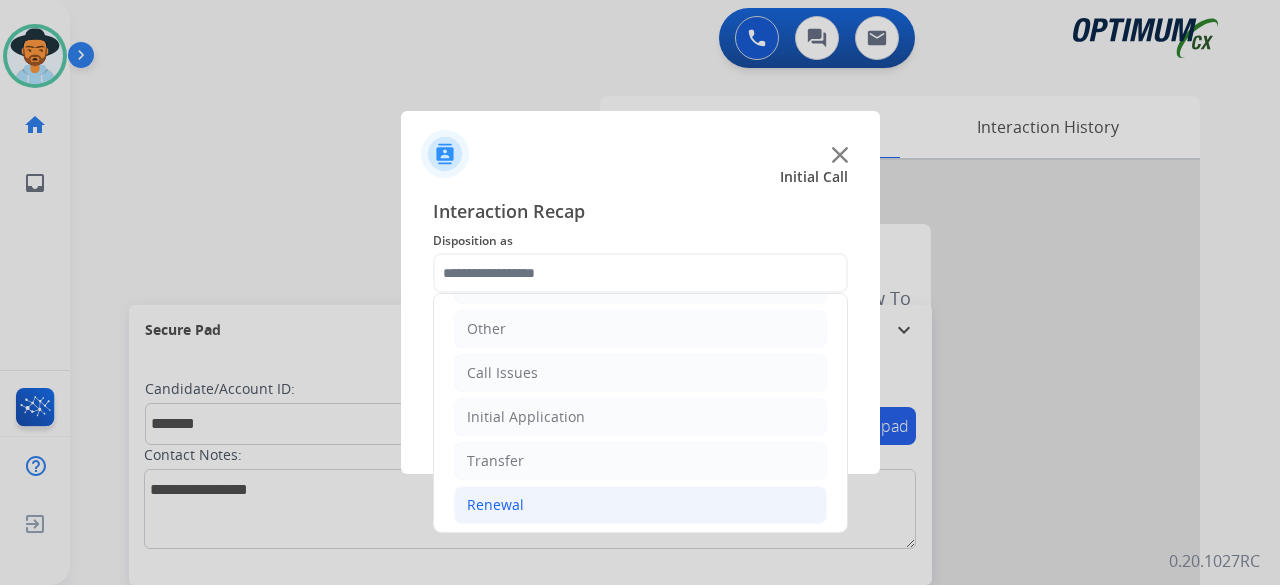 click on "Renewal" 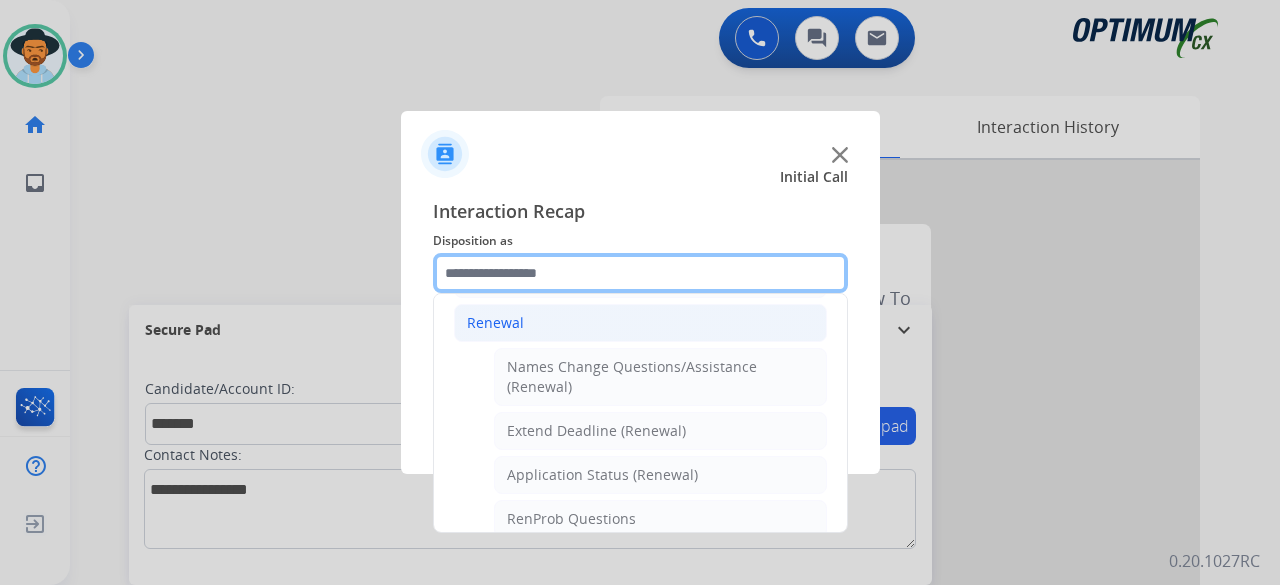scroll, scrollTop: 398, scrollLeft: 0, axis: vertical 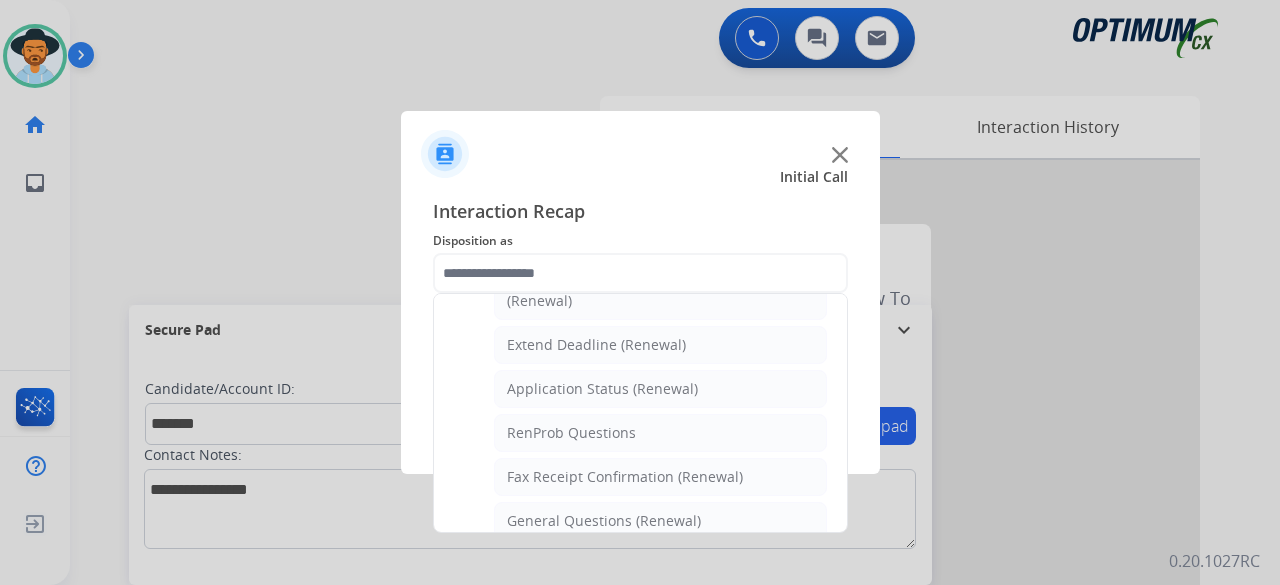 click on "General Questions (Renewal)" 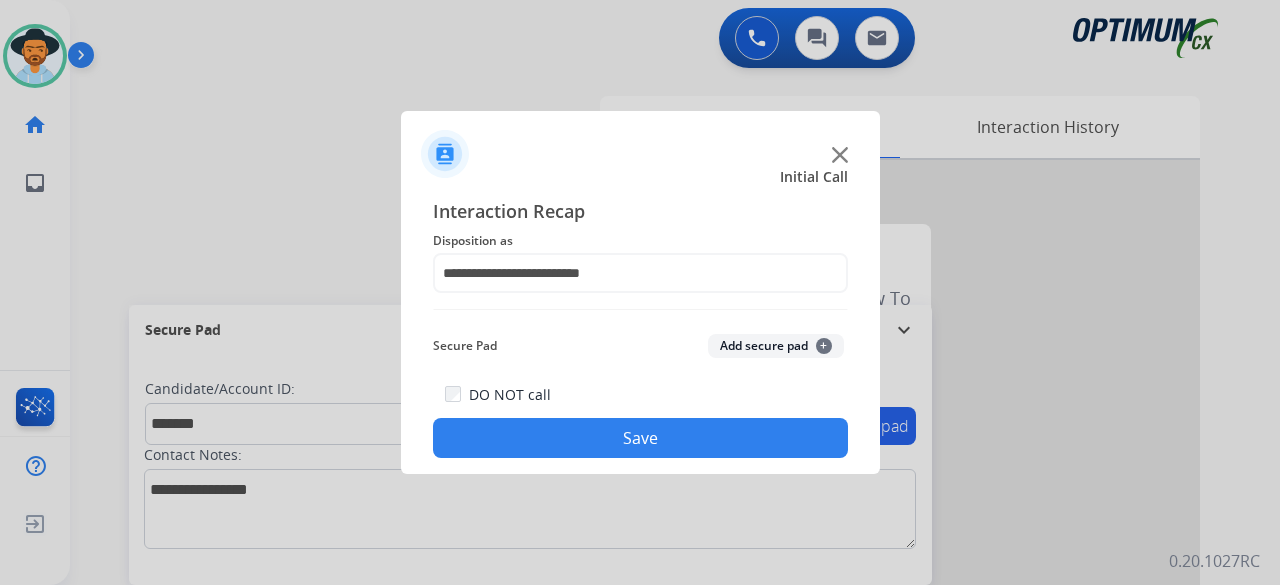 click on "Add secure pad  +" 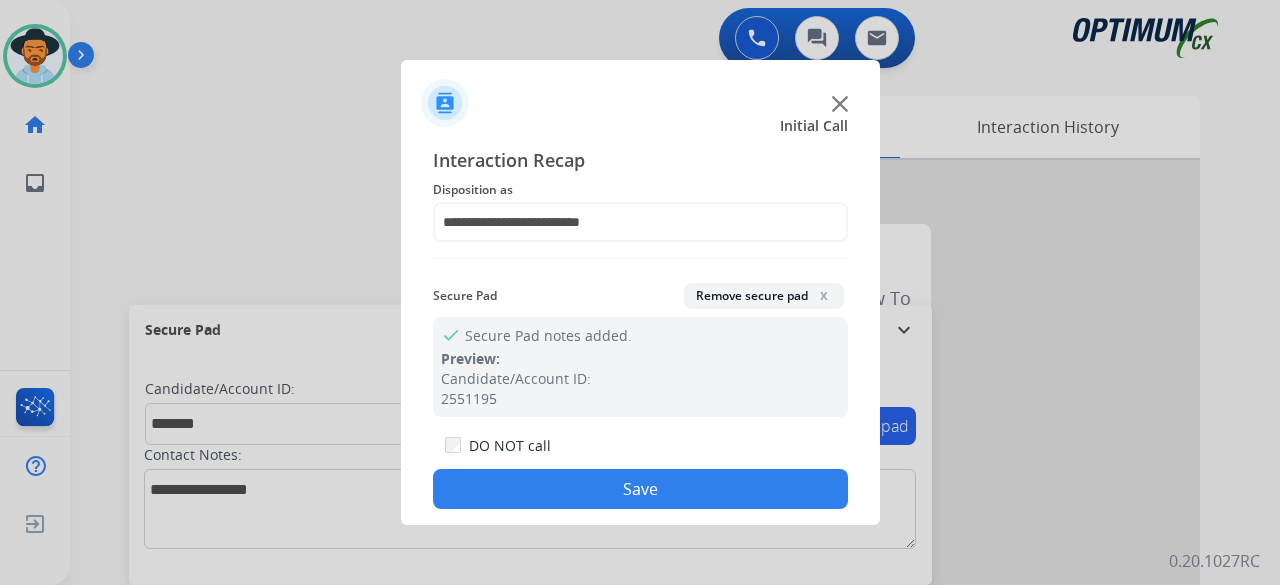 click on "Save" 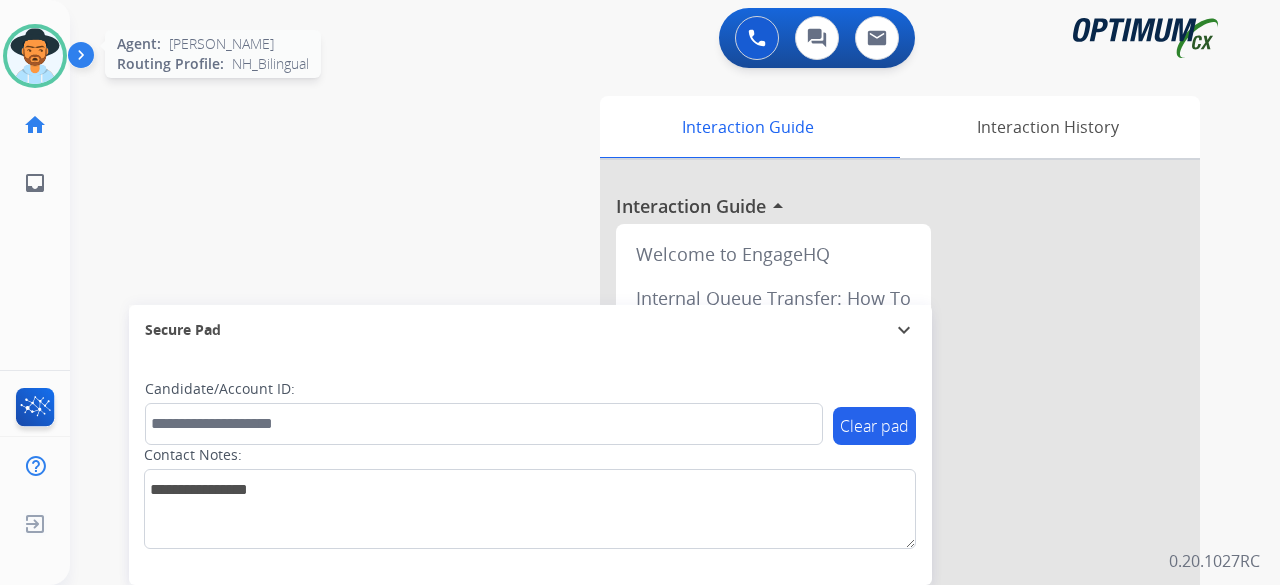 click at bounding box center [35, 56] 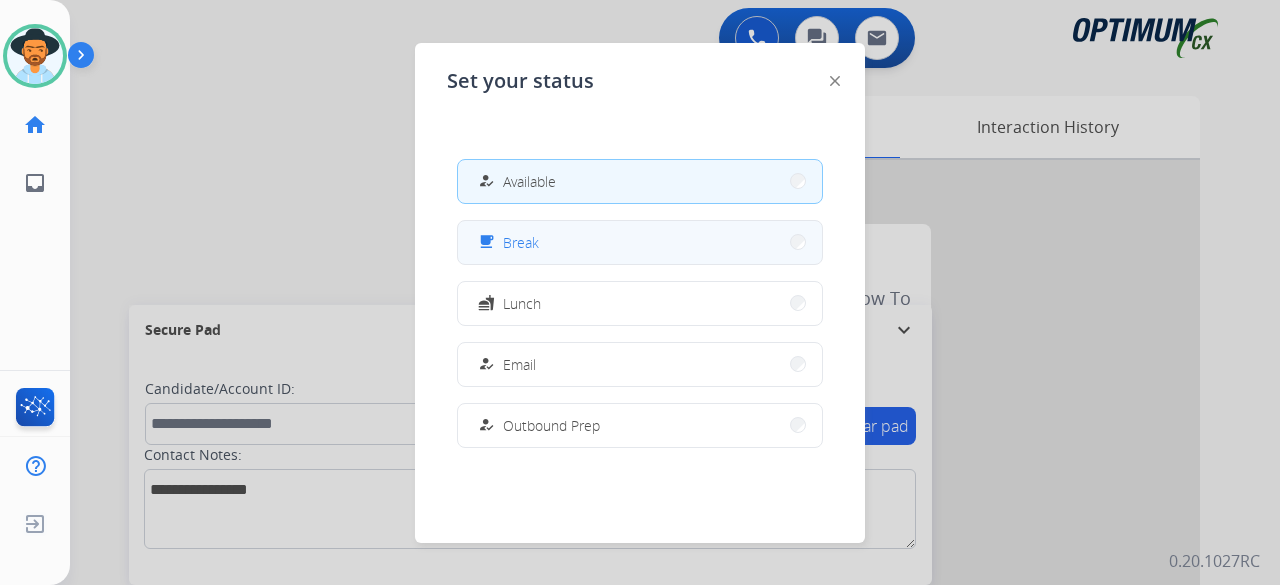 click on "free_breakfast Break" at bounding box center (640, 242) 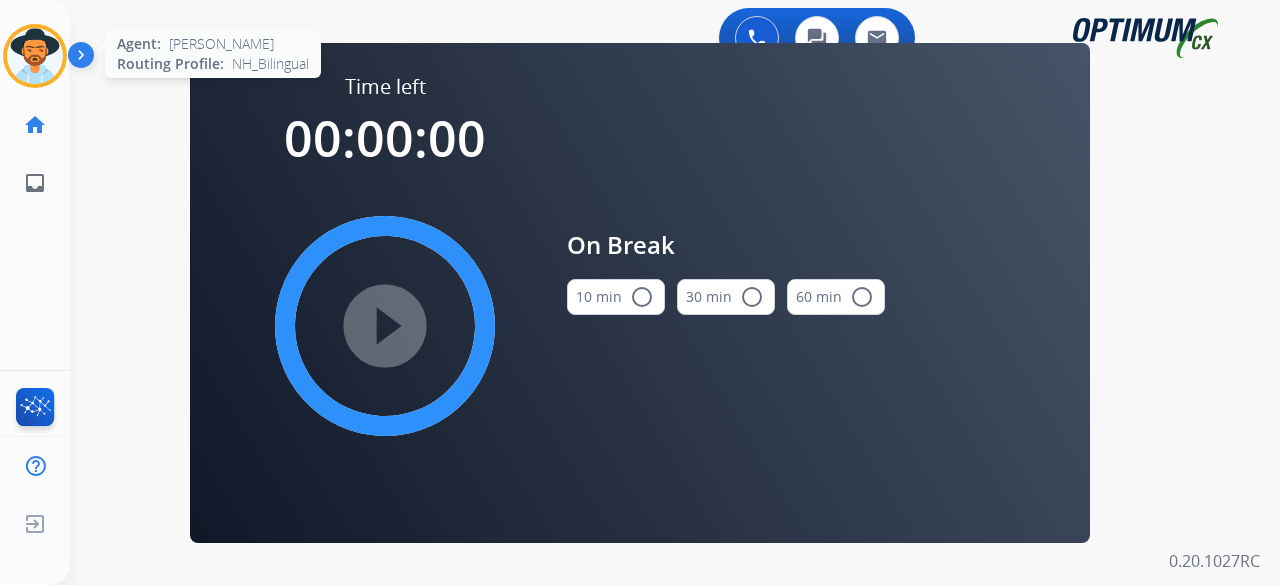 click at bounding box center [35, 56] 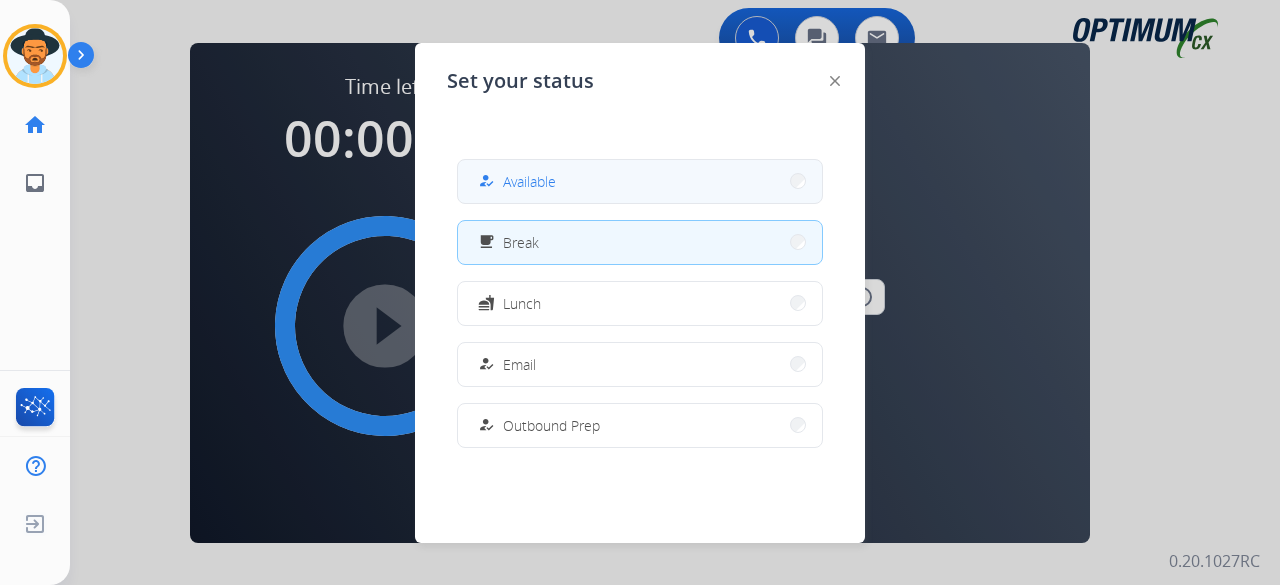 click on "how_to_reg Available" at bounding box center [640, 181] 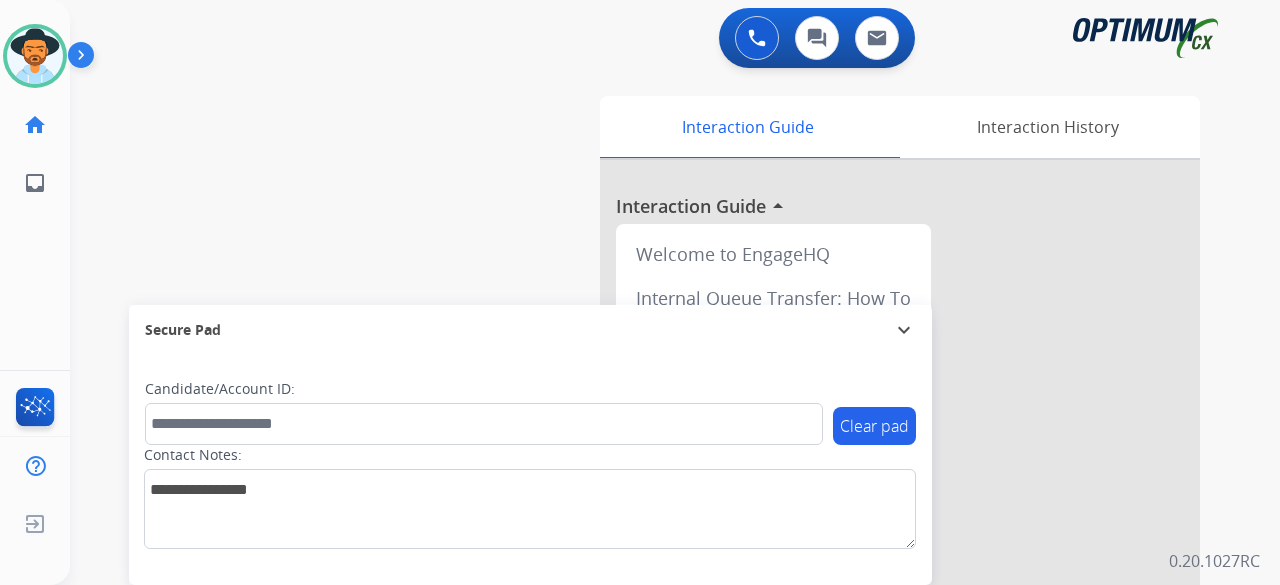 click on "swap_horiz Break voice bridge close_fullscreen Connect 3-Way Call merge_type Separate 3-Way Call  Interaction Guide   Interaction History  Interaction Guide arrow_drop_up  Welcome to EngageHQ   Internal Queue Transfer: How To  Secure Pad expand_more Clear pad Candidate/Account ID: Contact Notes:" at bounding box center (651, 489) 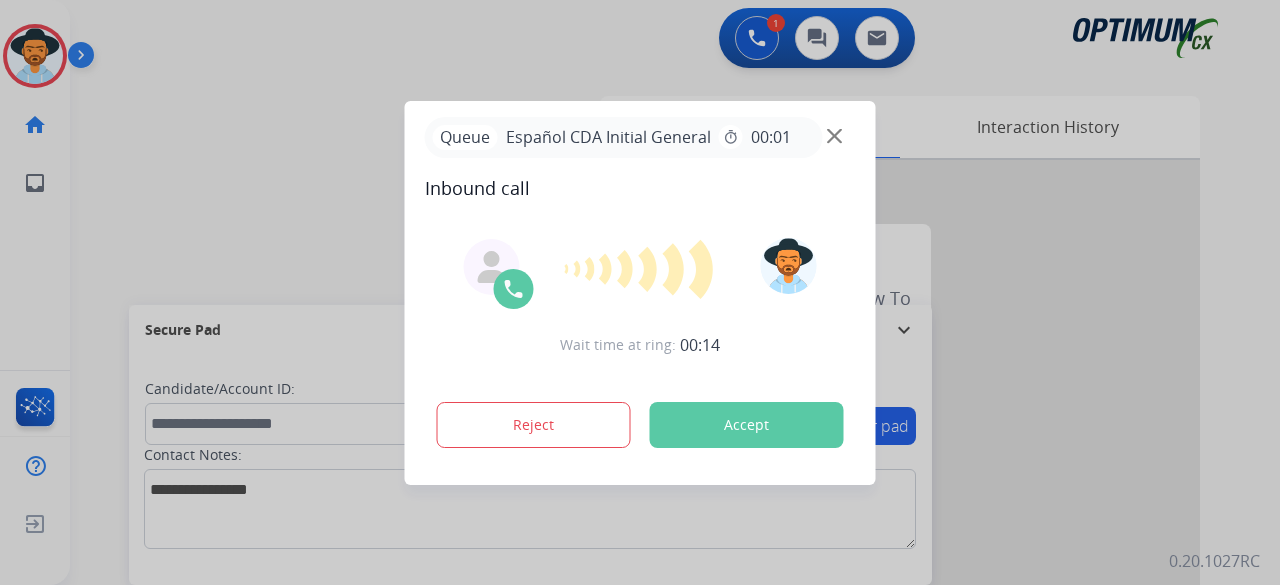 click on "Accept" at bounding box center (747, 425) 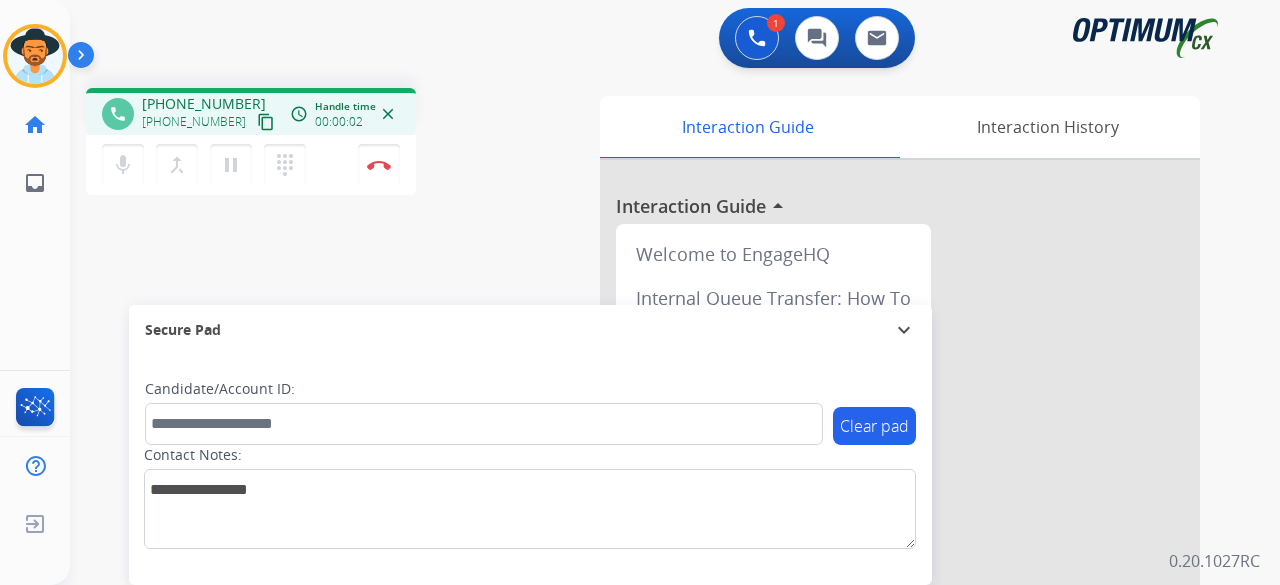 click on "content_copy" at bounding box center (266, 122) 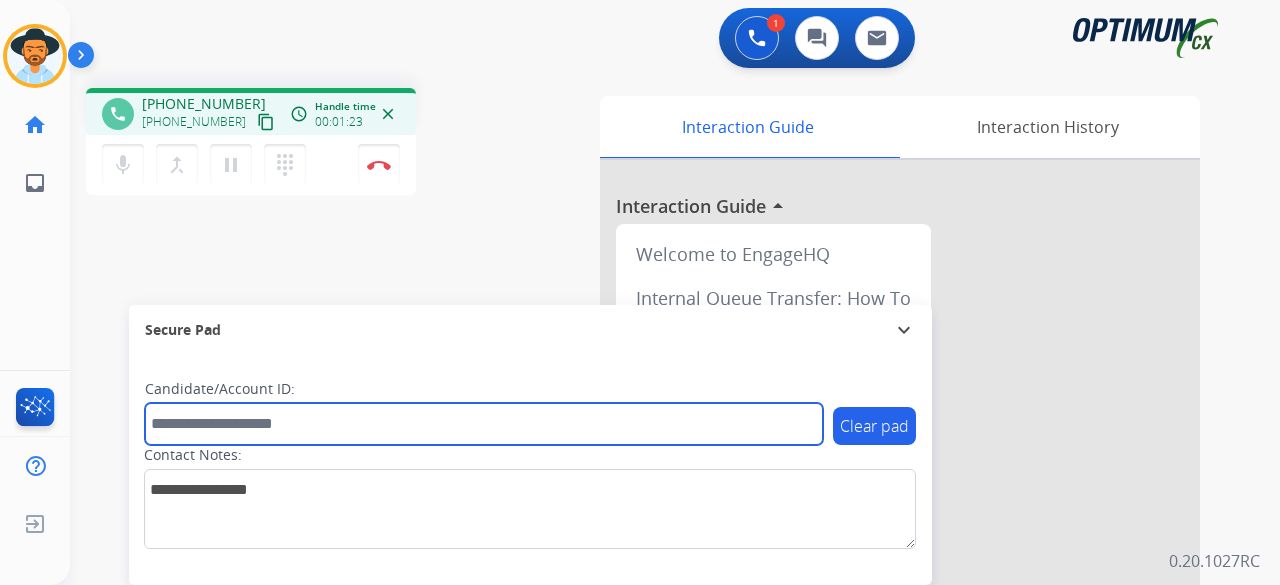 click at bounding box center (484, 424) 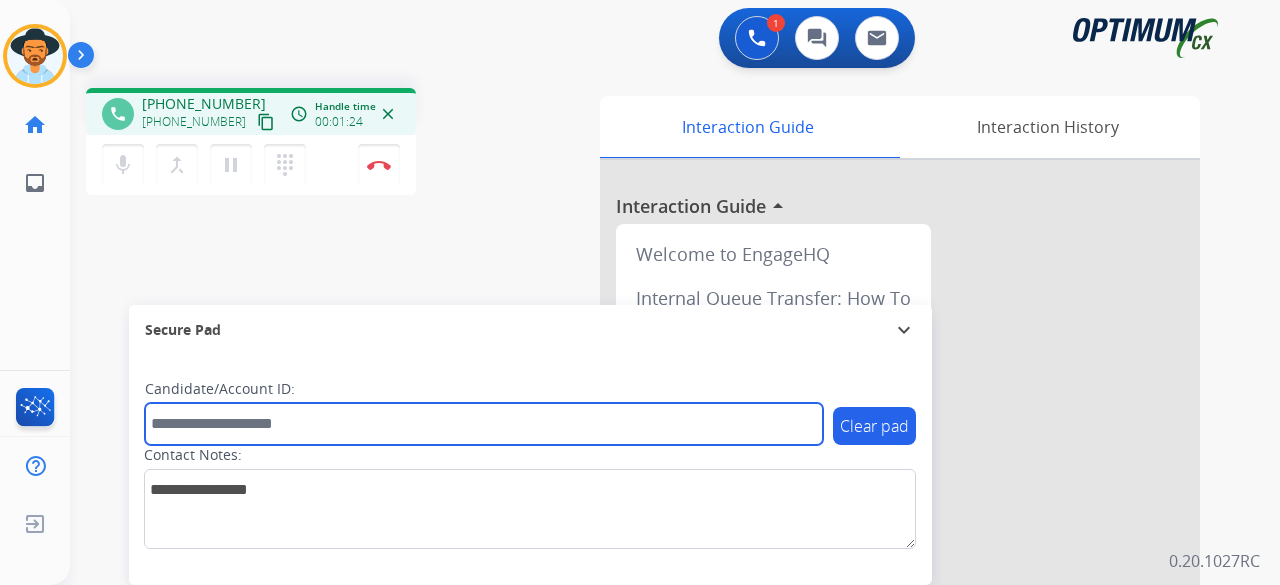 paste on "*******" 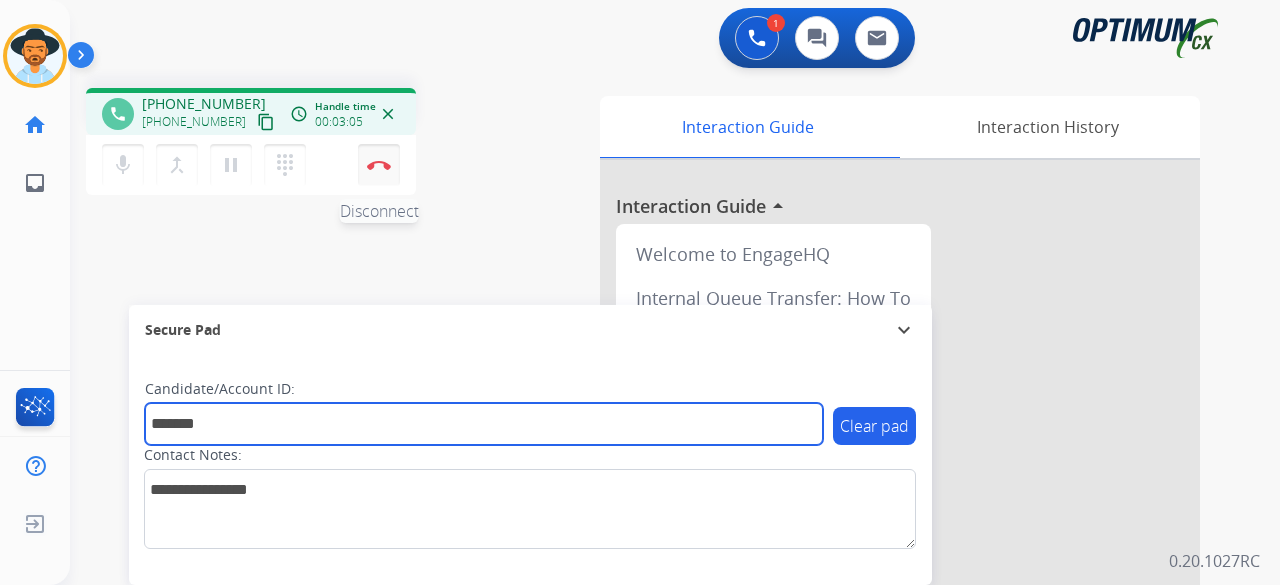 type on "*******" 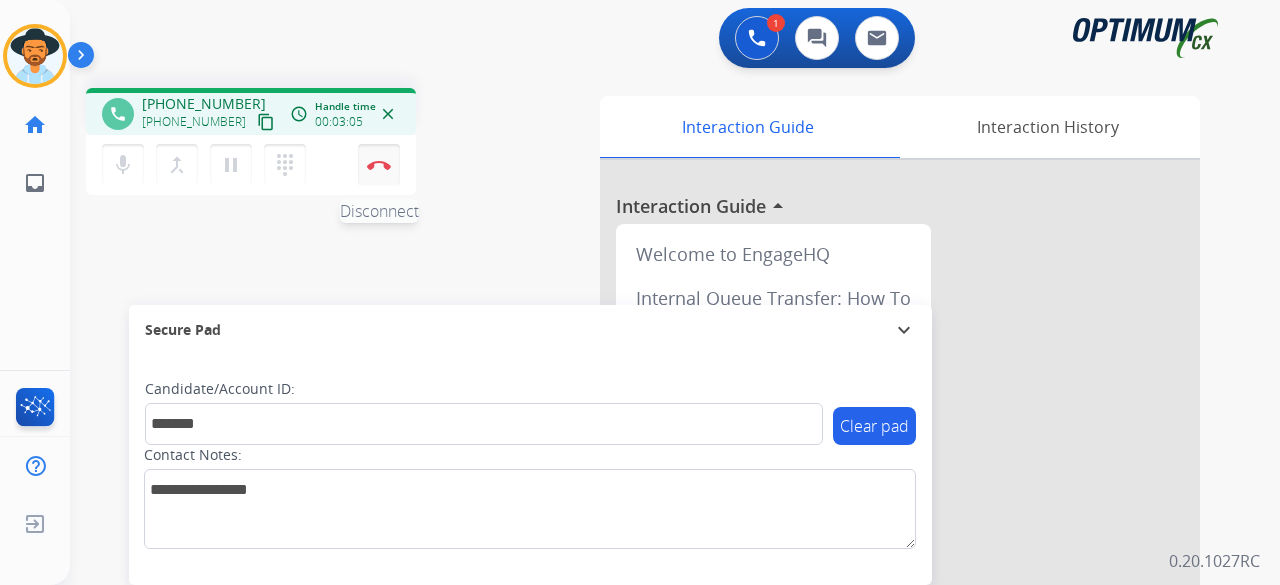 click on "Disconnect" at bounding box center (379, 165) 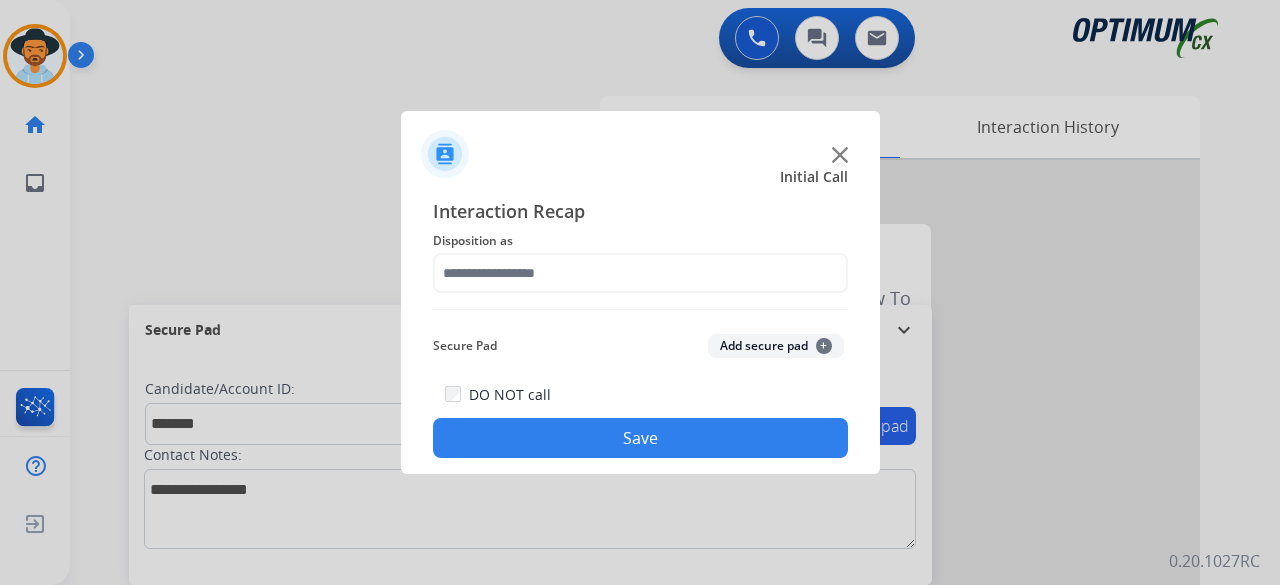 type 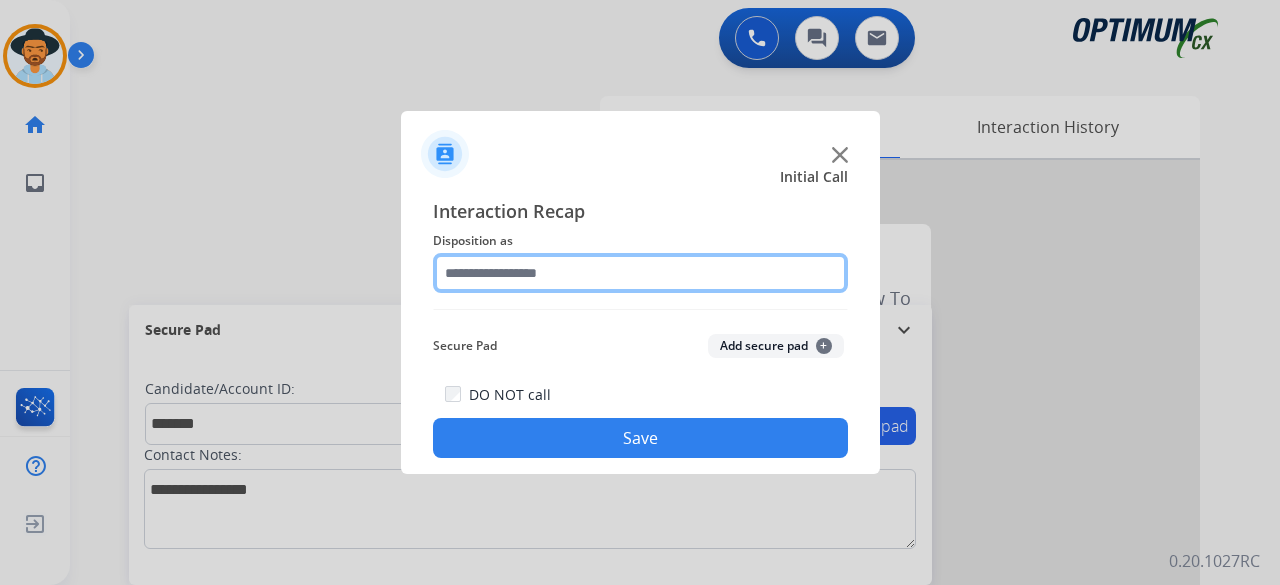 click 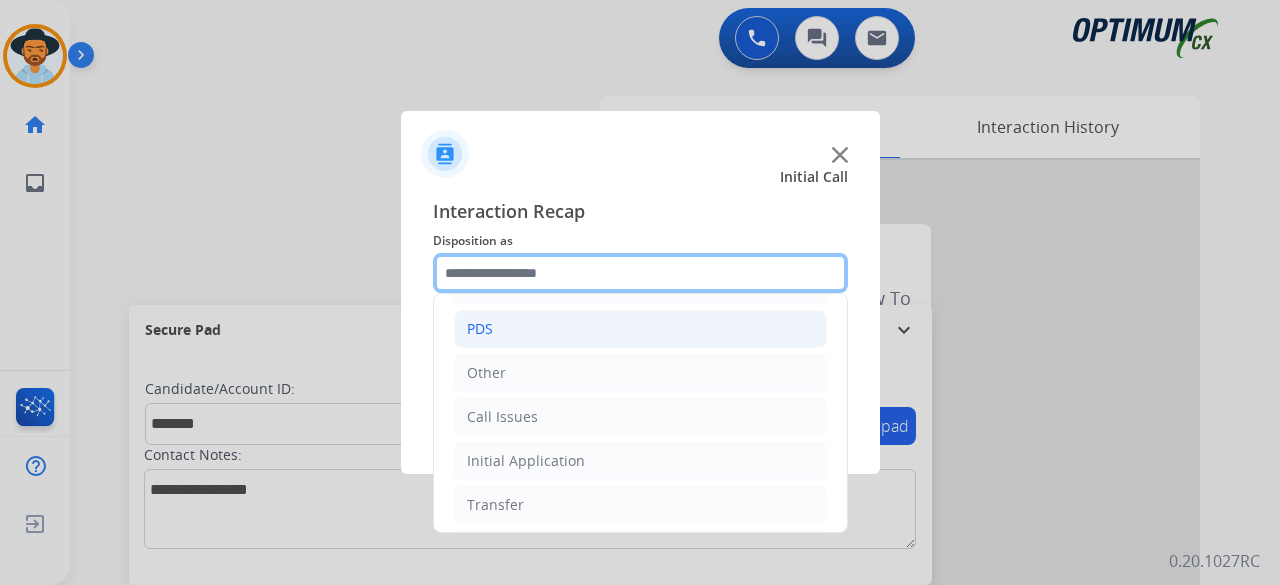 scroll, scrollTop: 130, scrollLeft: 0, axis: vertical 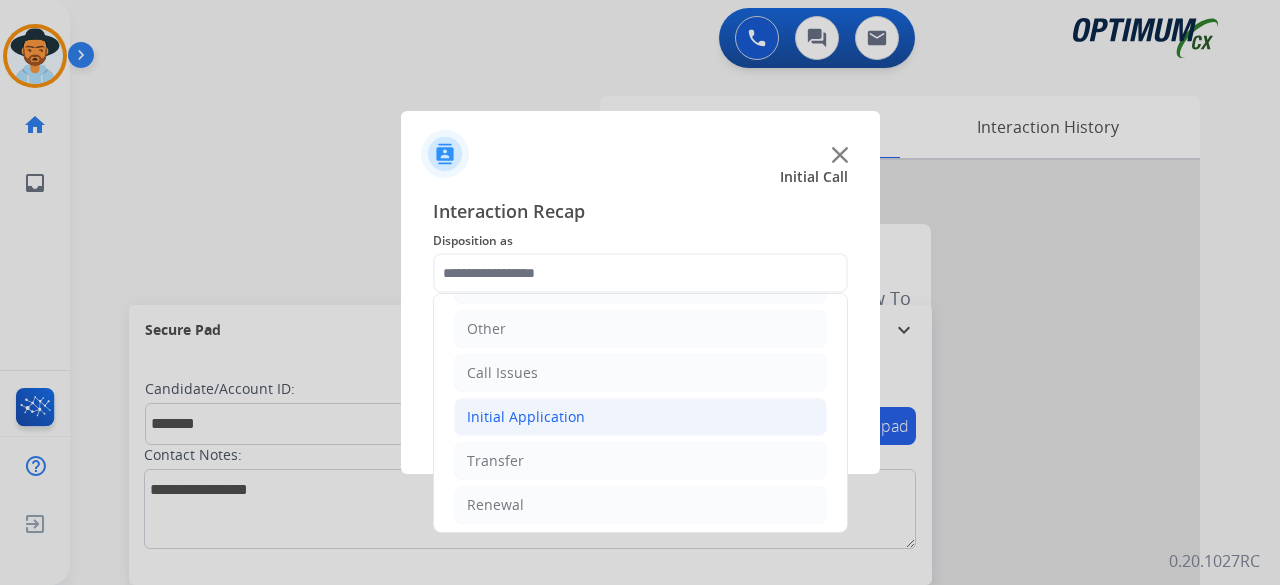 click on "Initial Application" 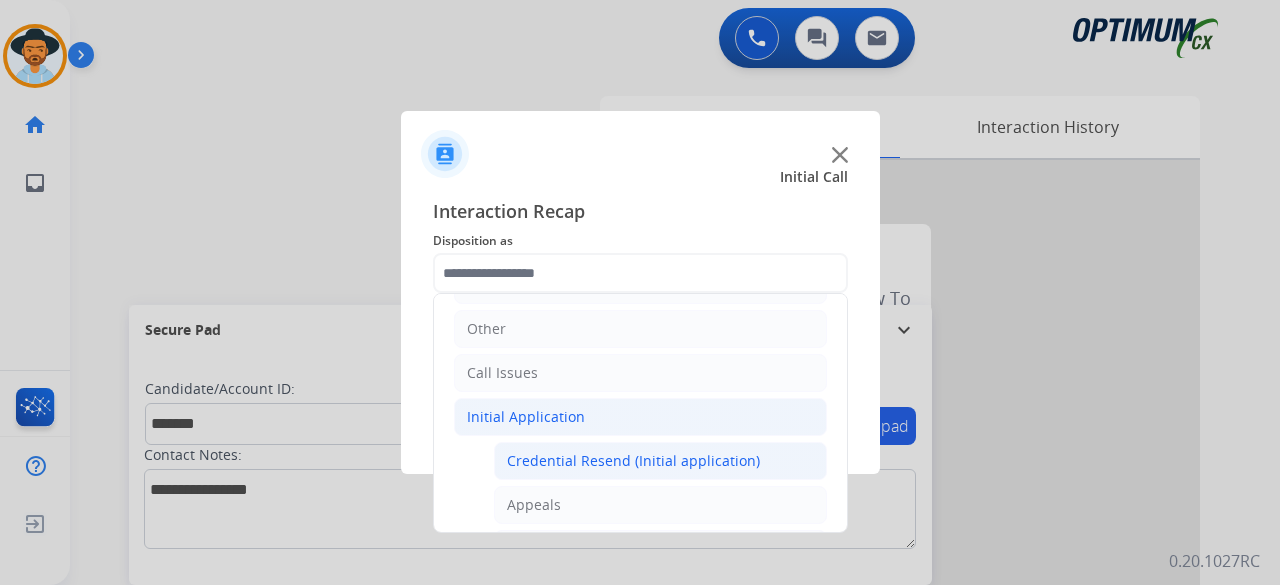 click on "Credential Resend (Initial application)" 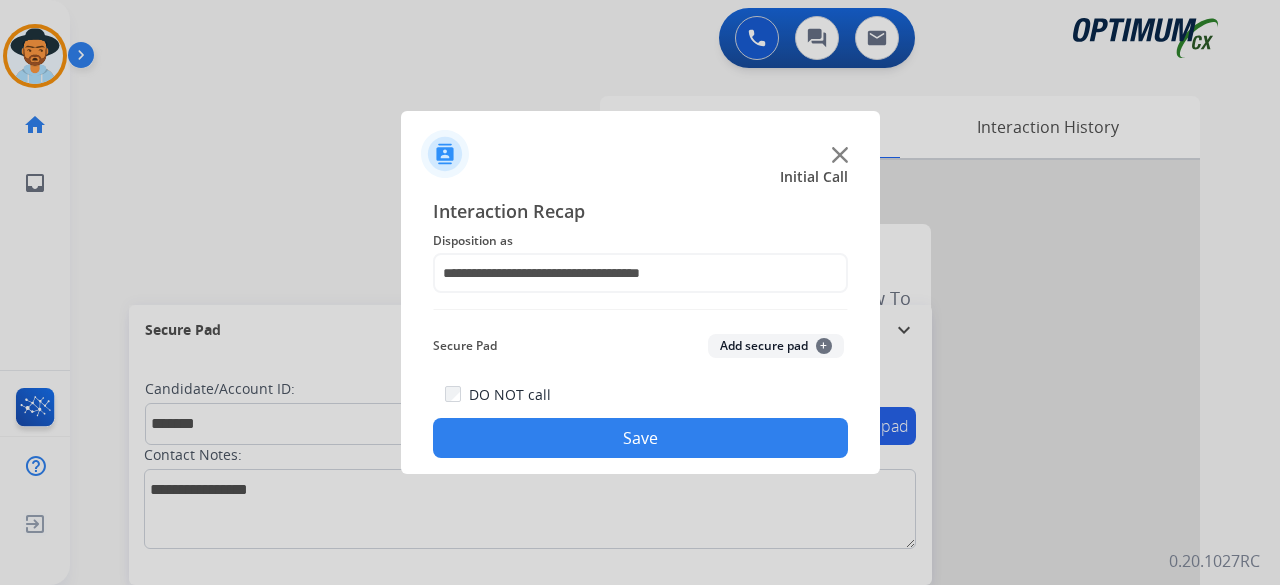click on "Add secure pad  +" 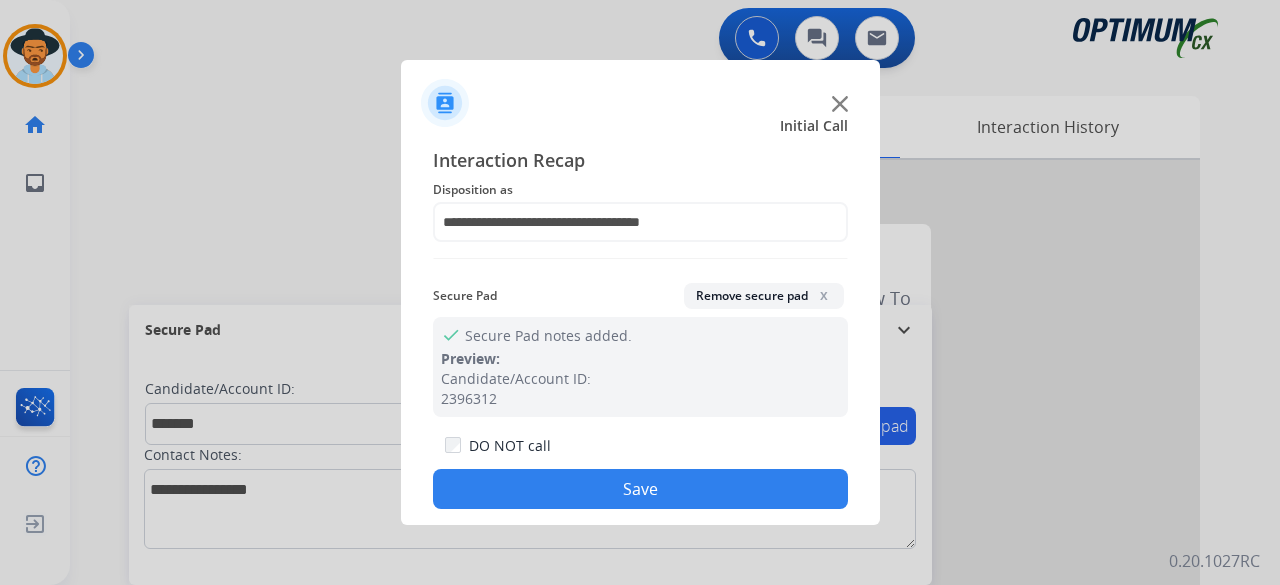 click on "Save" 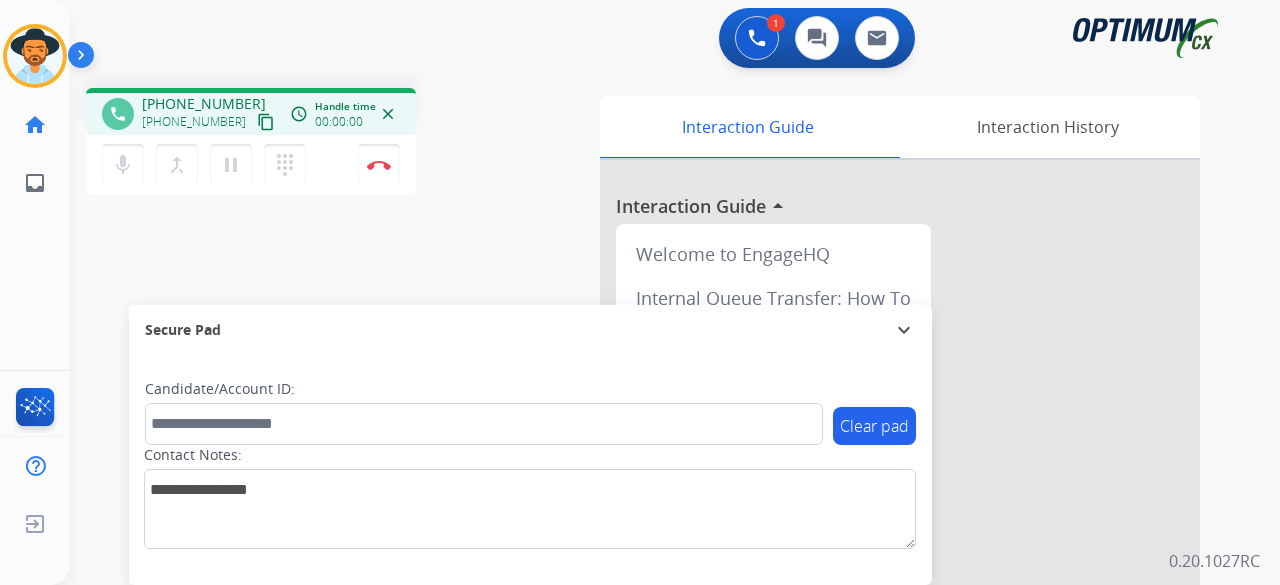 click on "content_copy" at bounding box center [266, 122] 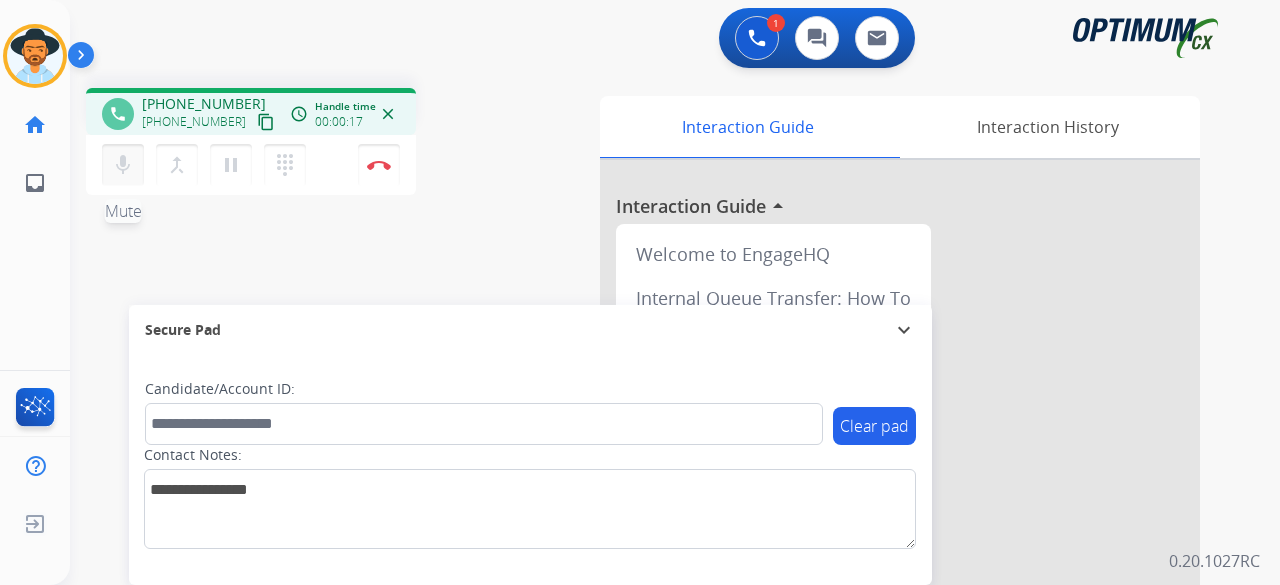 click on "mic" at bounding box center (123, 165) 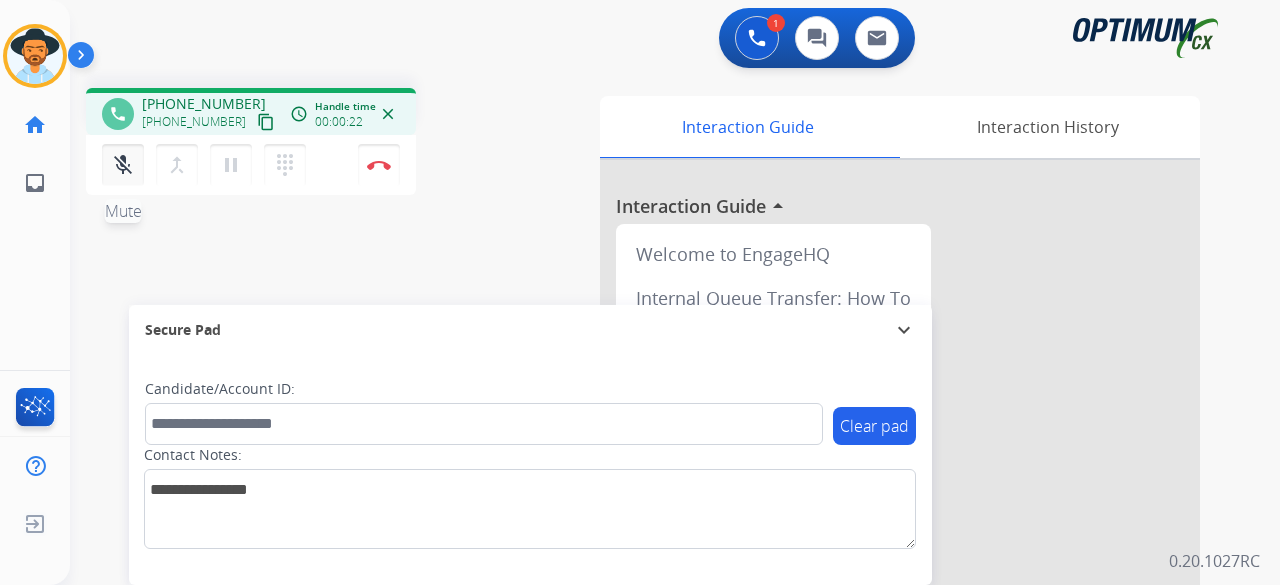 click on "mic_off" at bounding box center [123, 165] 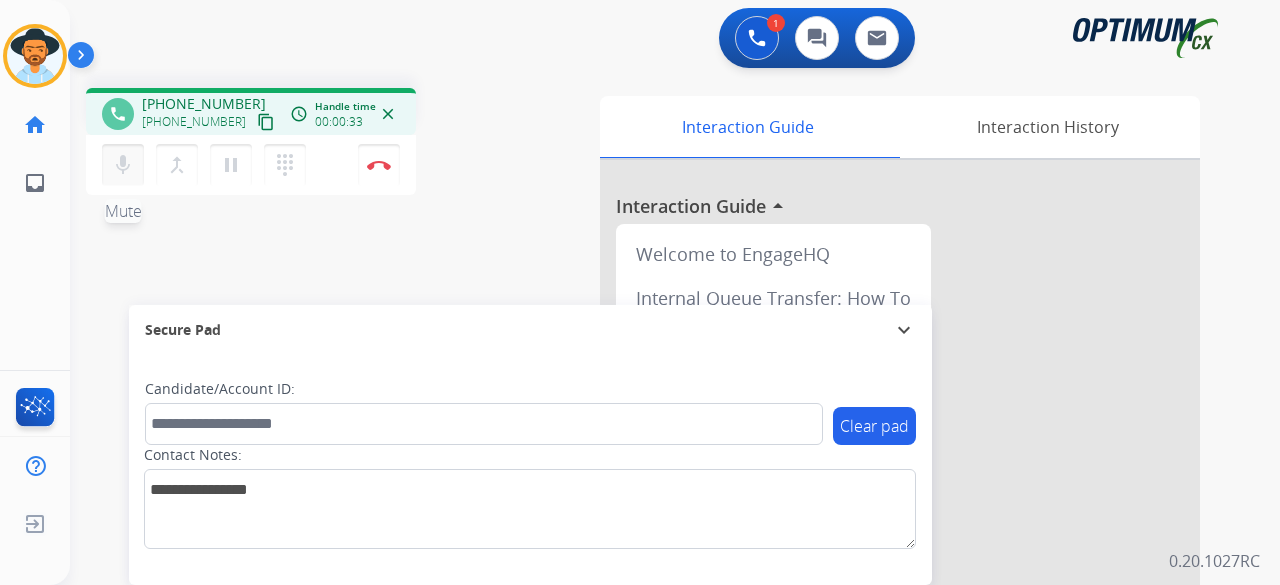 click on "mic" at bounding box center [123, 165] 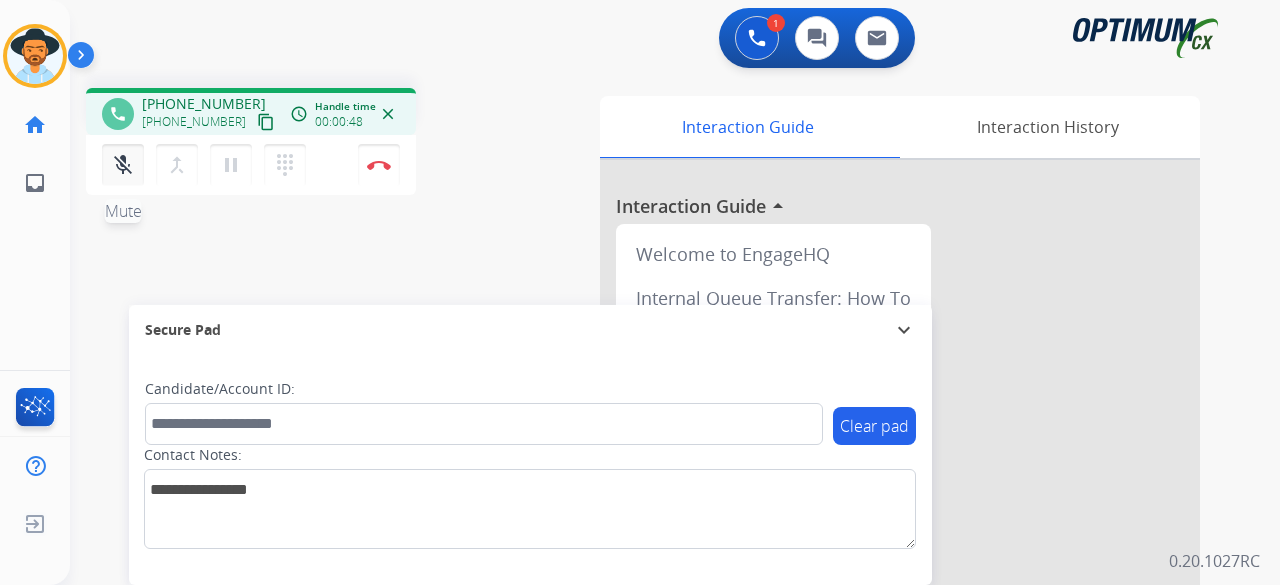 click on "mic_off" at bounding box center (123, 165) 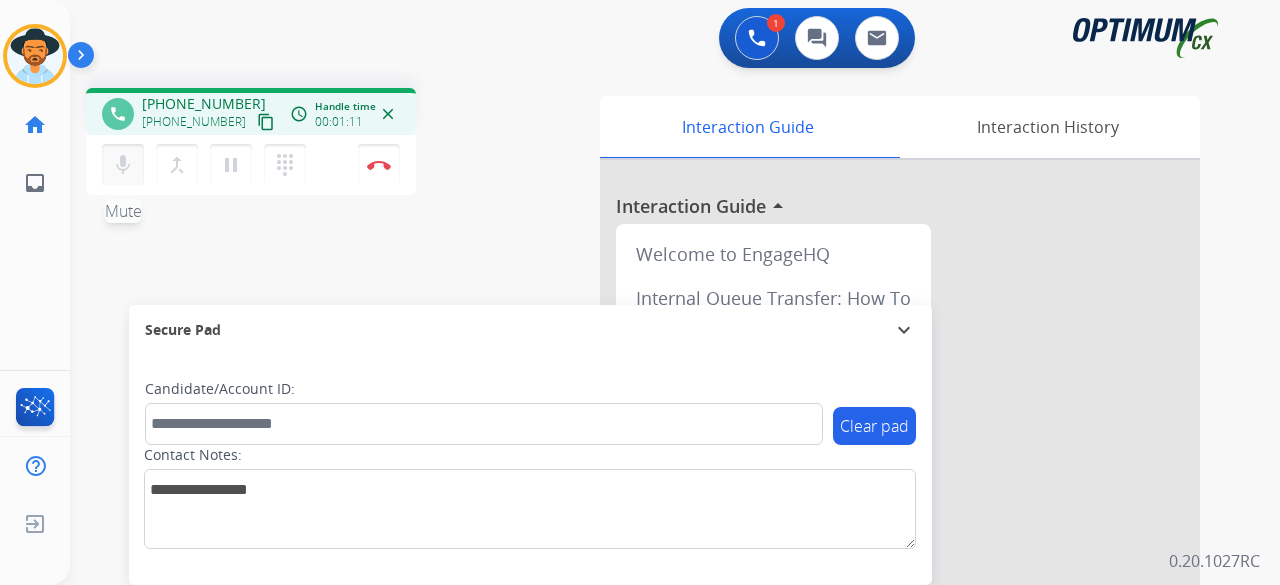 click on "mic Mute" at bounding box center (123, 165) 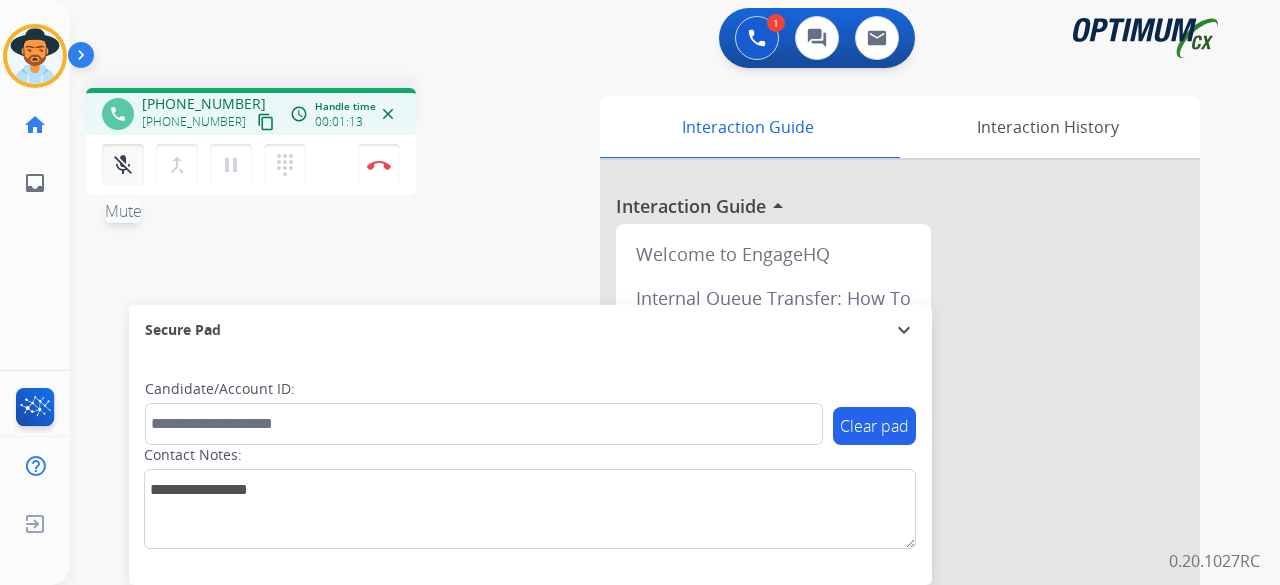 click on "mic_off" at bounding box center [123, 165] 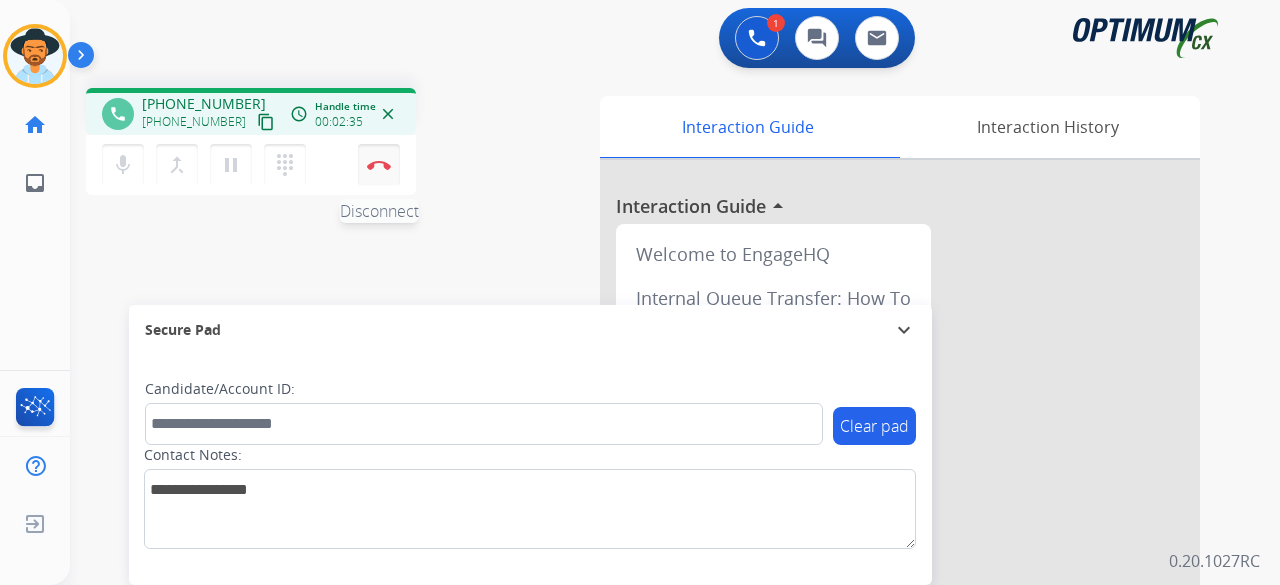 click on "Disconnect" at bounding box center [379, 165] 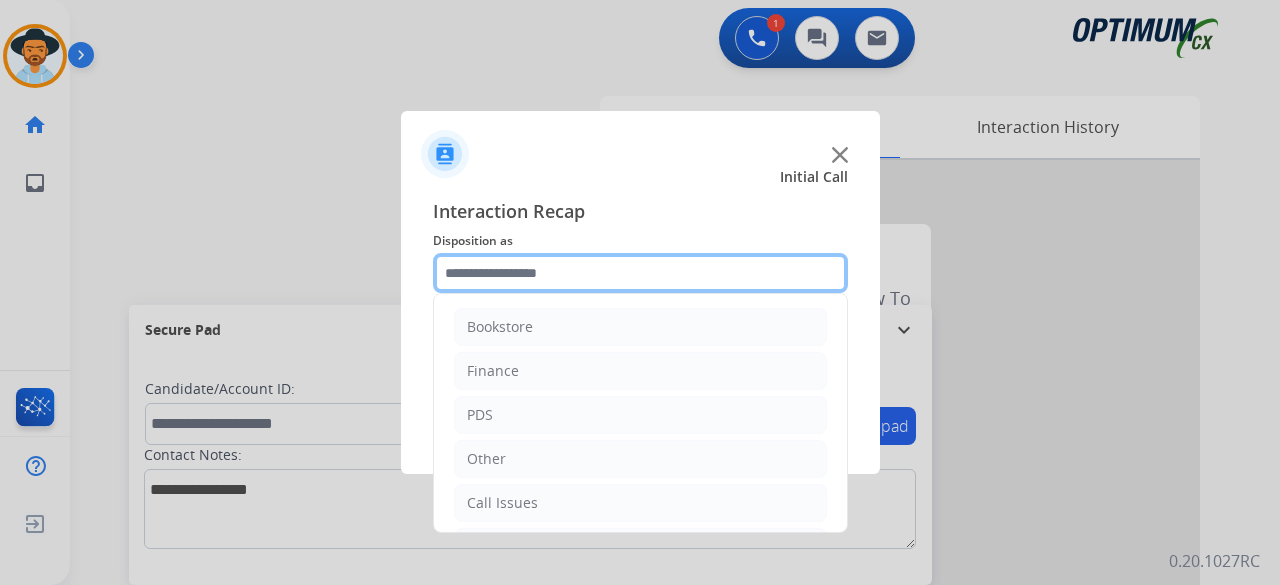 click 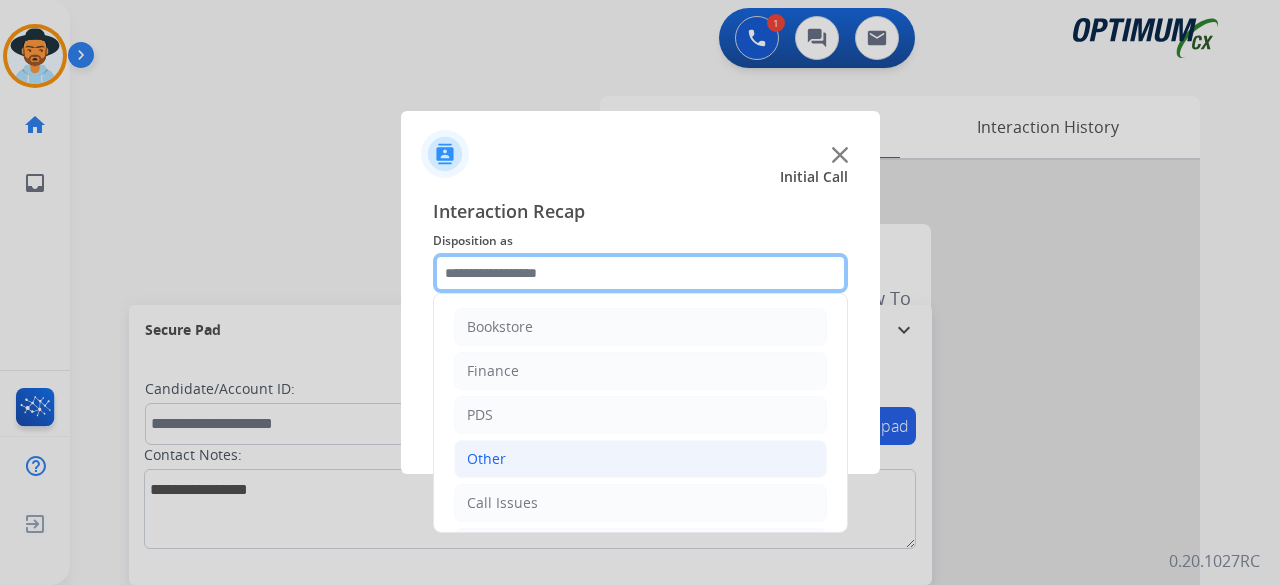 scroll, scrollTop: 130, scrollLeft: 0, axis: vertical 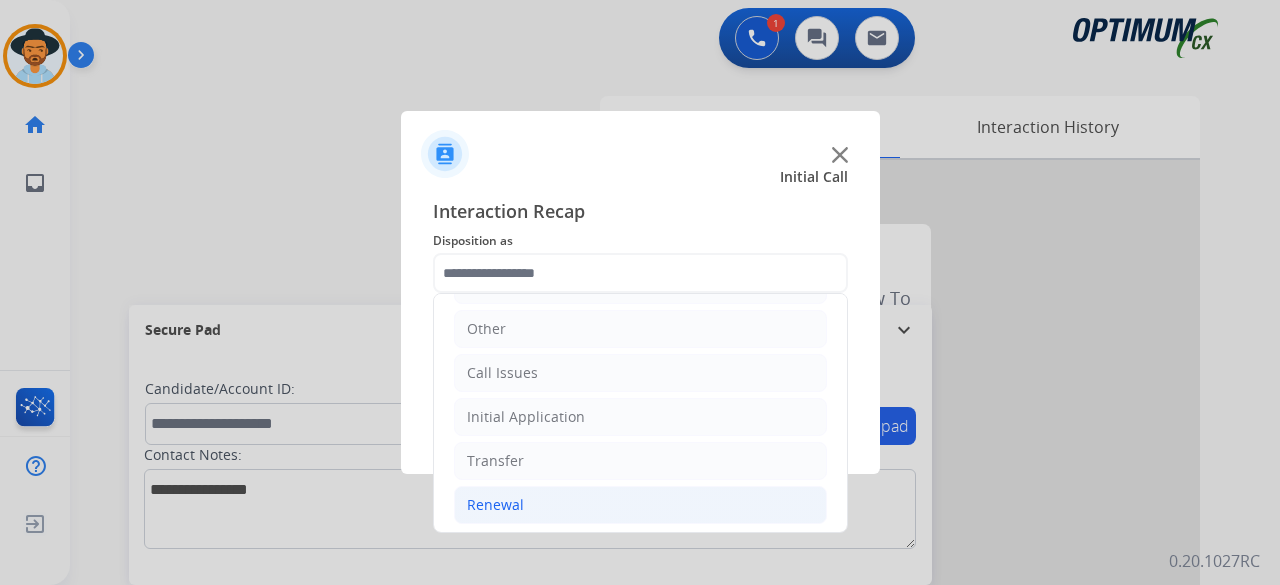 click on "Renewal" 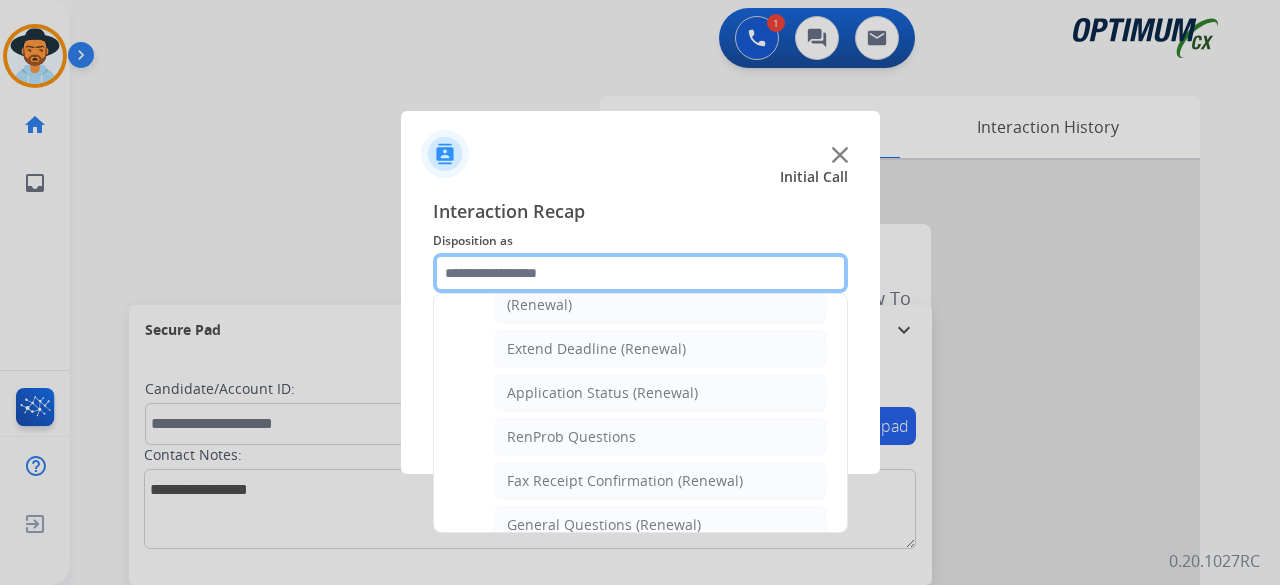 scroll, scrollTop: 427, scrollLeft: 0, axis: vertical 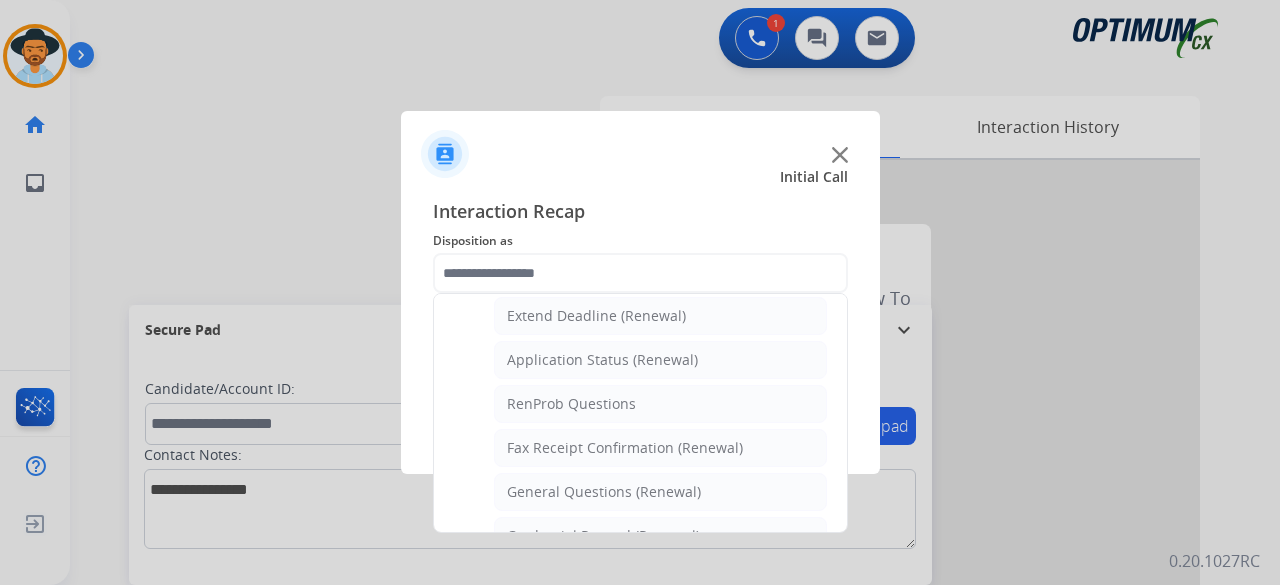click on "General Questions (Renewal)" 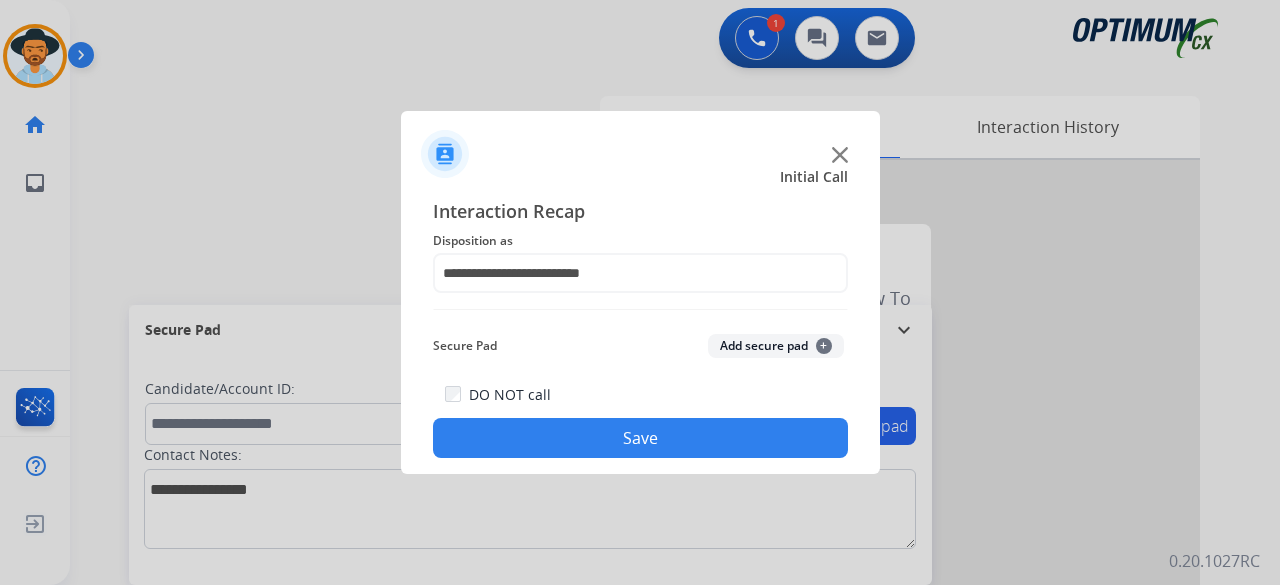 click on "Add secure pad  +" 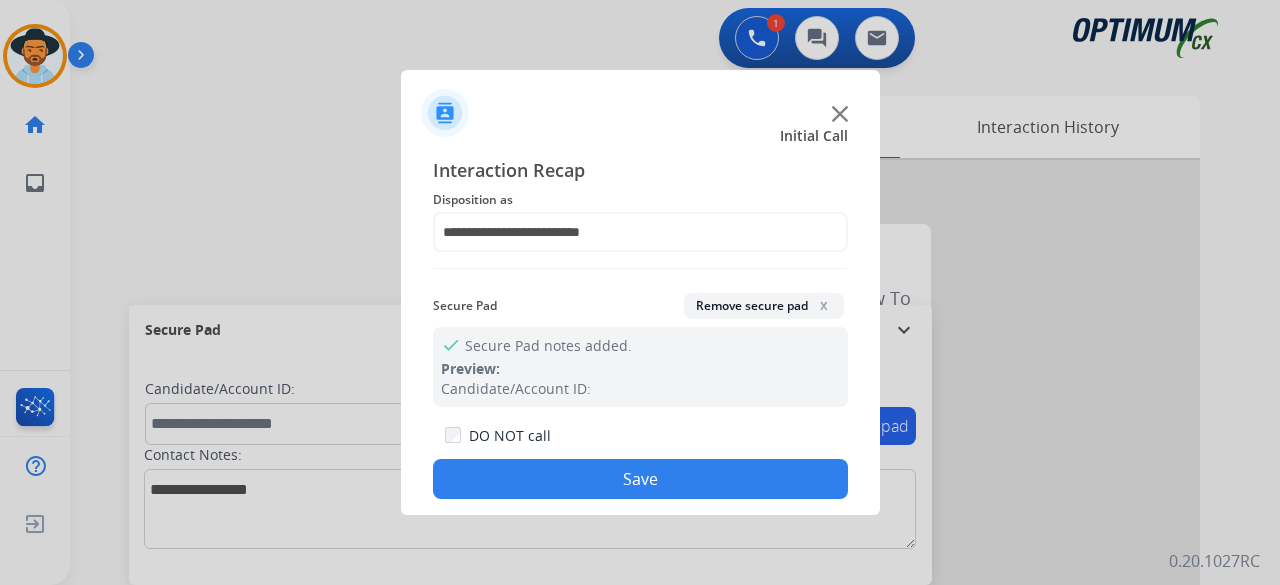 click on "Save" 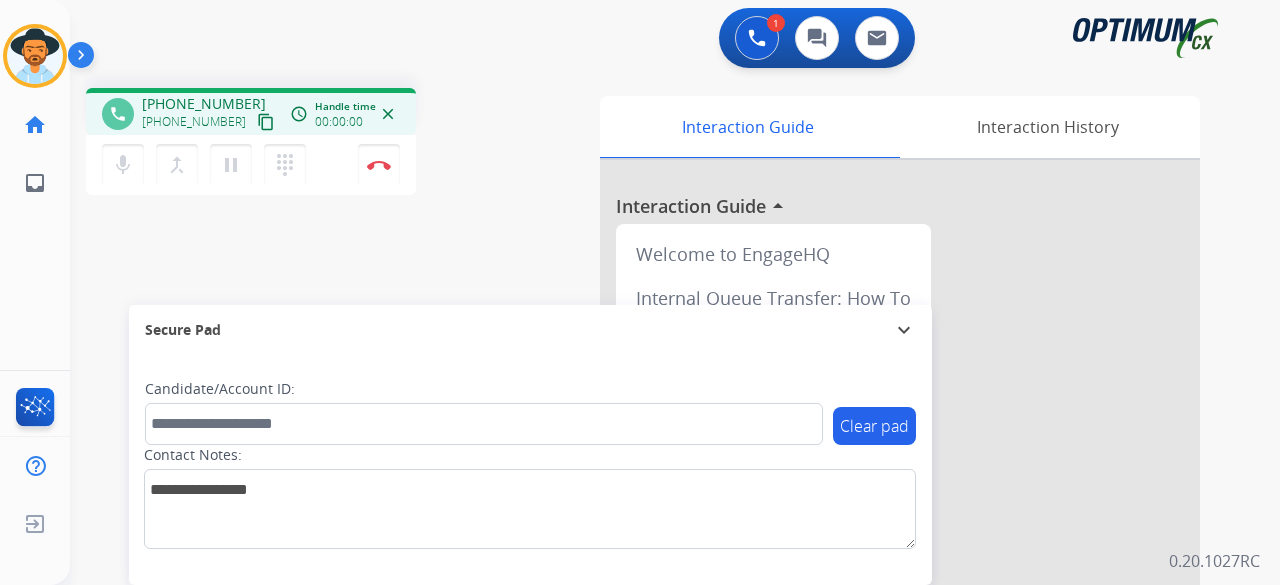 click on "content_copy" at bounding box center [266, 122] 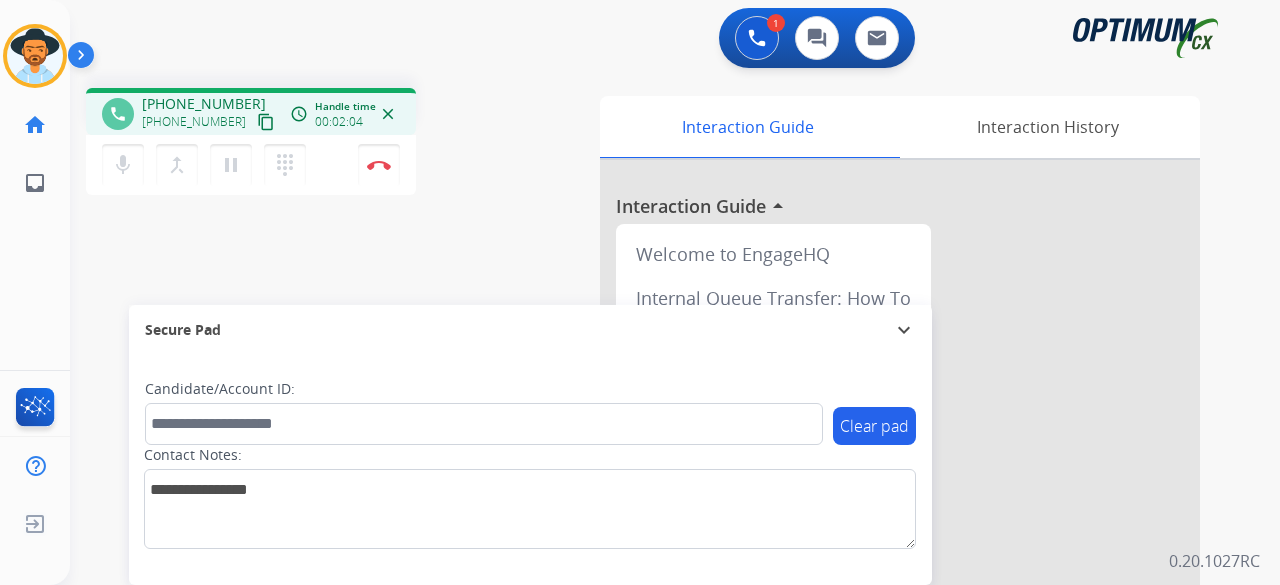 click on "phone [PHONE_NUMBER] [PHONE_NUMBER] content_copy access_time Call metrics Queue   00:11 Hold   00:00 Talk   02:05 Total   02:15 Handle time 00:02:04 close mic Mute merge_type Bridge pause Hold dialpad Dialpad Disconnect swap_horiz Break voice bridge close_fullscreen Connect 3-Way Call merge_type Separate 3-Way Call  Interaction Guide   Interaction History  Interaction Guide arrow_drop_up  Welcome to EngageHQ   Internal Queue Transfer: How To  Secure Pad expand_more Clear pad Candidate/Account ID: Contact Notes:" at bounding box center (651, 489) 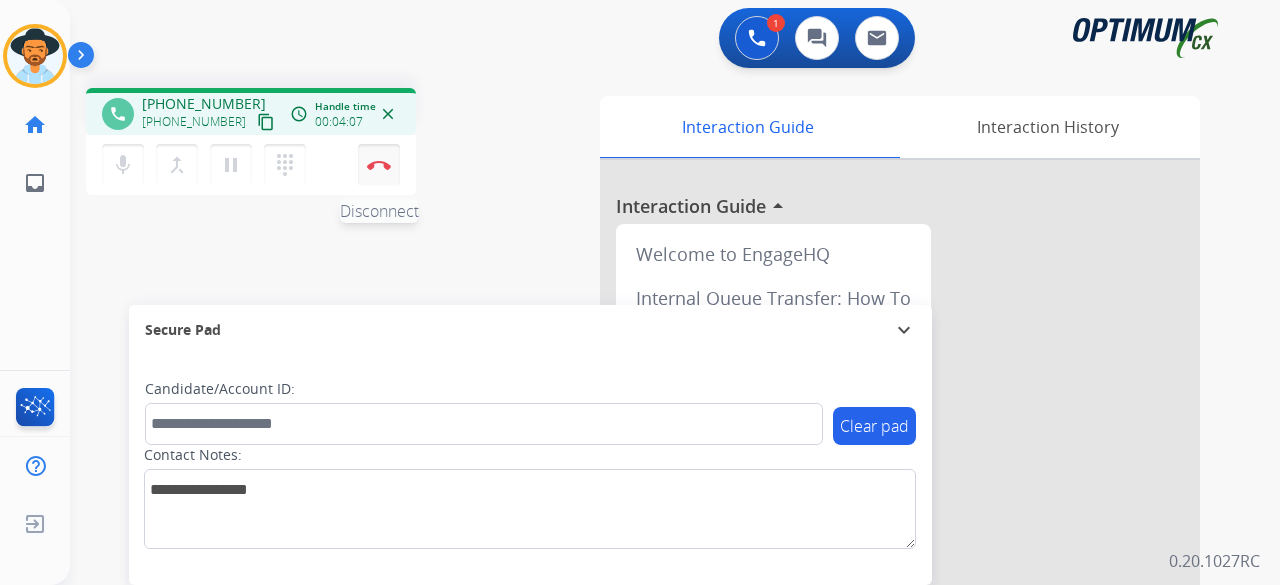 click on "Disconnect" at bounding box center [379, 165] 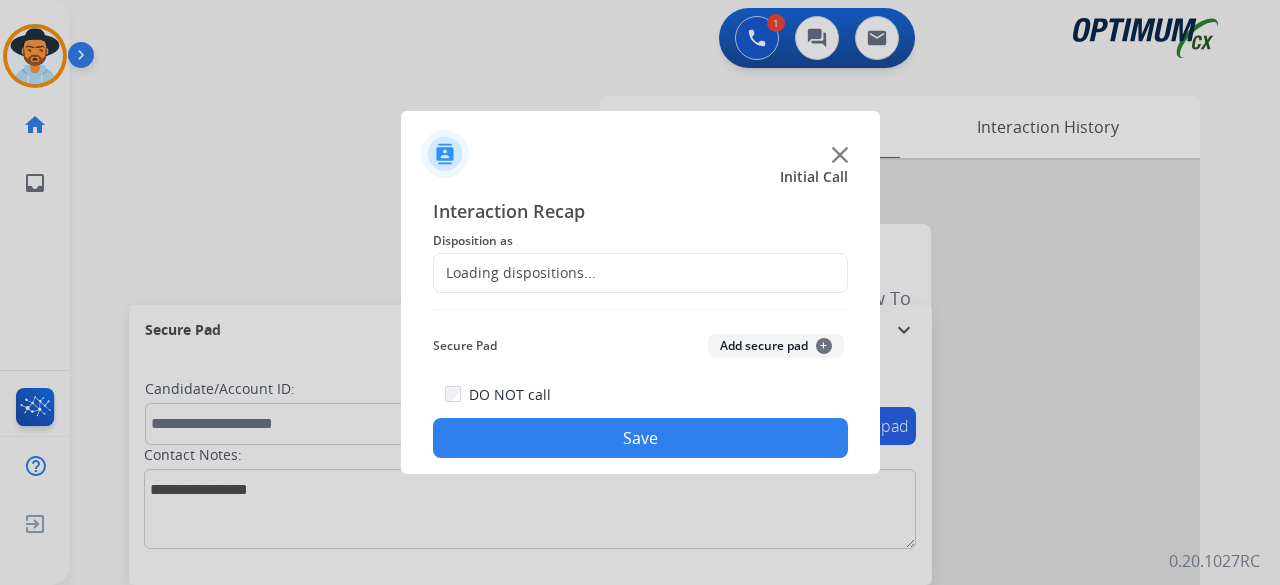 click at bounding box center [640, 292] 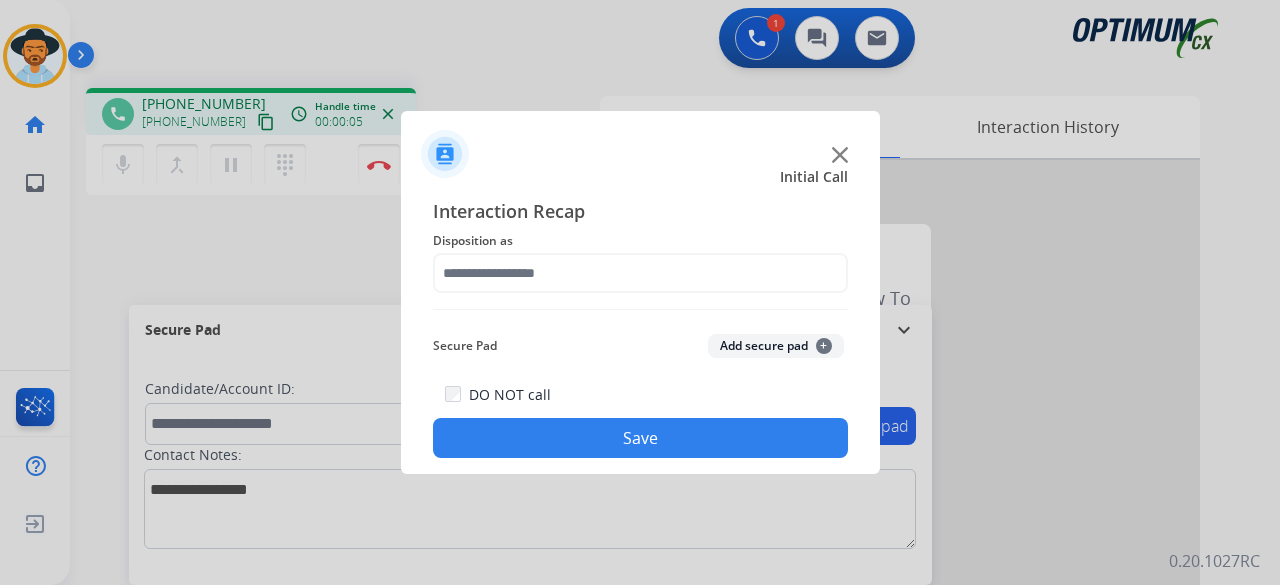 click at bounding box center (640, 292) 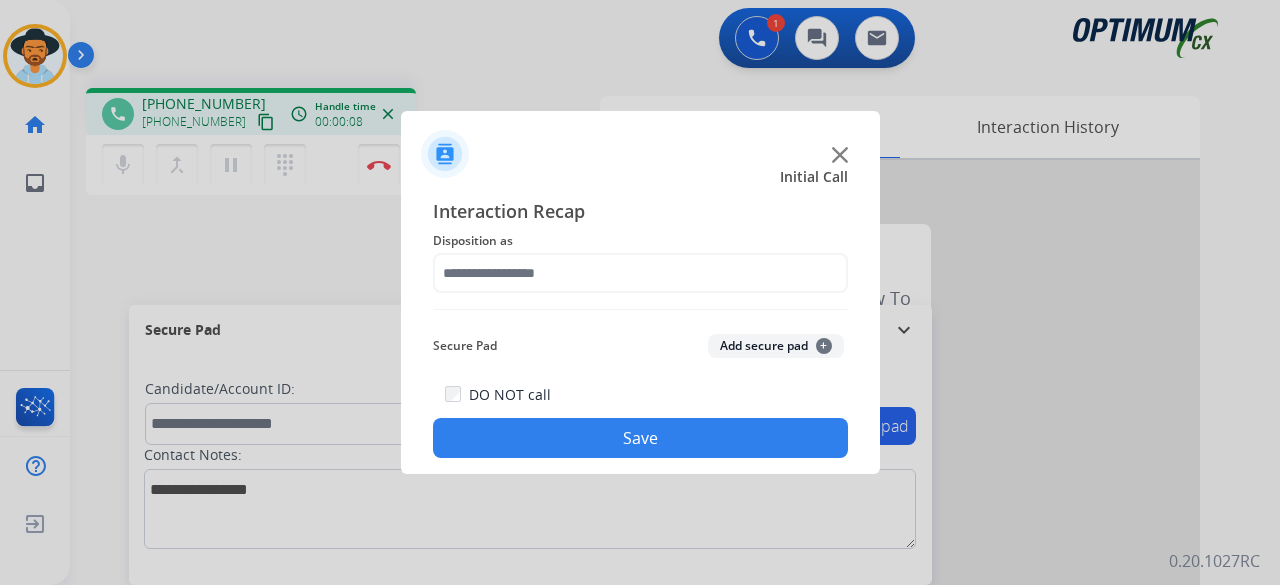 click 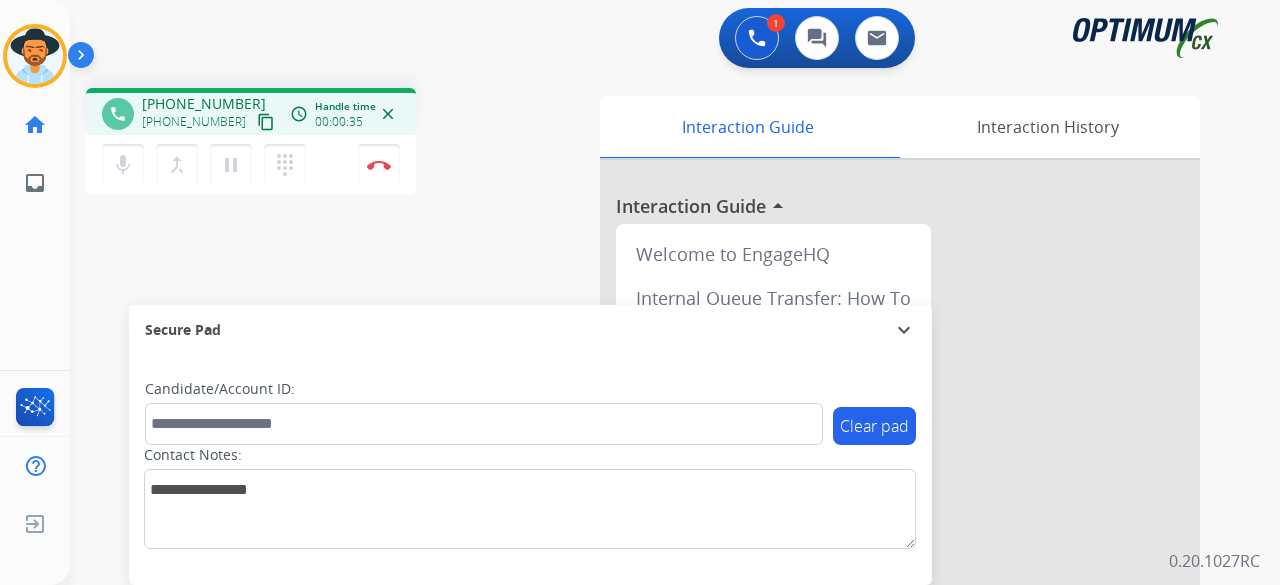 click on "content_copy" at bounding box center (266, 122) 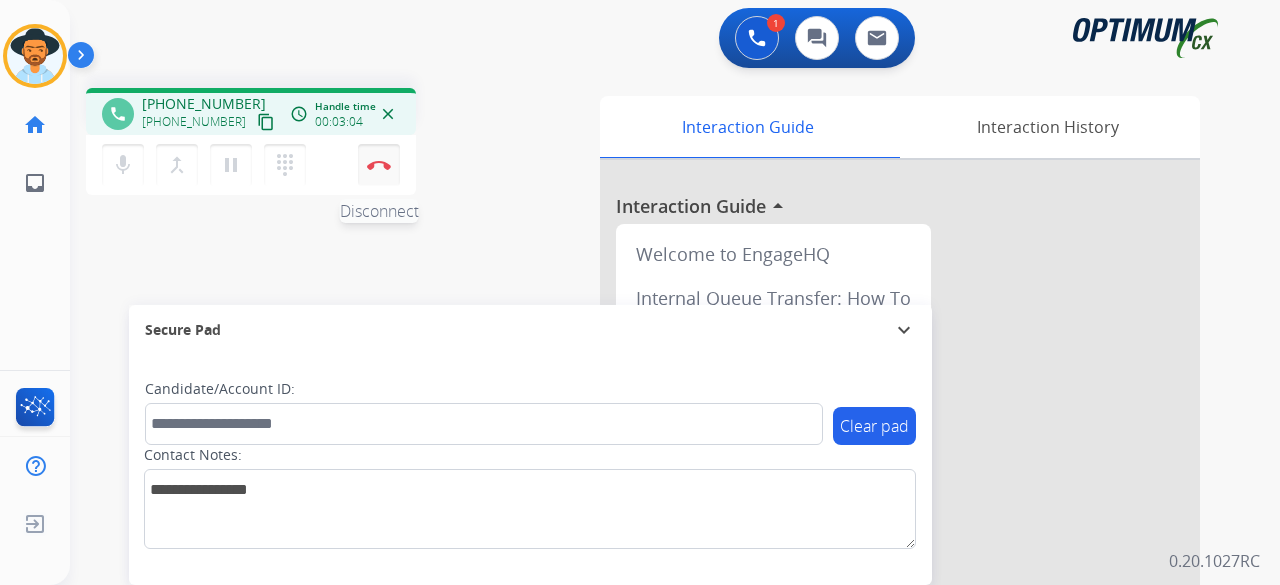 click on "Disconnect" at bounding box center (379, 165) 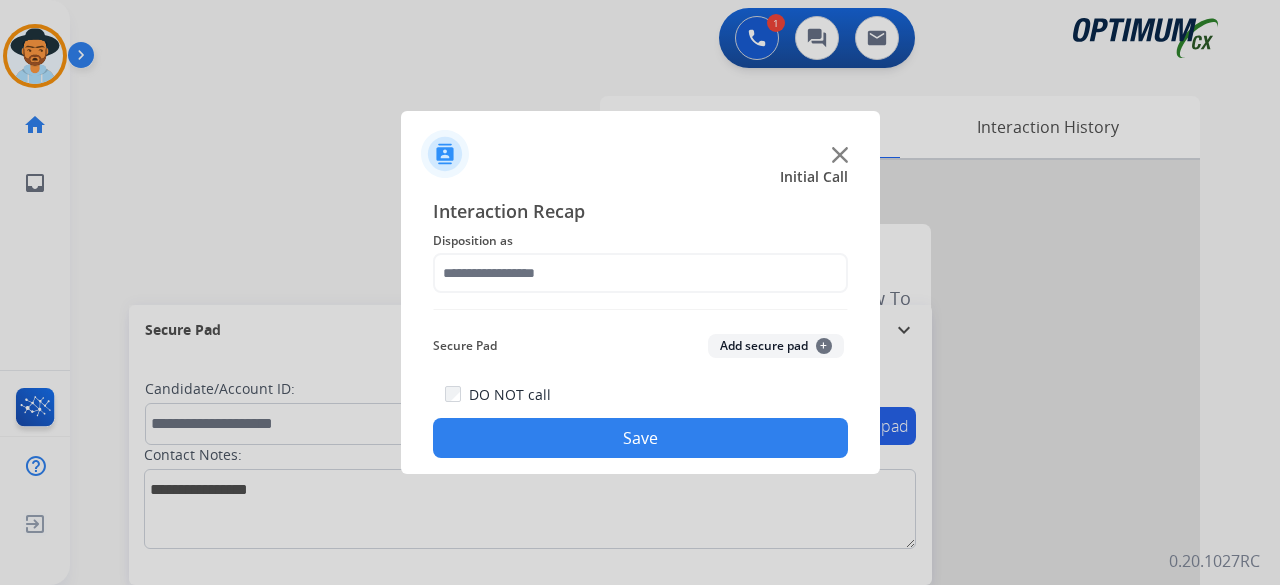 click at bounding box center (640, 292) 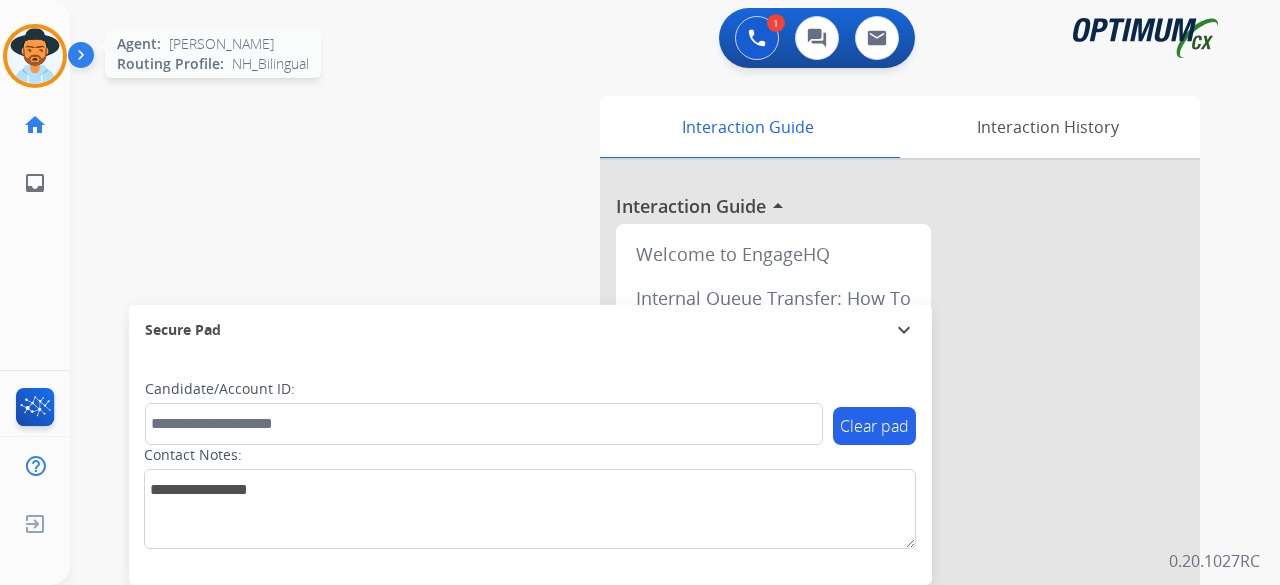 click at bounding box center [35, 56] 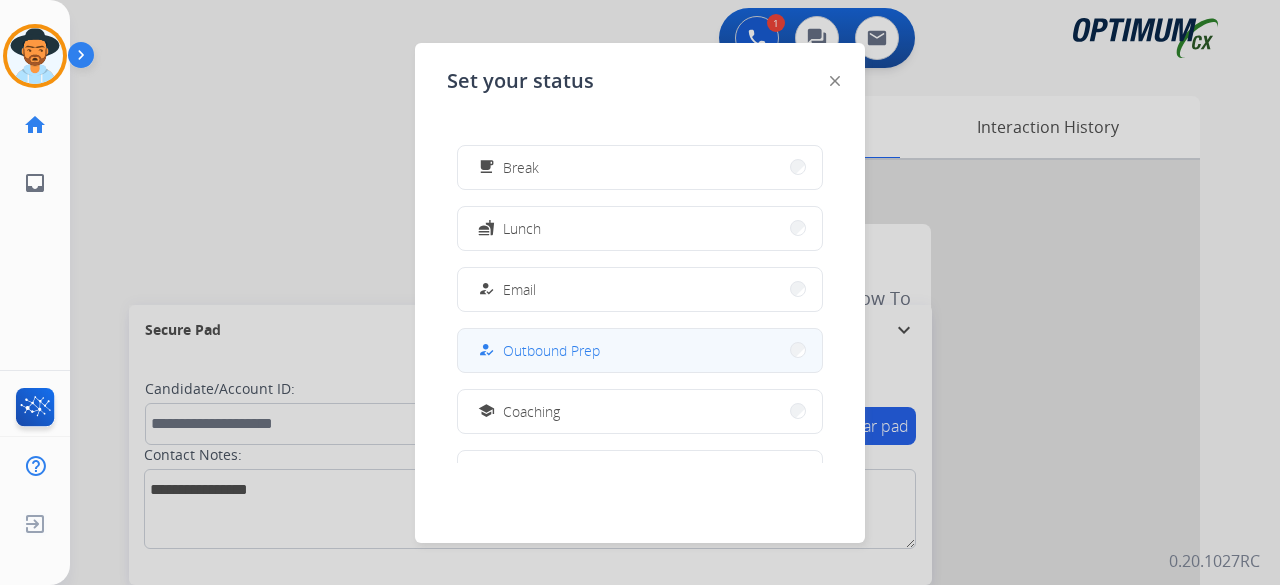 scroll, scrollTop: 36, scrollLeft: 0, axis: vertical 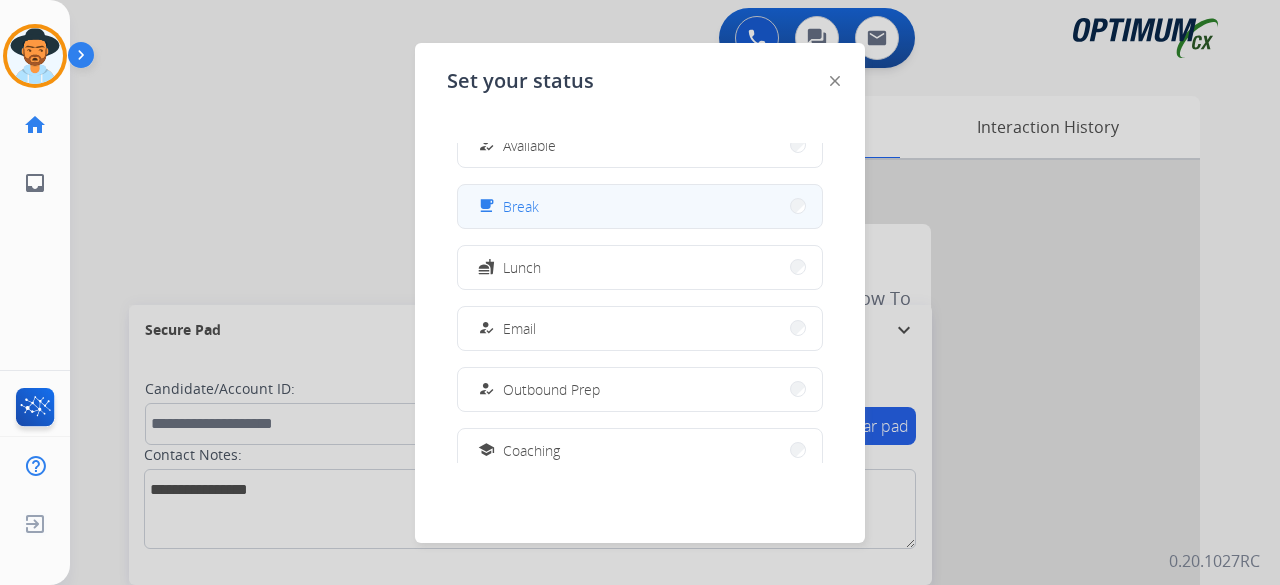 click on "free_breakfast Break" at bounding box center (640, 206) 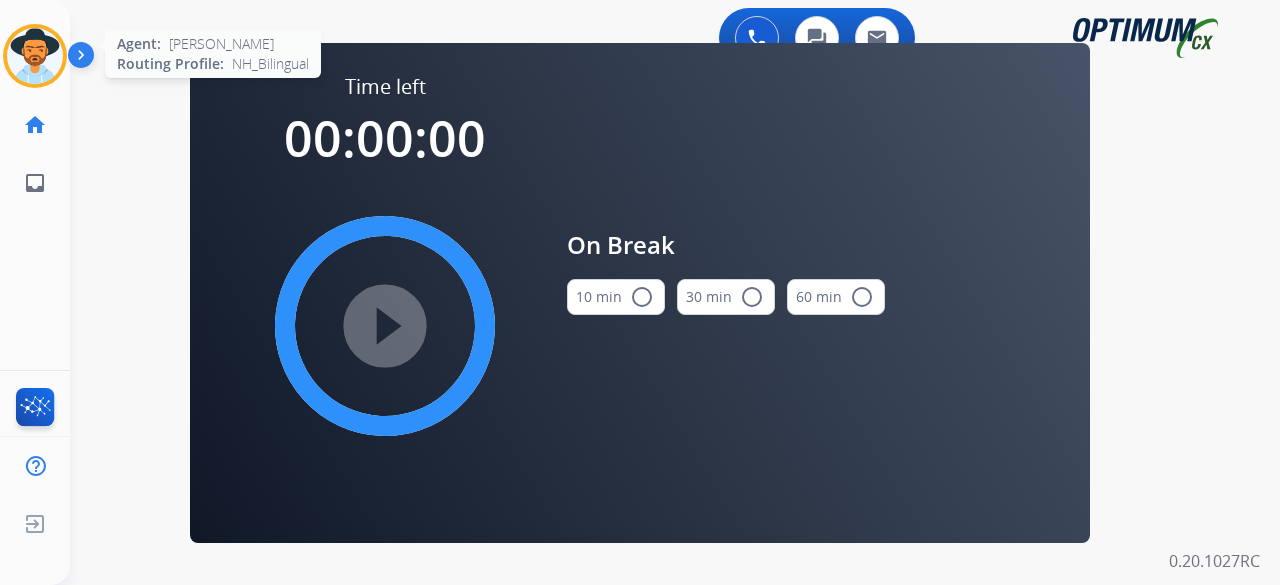 click at bounding box center (35, 56) 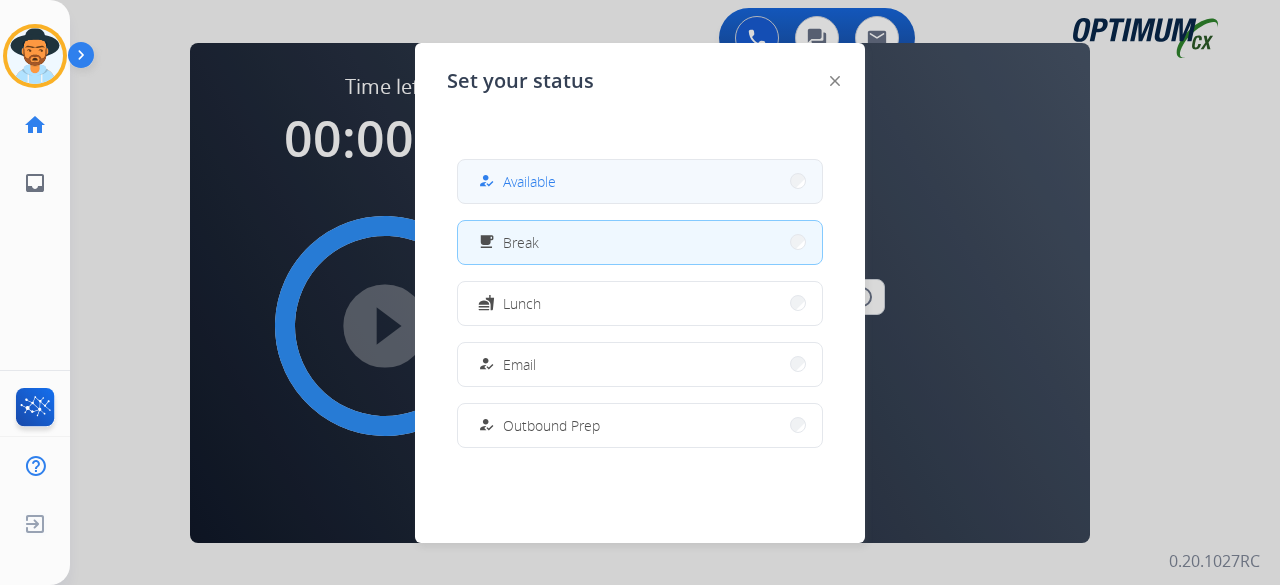 click on "how_to_reg Available" at bounding box center (640, 181) 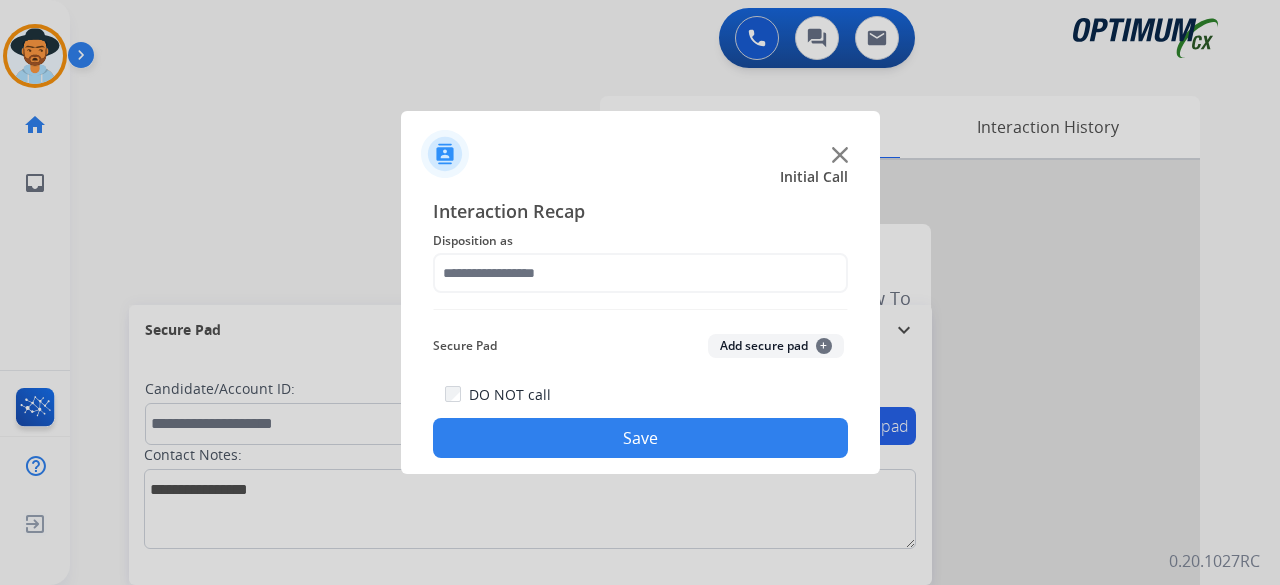 click at bounding box center (640, 292) 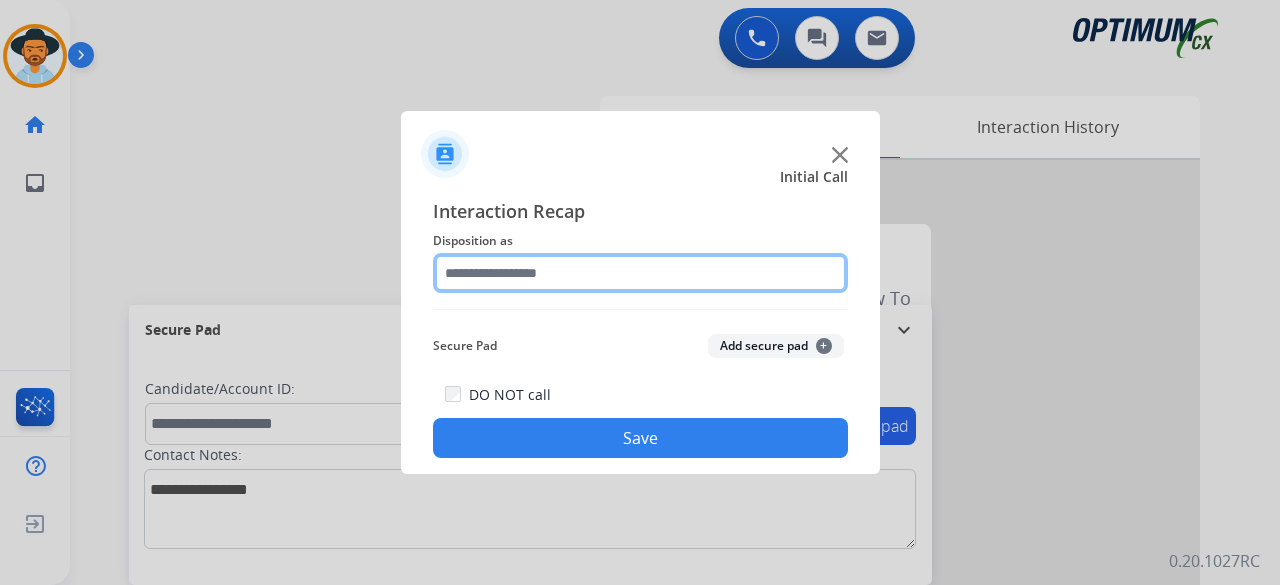 click 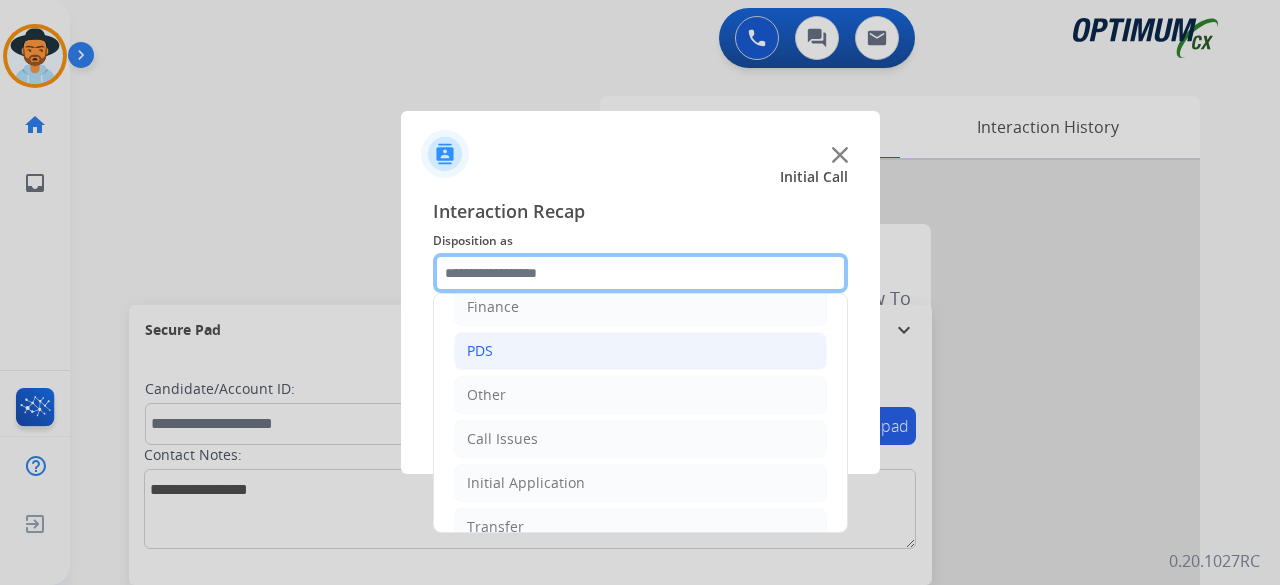 scroll, scrollTop: 130, scrollLeft: 0, axis: vertical 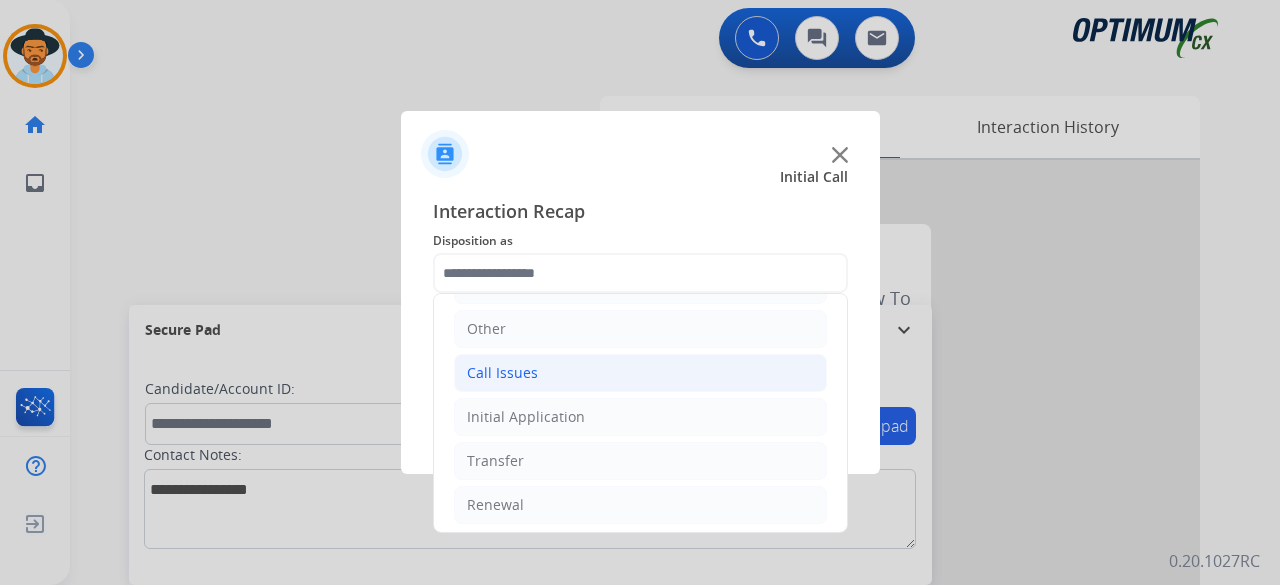 click on "Call Issues" 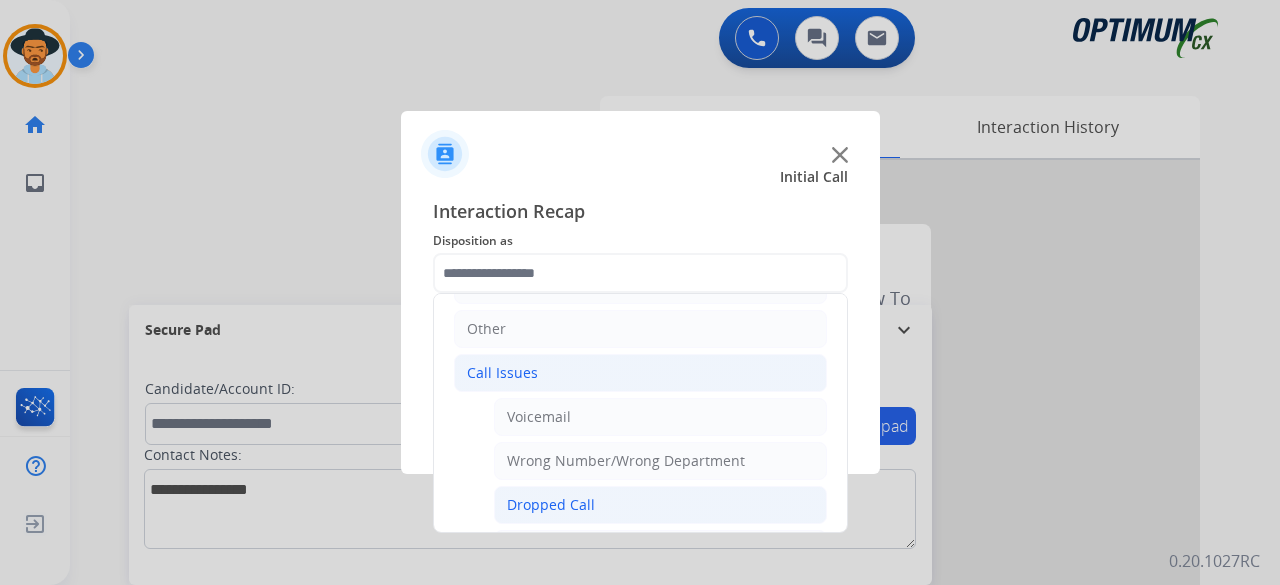 click on "Dropped Call" 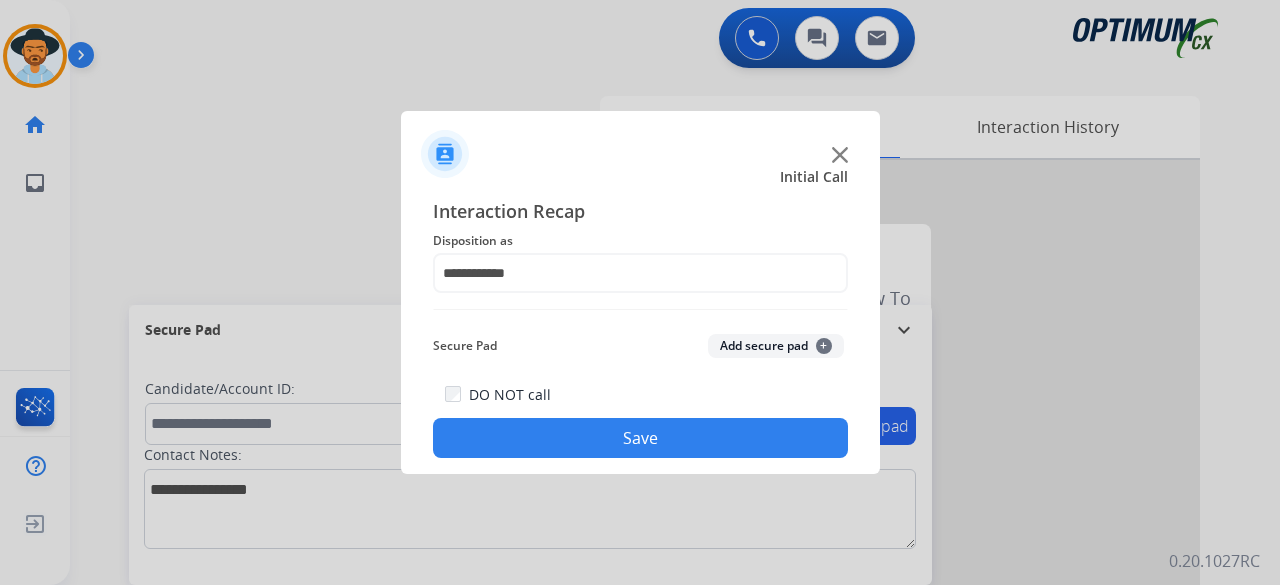 click on "Add secure pad  +" 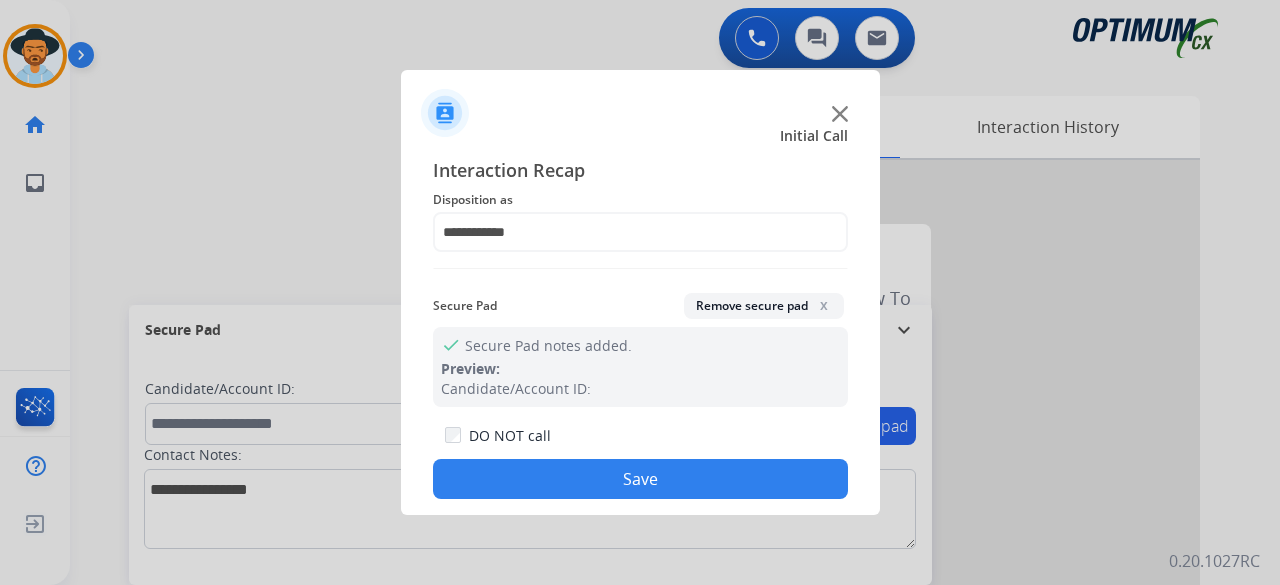 click on "check Secure Pad notes added. Preview: Candidate/Account ID:" 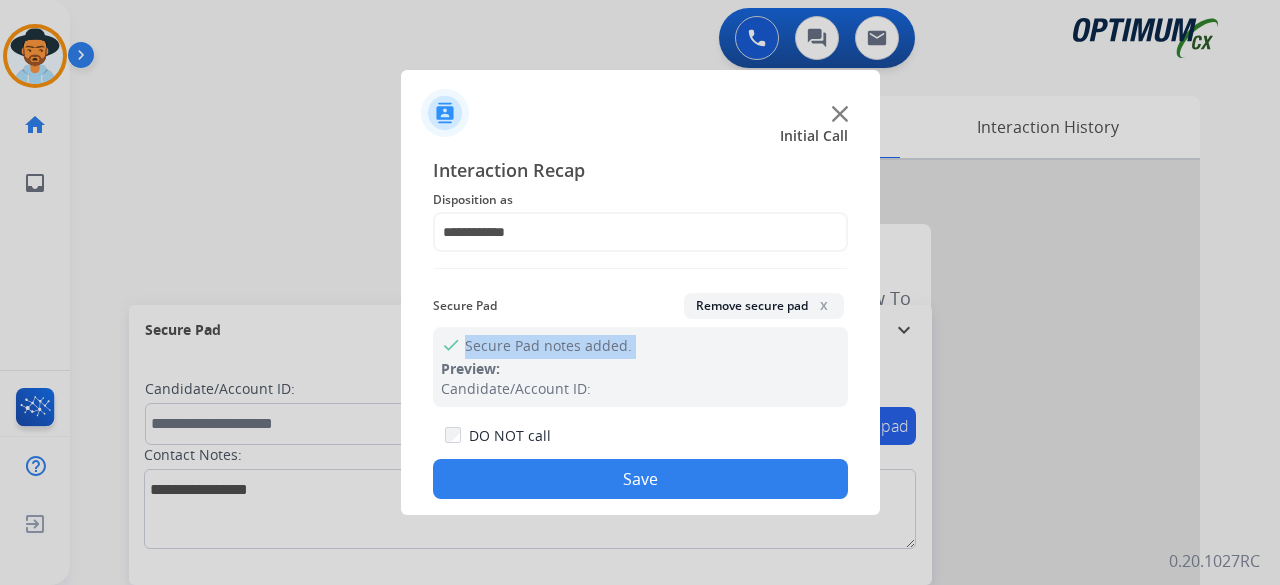 click on "Save" 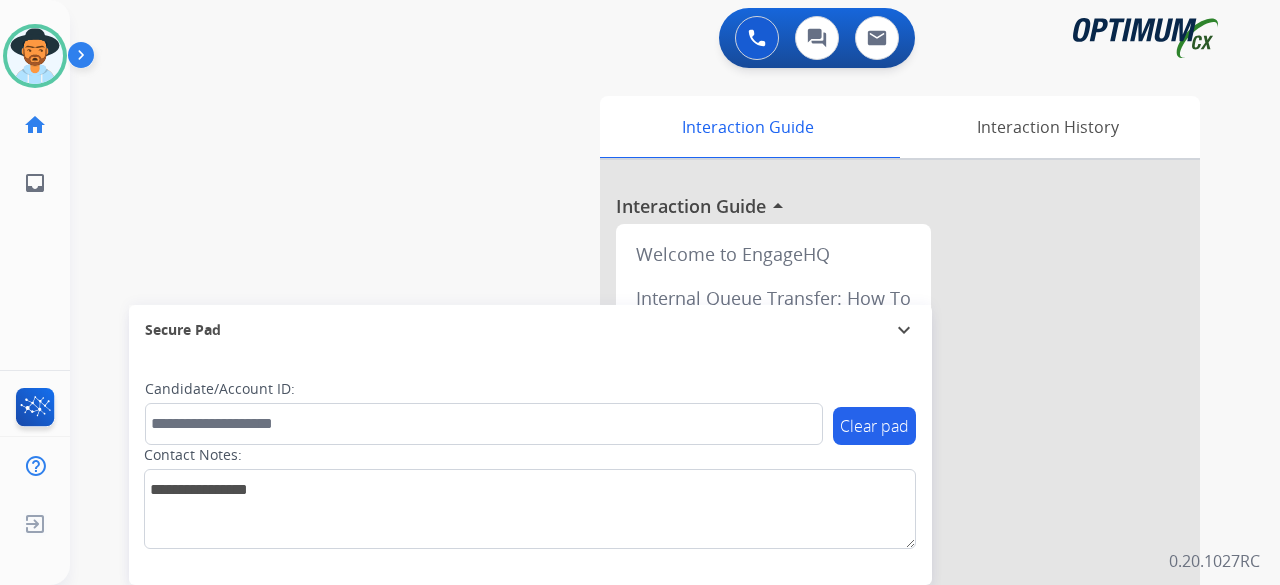 click on "swap_horiz Break voice bridge close_fullscreen Connect 3-Way Call merge_type Separate 3-Way Call  Interaction Guide   Interaction History  Interaction Guide arrow_drop_up  Welcome to EngageHQ   Internal Queue Transfer: How To  Secure Pad expand_more Clear pad Candidate/Account ID: Contact Notes:" at bounding box center (651, 489) 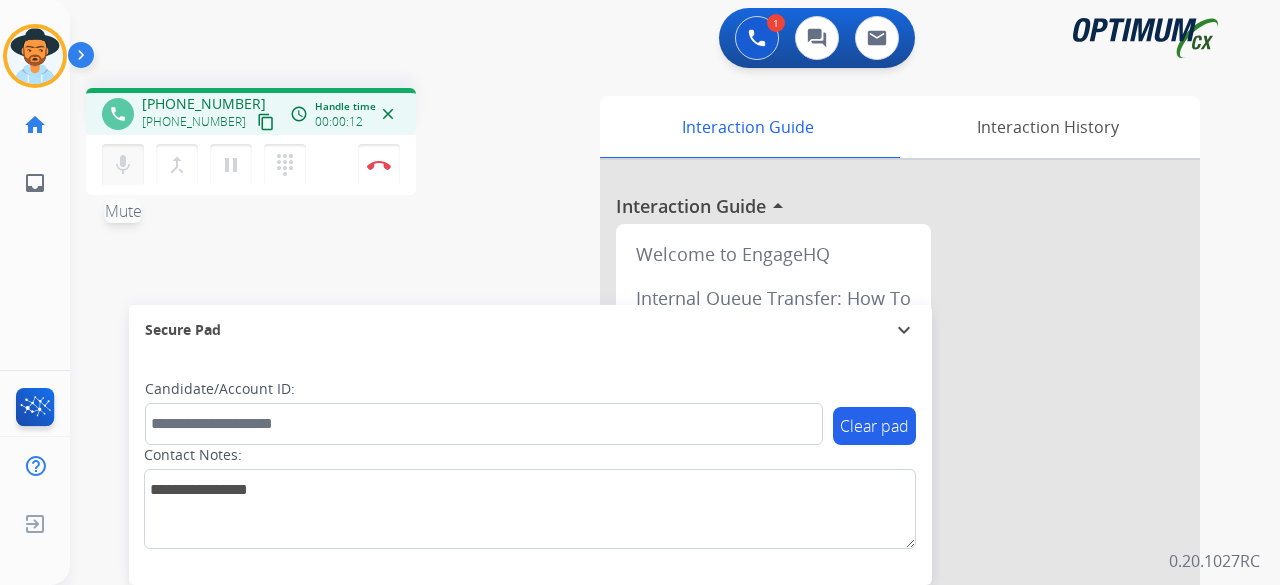 click on "mic" at bounding box center [123, 165] 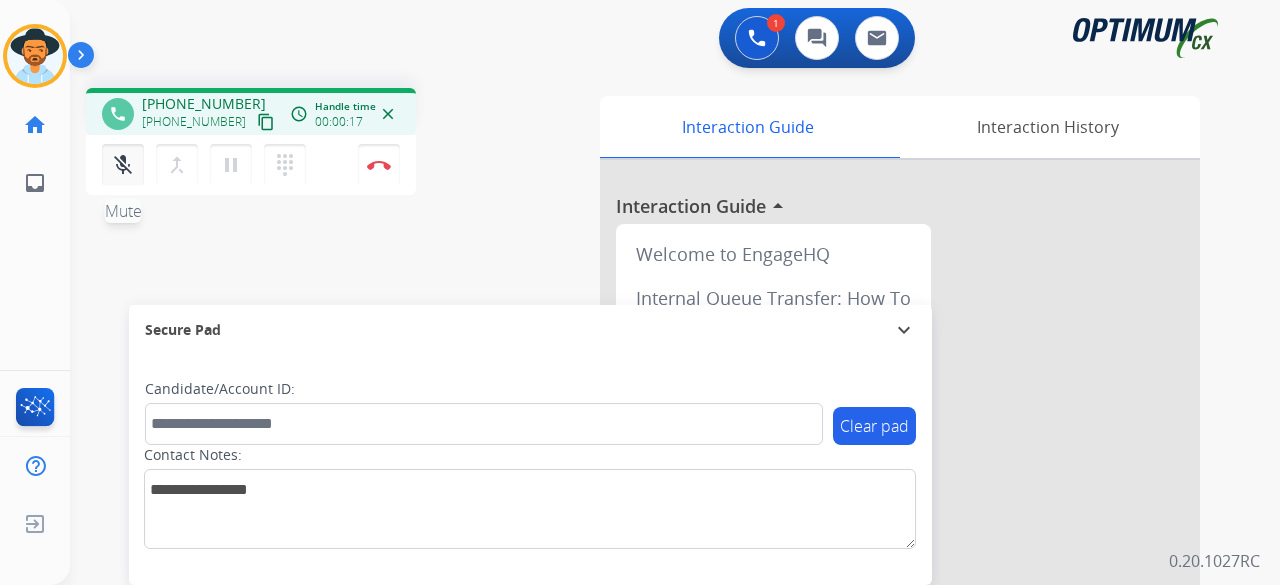 click on "mic_off" at bounding box center [123, 165] 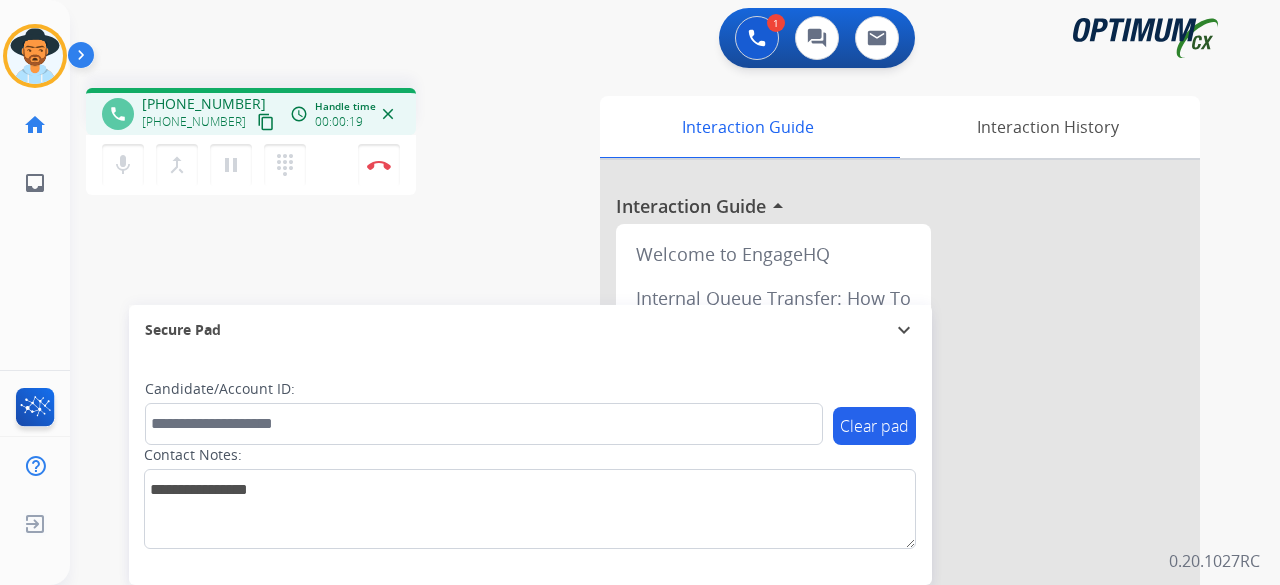 click on "content_copy" at bounding box center [266, 122] 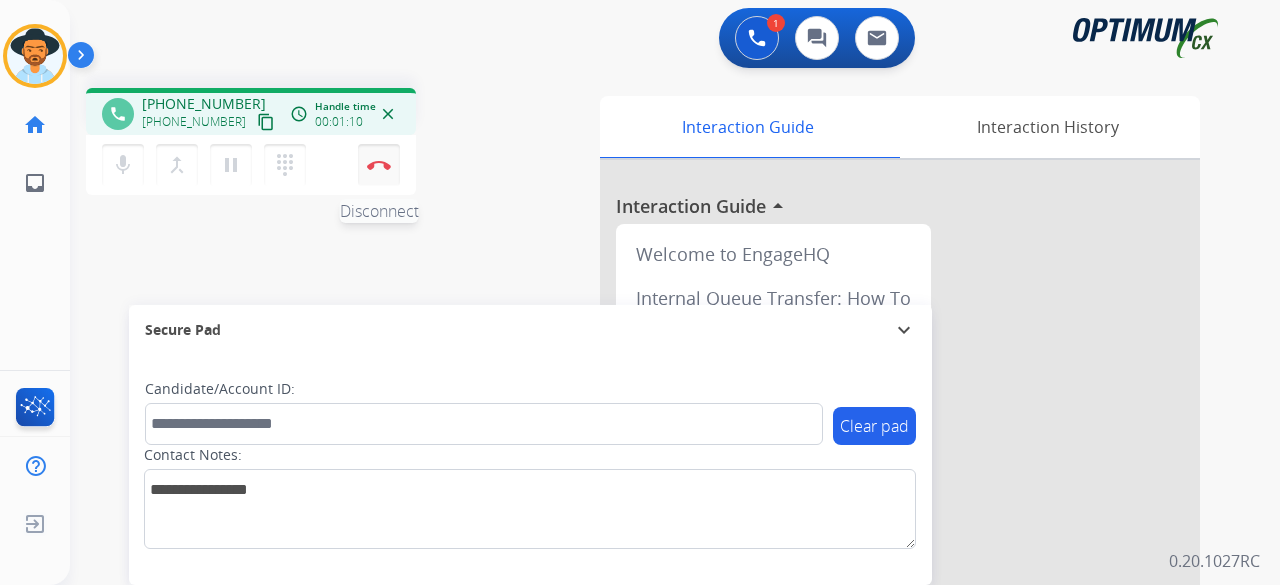 click on "Disconnect" at bounding box center [379, 165] 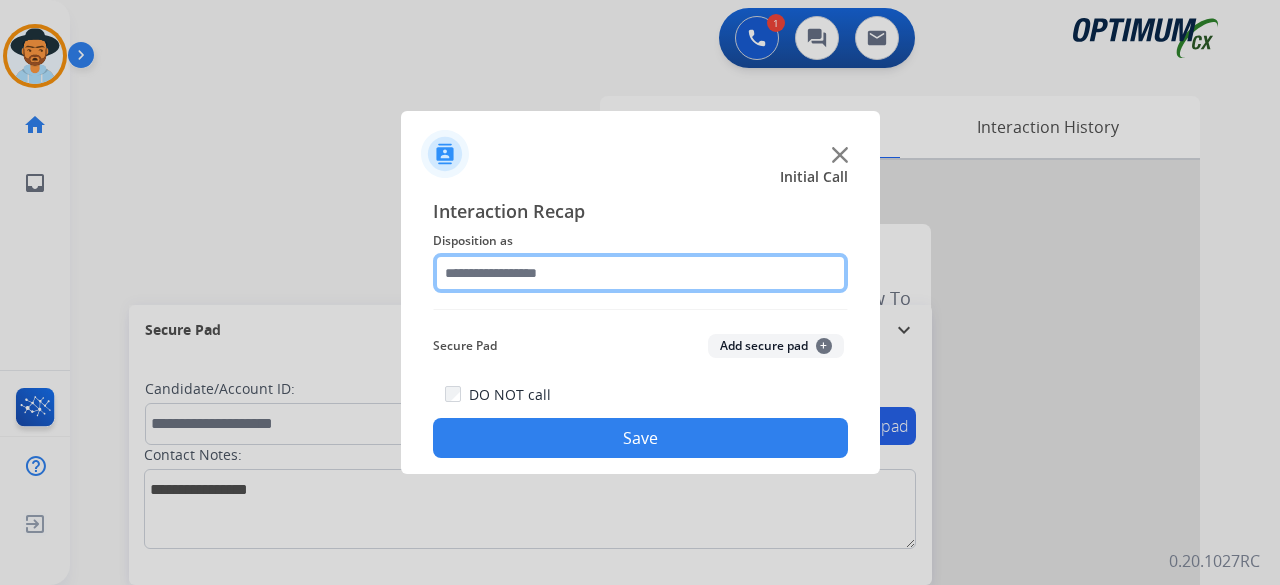 click 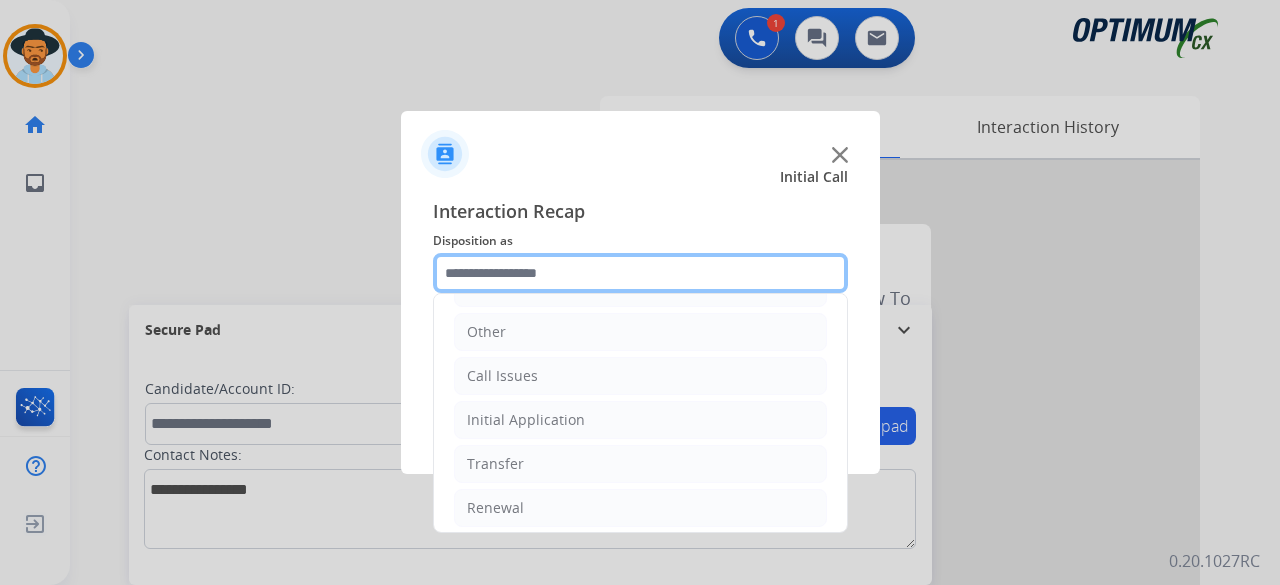 scroll, scrollTop: 130, scrollLeft: 0, axis: vertical 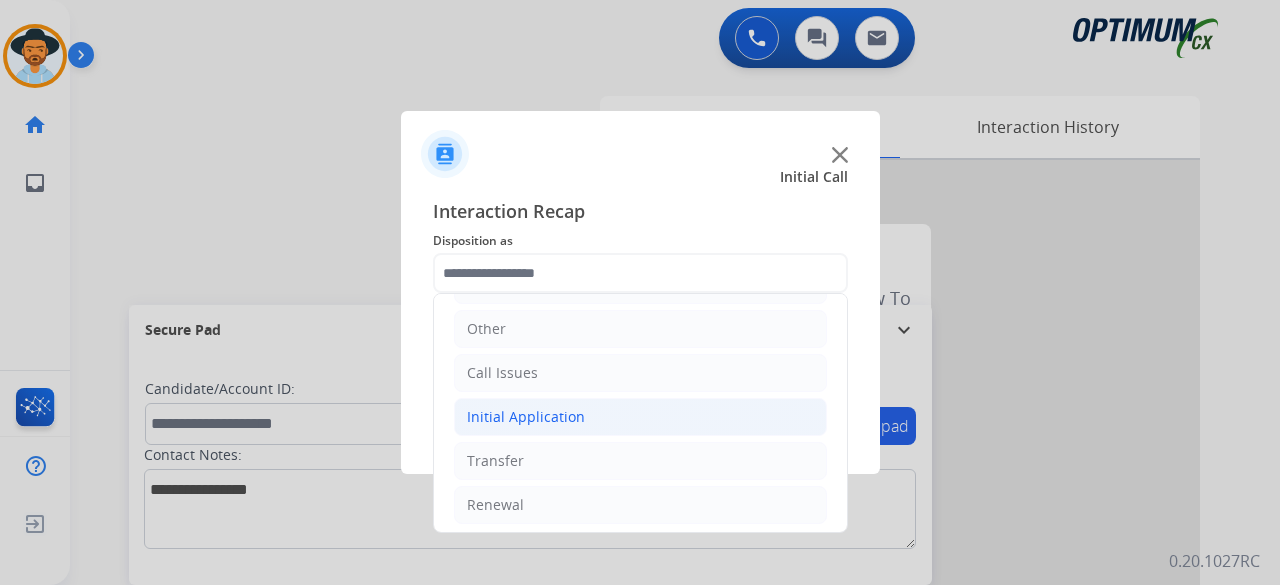 click on "Initial Application" 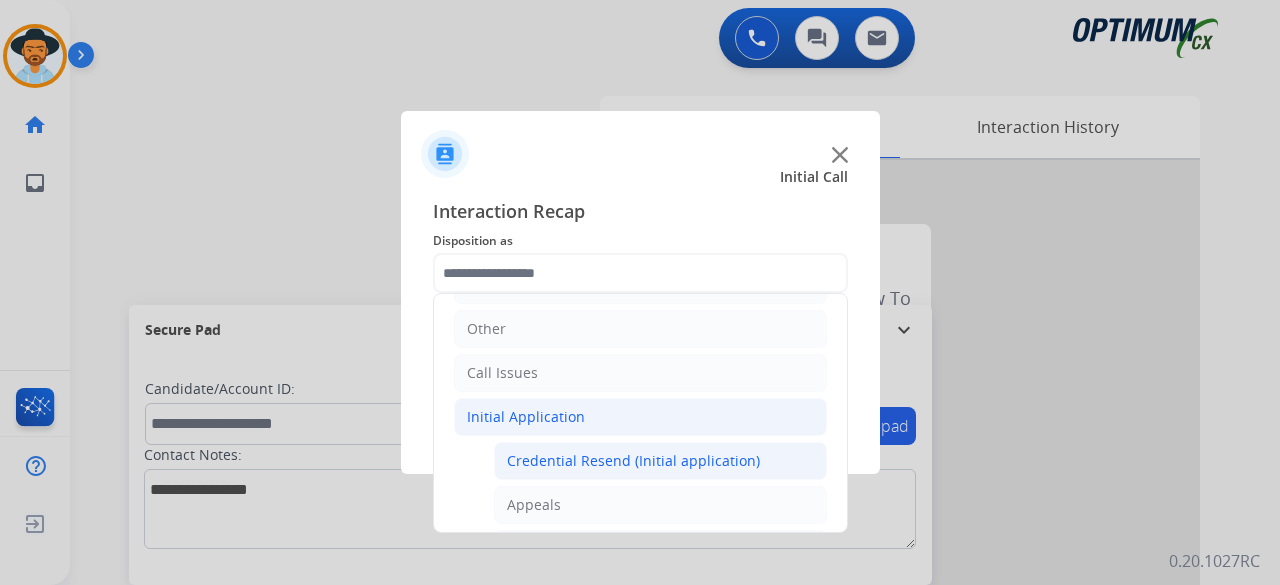 click on "Credential Resend (Initial application)" 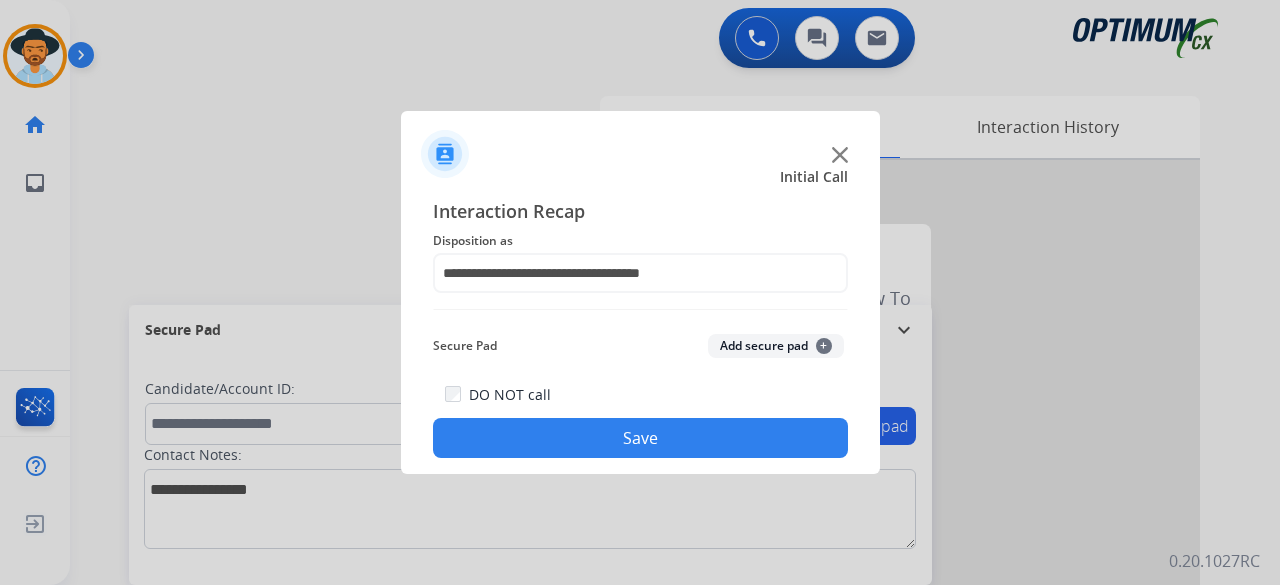 click on "Add secure pad  +" 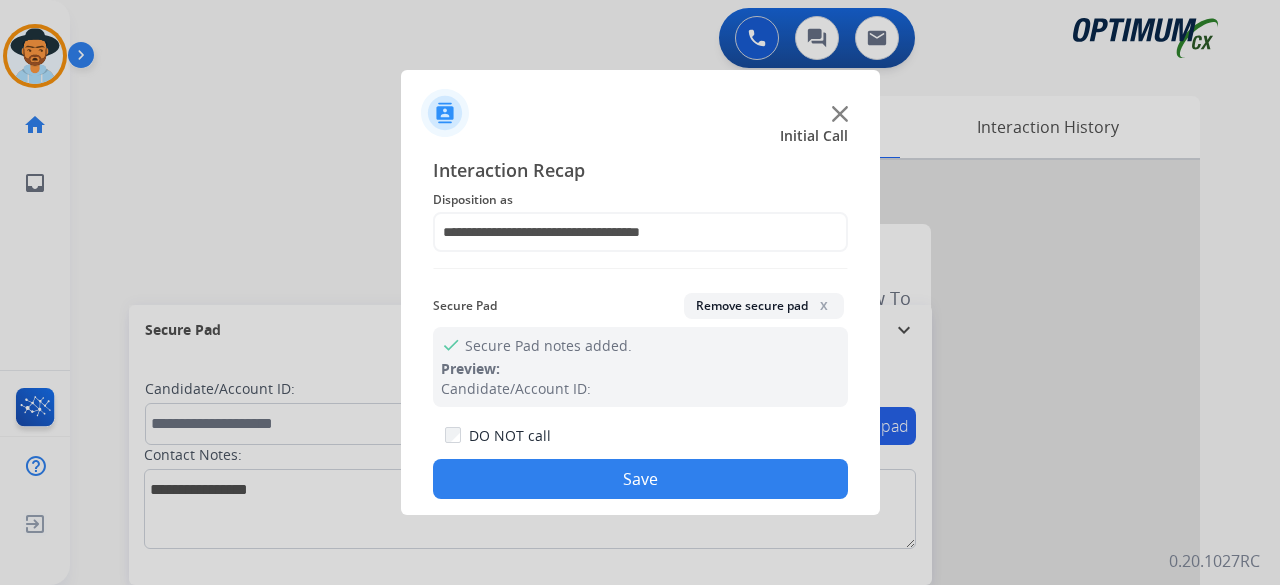 click on "Save" 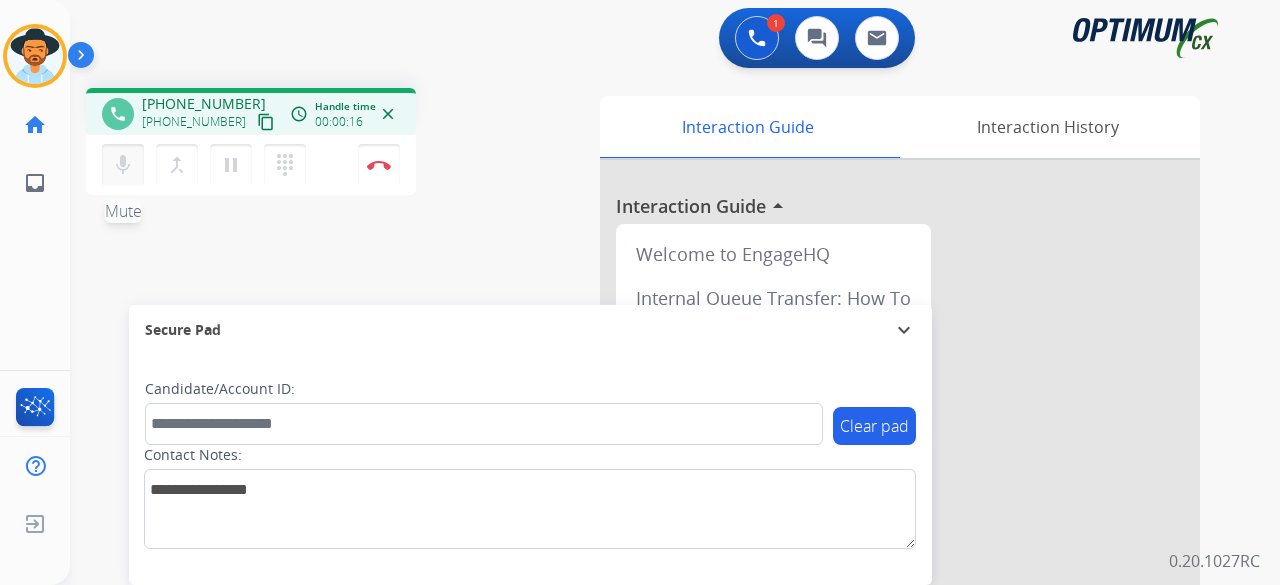 click on "mic" at bounding box center [123, 165] 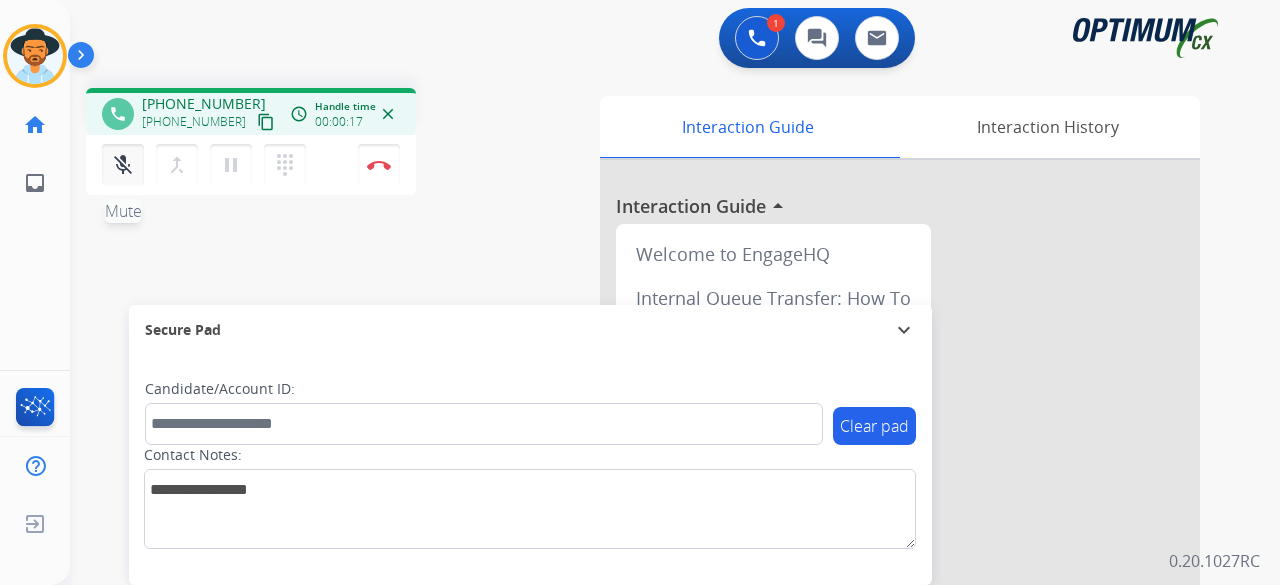click on "mic_off" at bounding box center (123, 165) 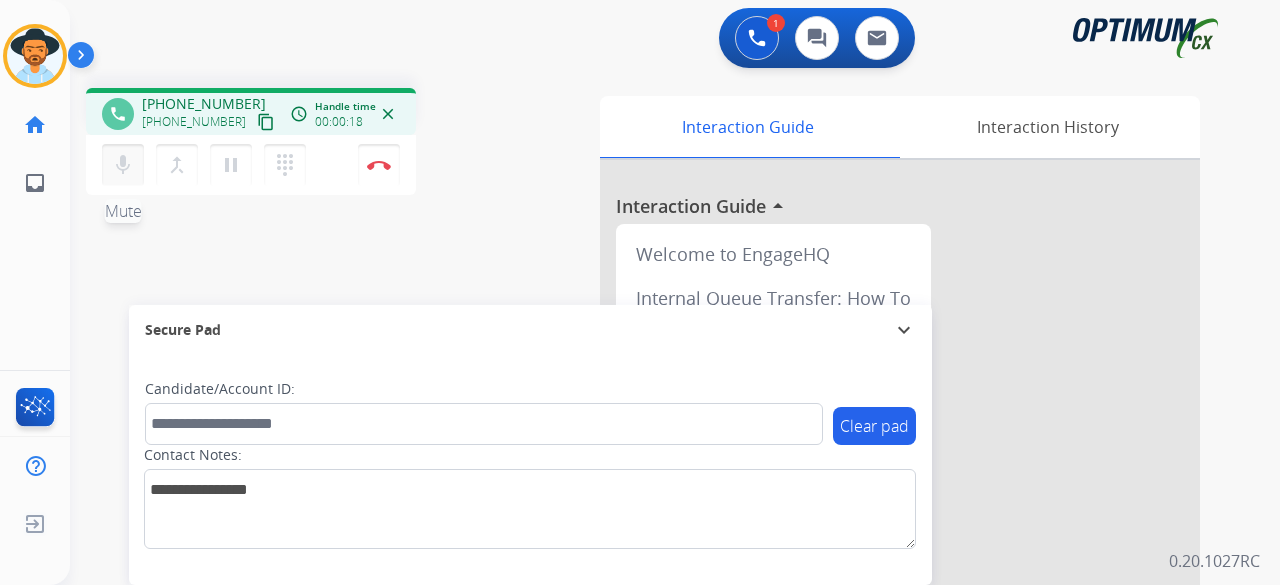 click on "mic Mute" at bounding box center [123, 165] 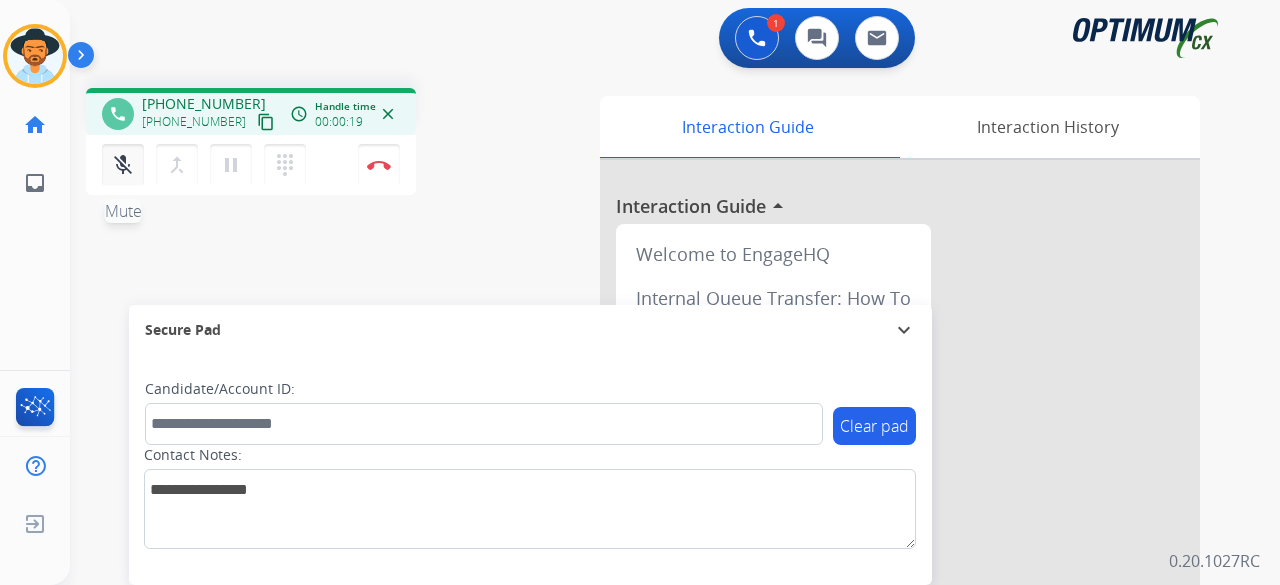 click on "mic_off Mute" at bounding box center (123, 165) 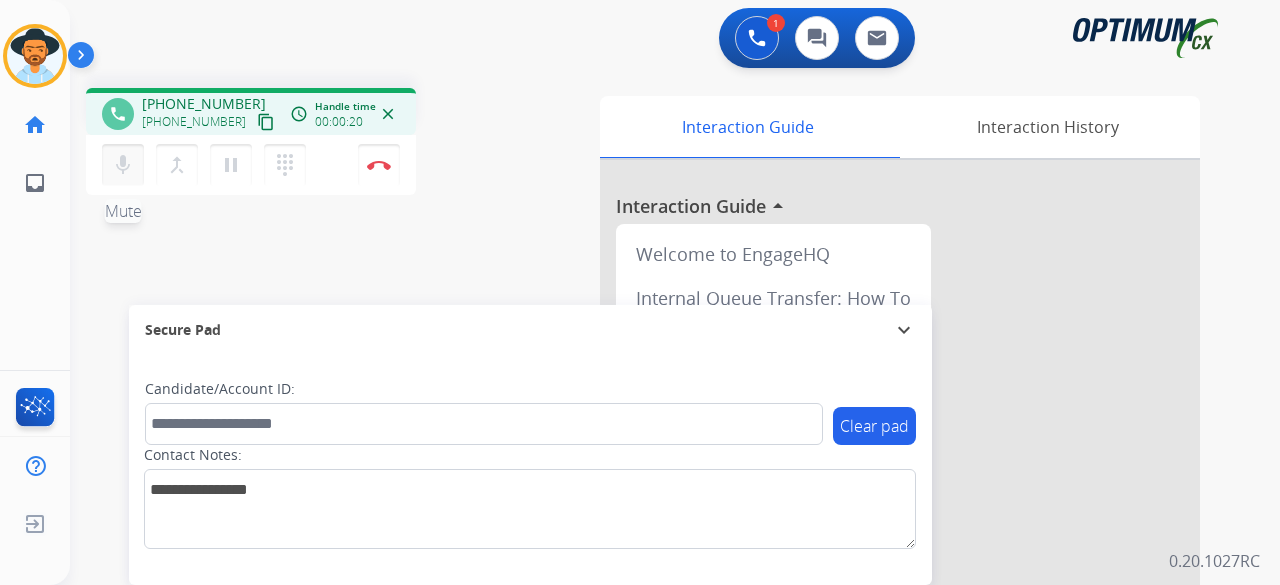 click on "mic Mute" at bounding box center [123, 165] 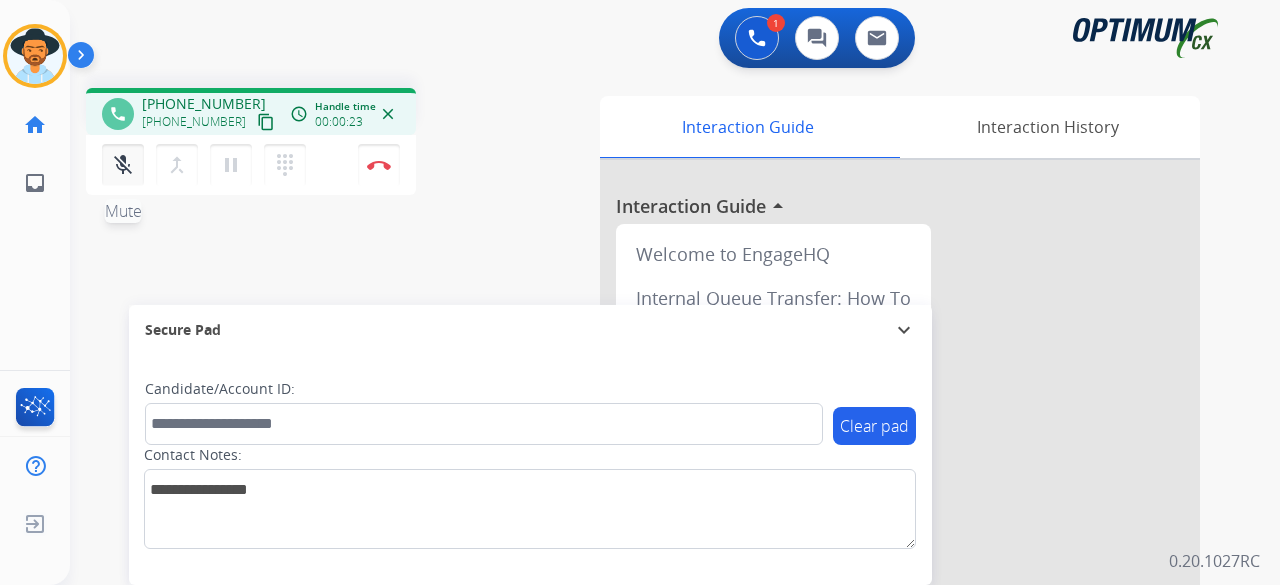 click on "mic_off Mute" at bounding box center (123, 165) 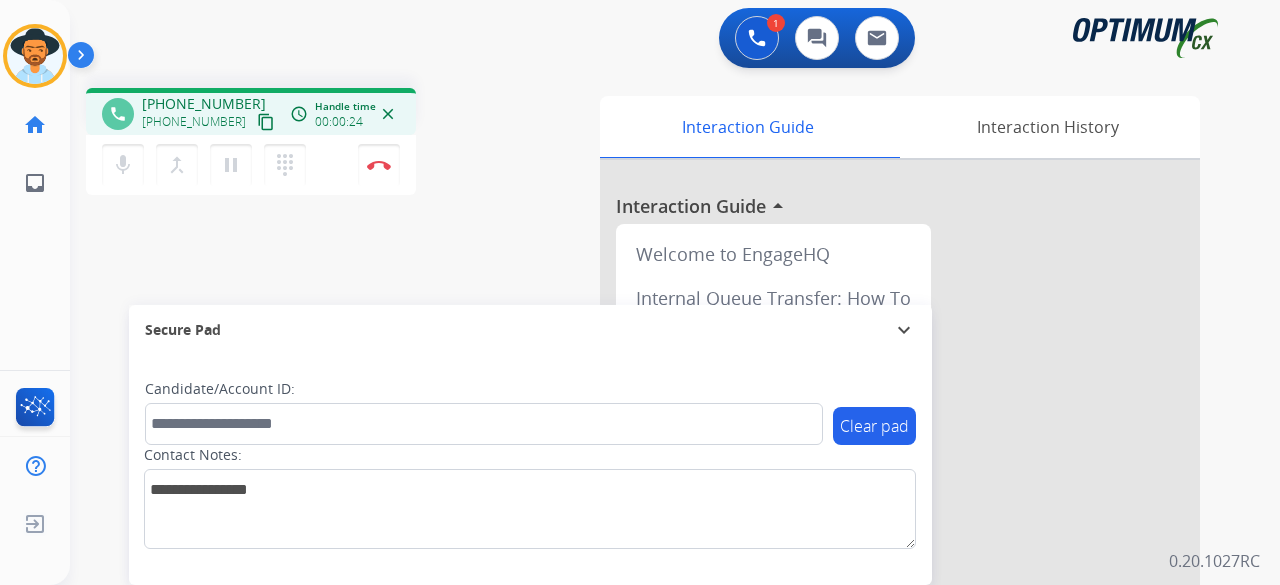 click on "content_copy" at bounding box center [266, 122] 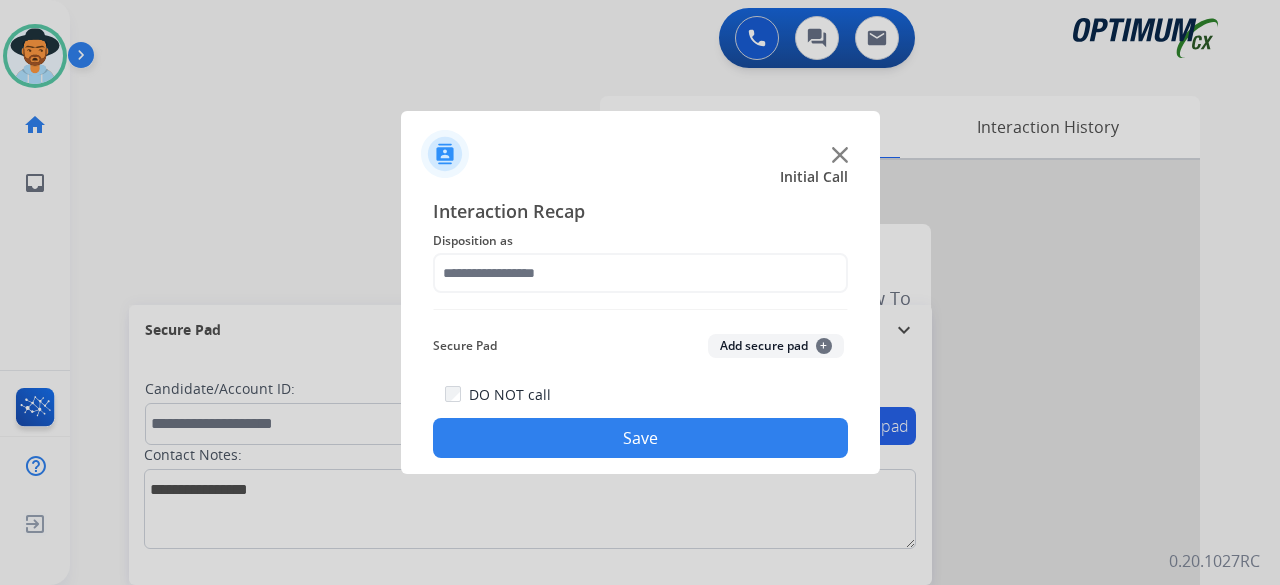 click 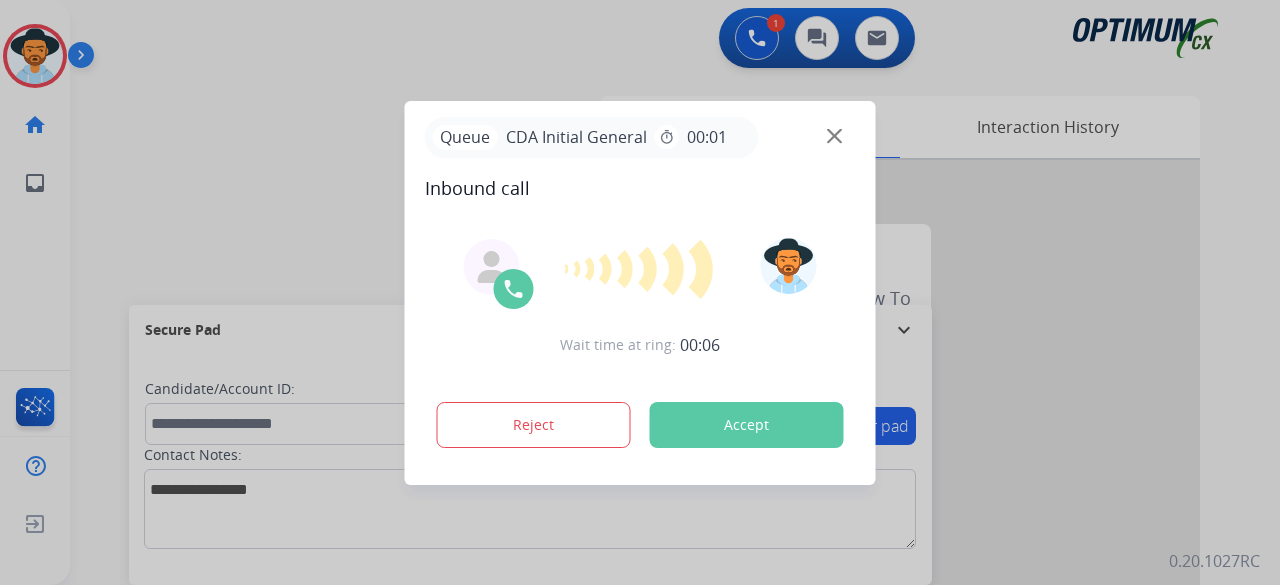 click at bounding box center (640, 292) 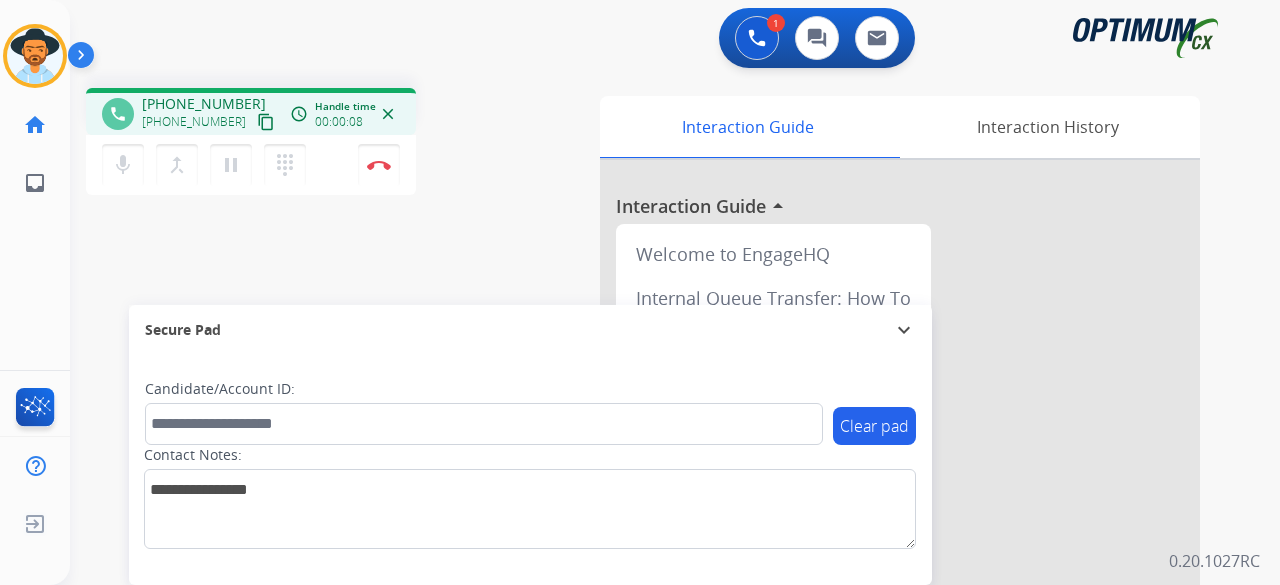 click on "content_copy" at bounding box center (266, 122) 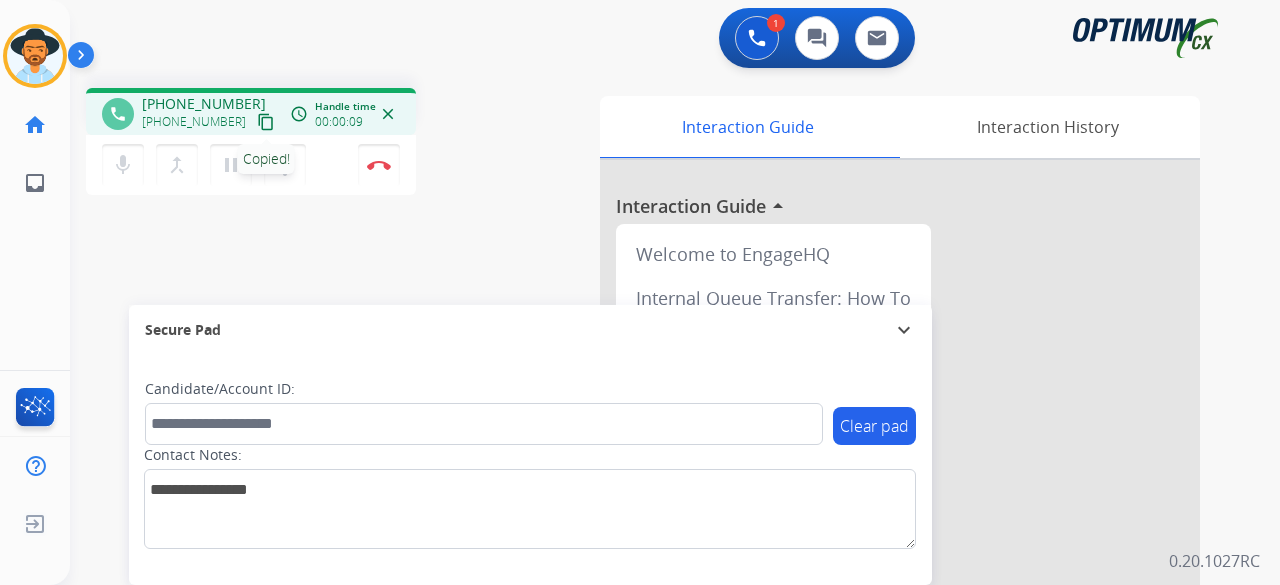 click on "content_copy" at bounding box center (266, 122) 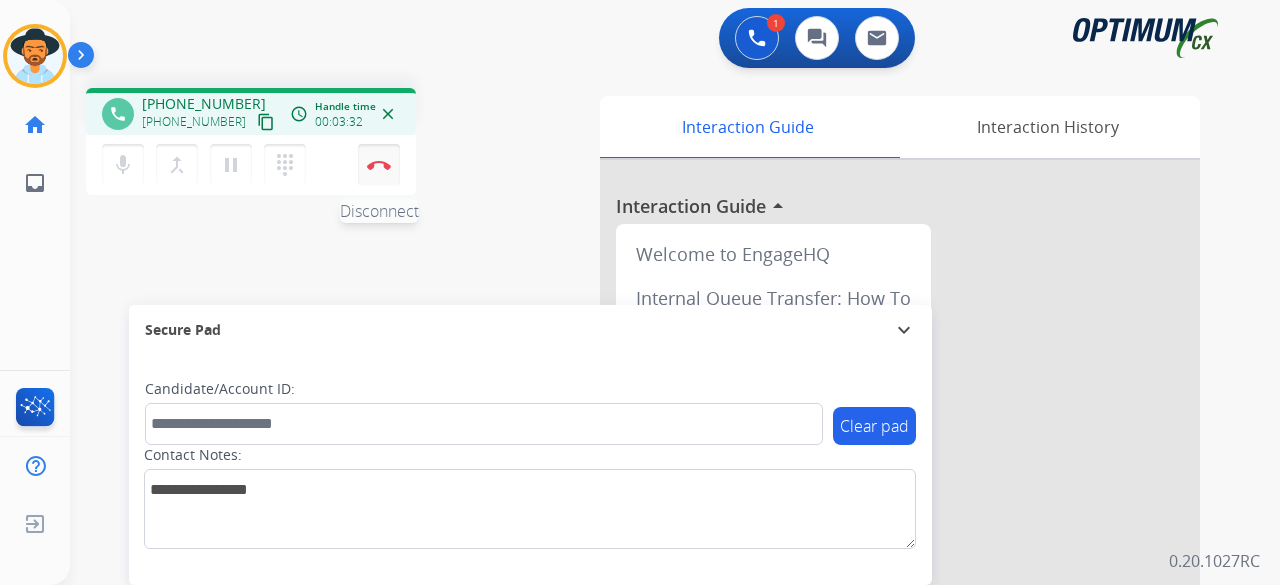click on "Disconnect" at bounding box center [379, 165] 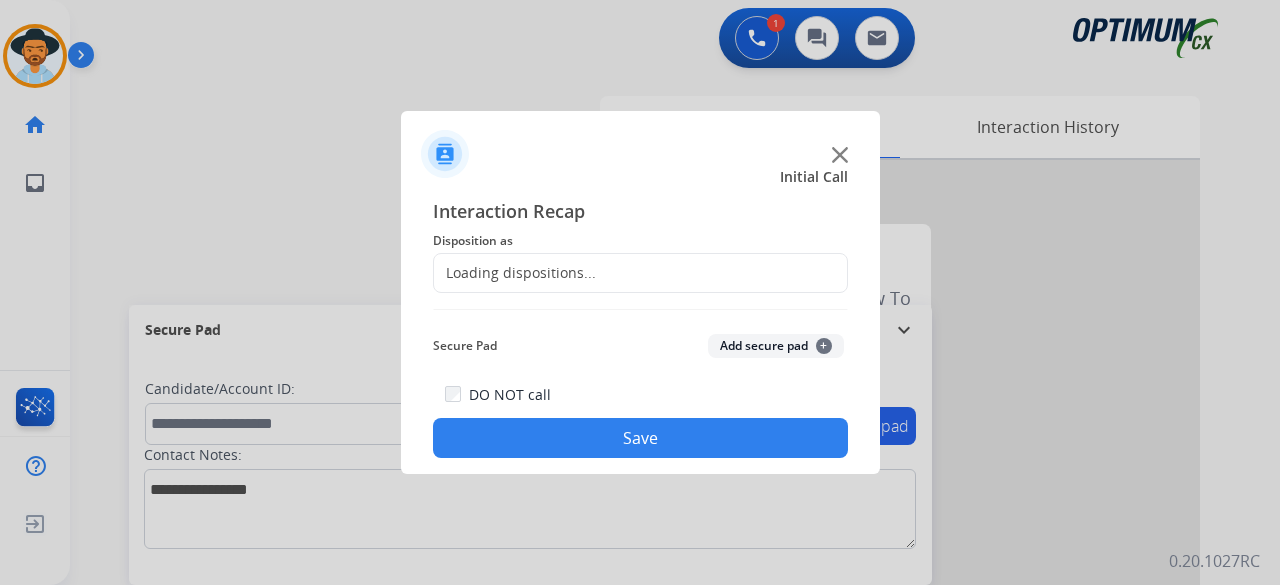 click on "Loading dispositions..." 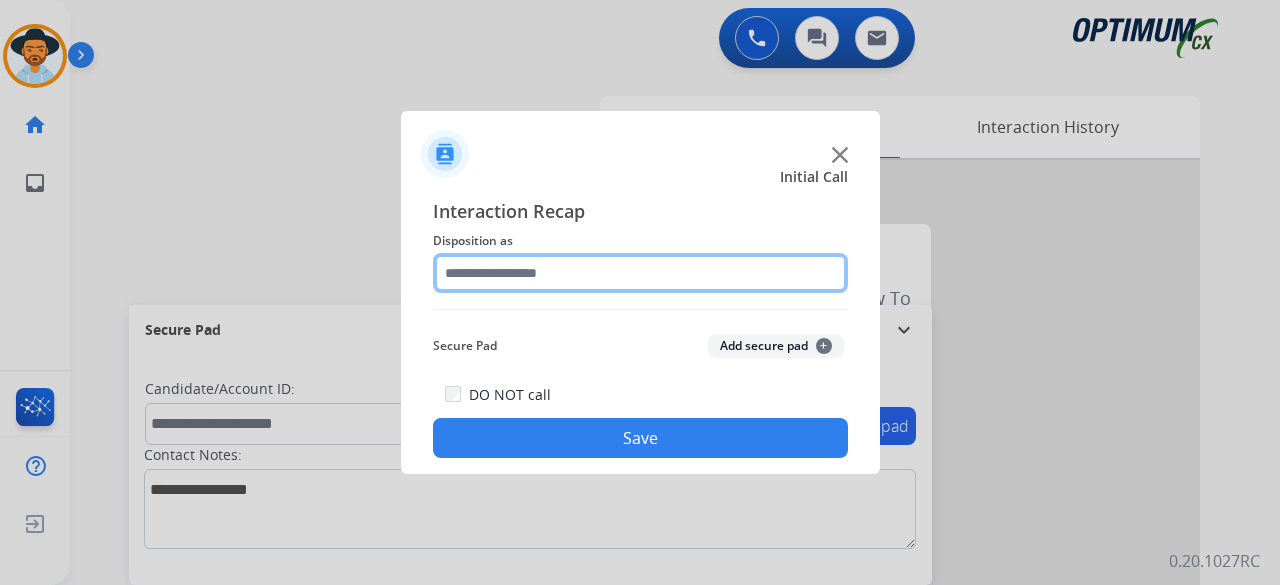 click 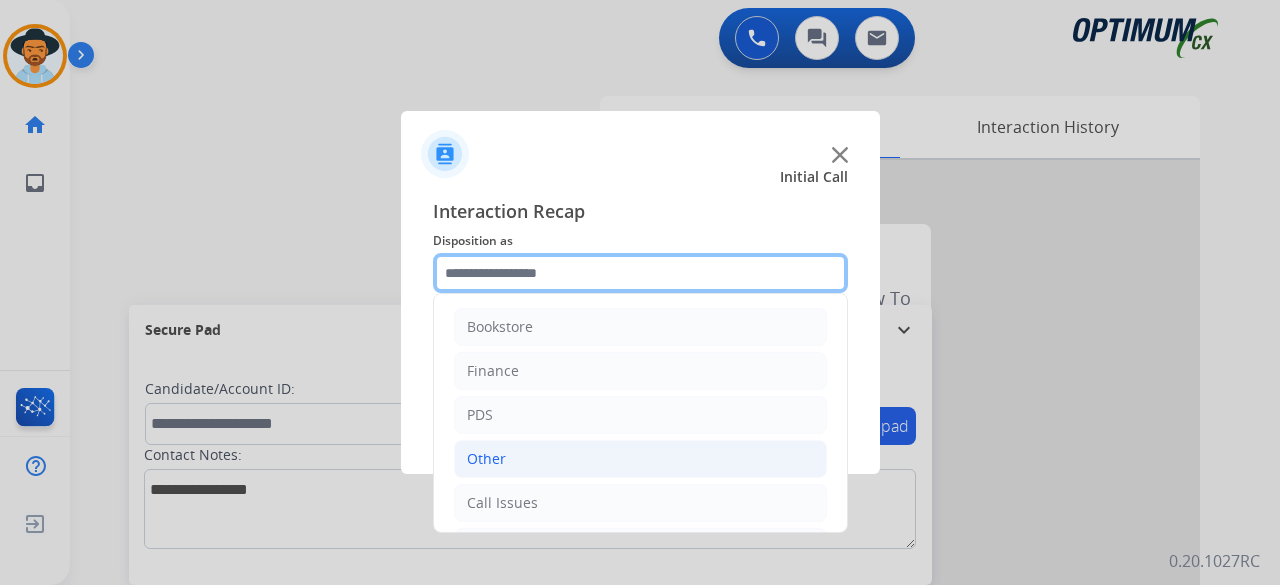 scroll, scrollTop: 130, scrollLeft: 0, axis: vertical 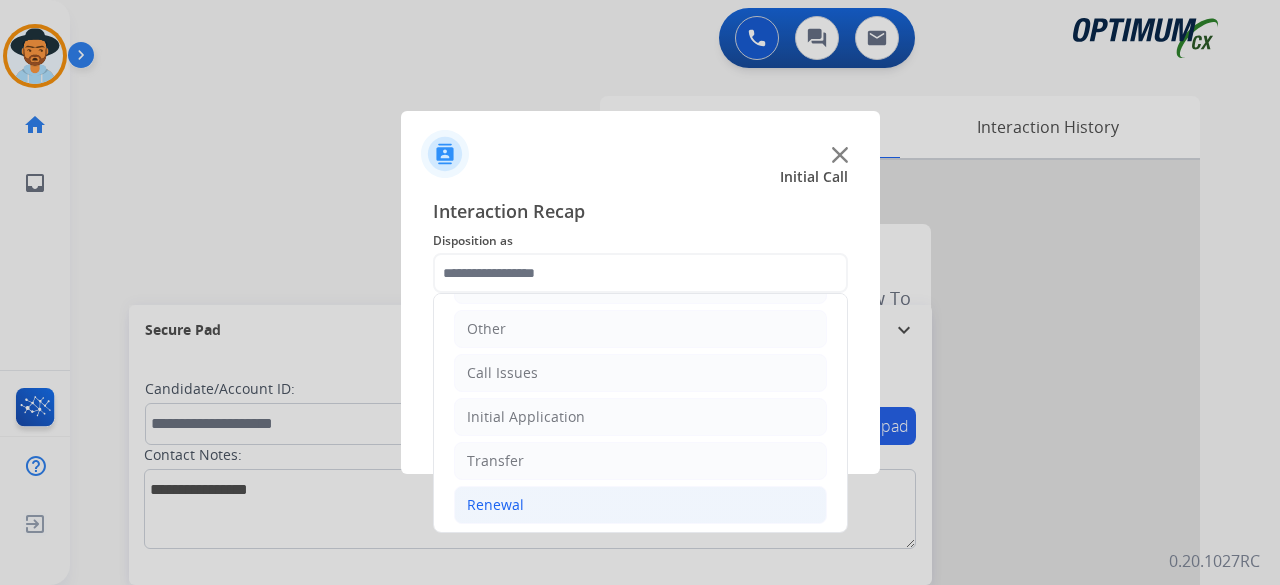 click on "Renewal" 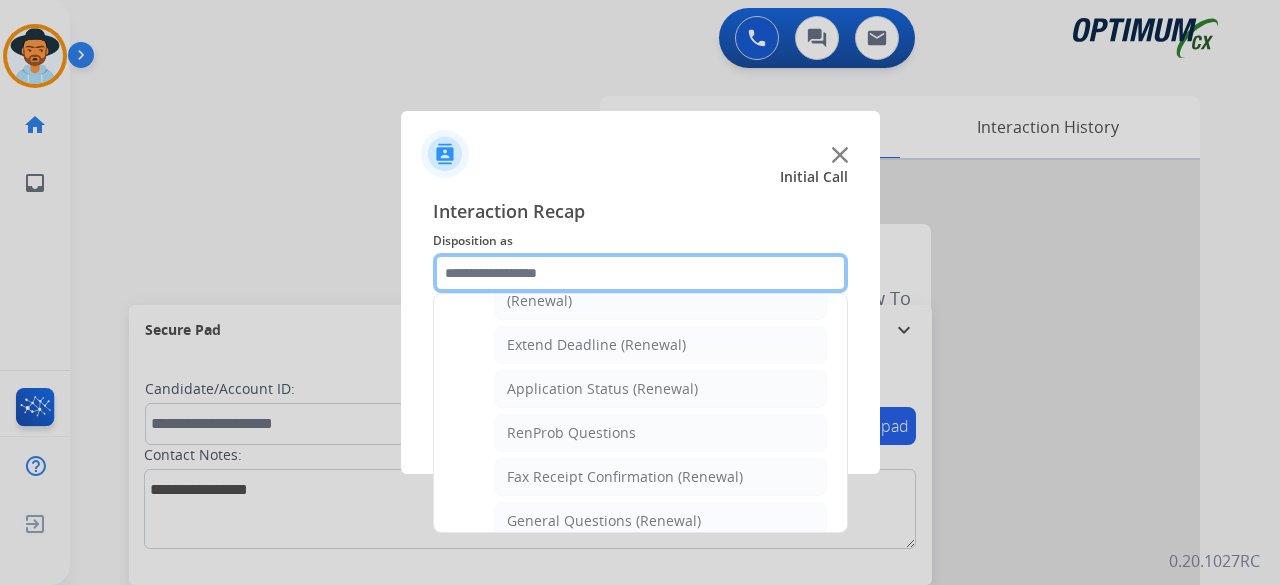 scroll, scrollTop: 406, scrollLeft: 0, axis: vertical 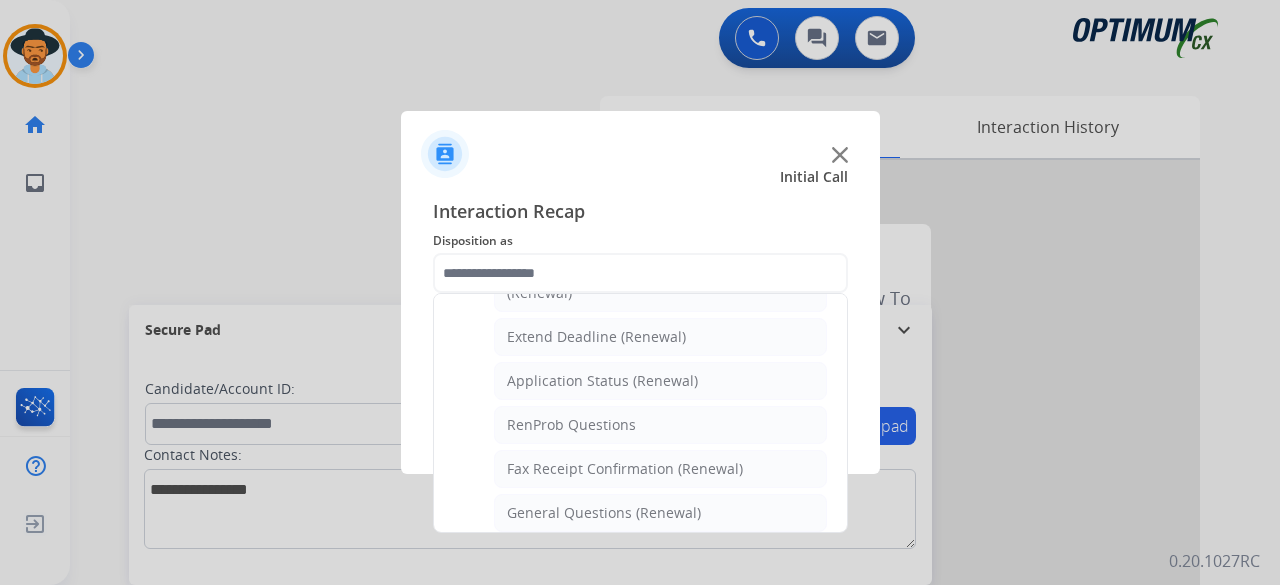 click on "General Questions (Renewal)" 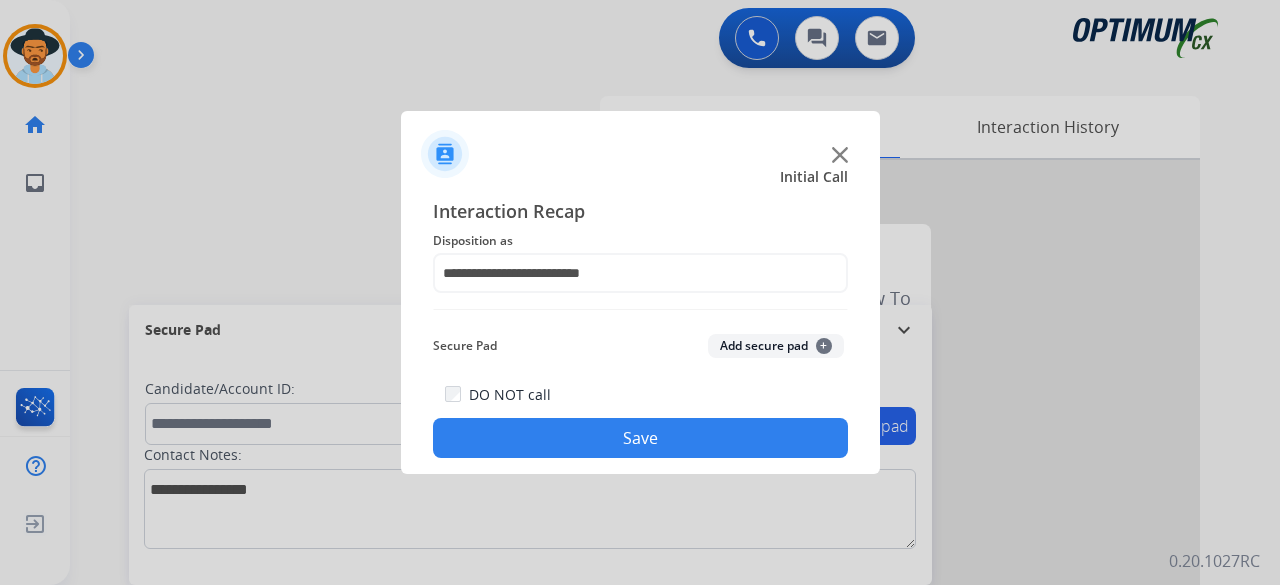click on "Add secure pad  +" 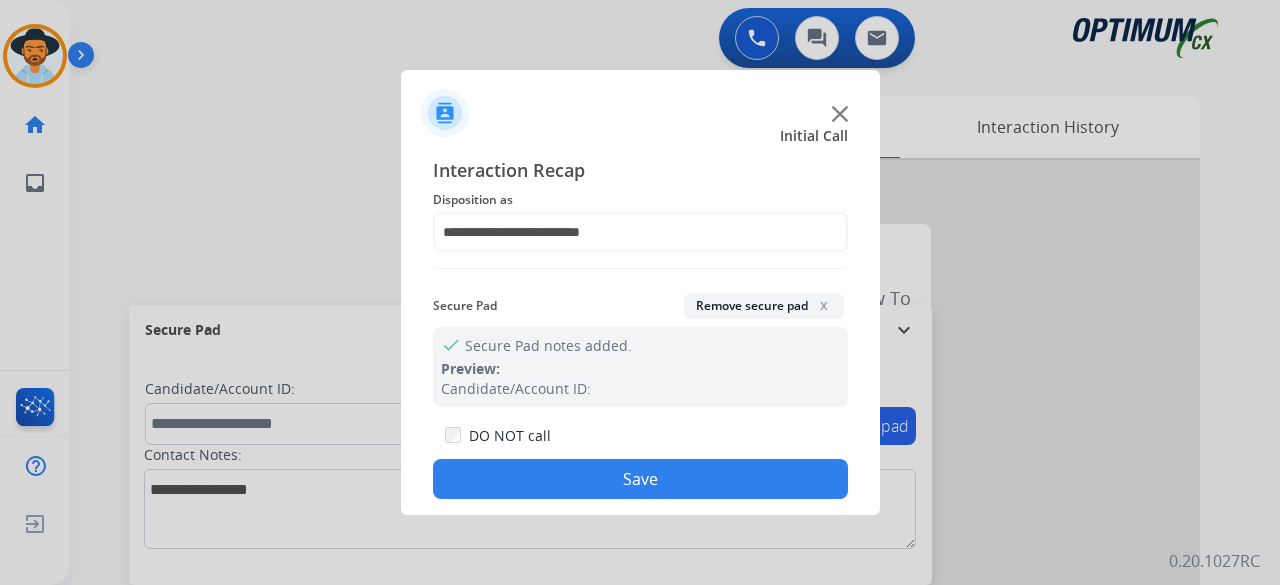 click on "Save" 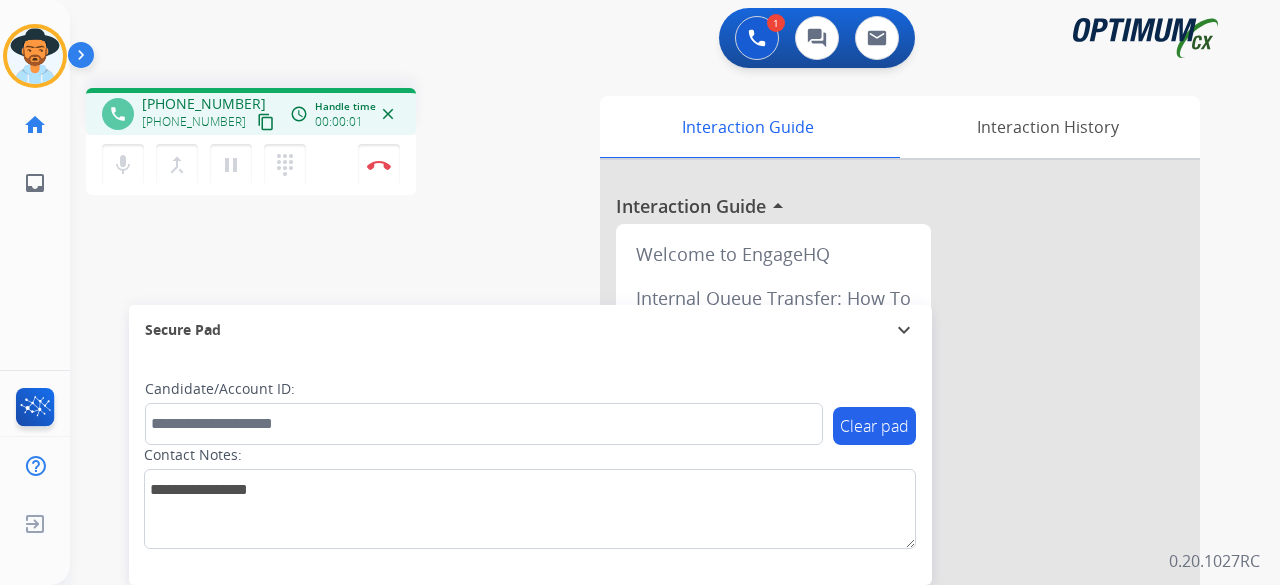 click on "content_copy" at bounding box center [266, 122] 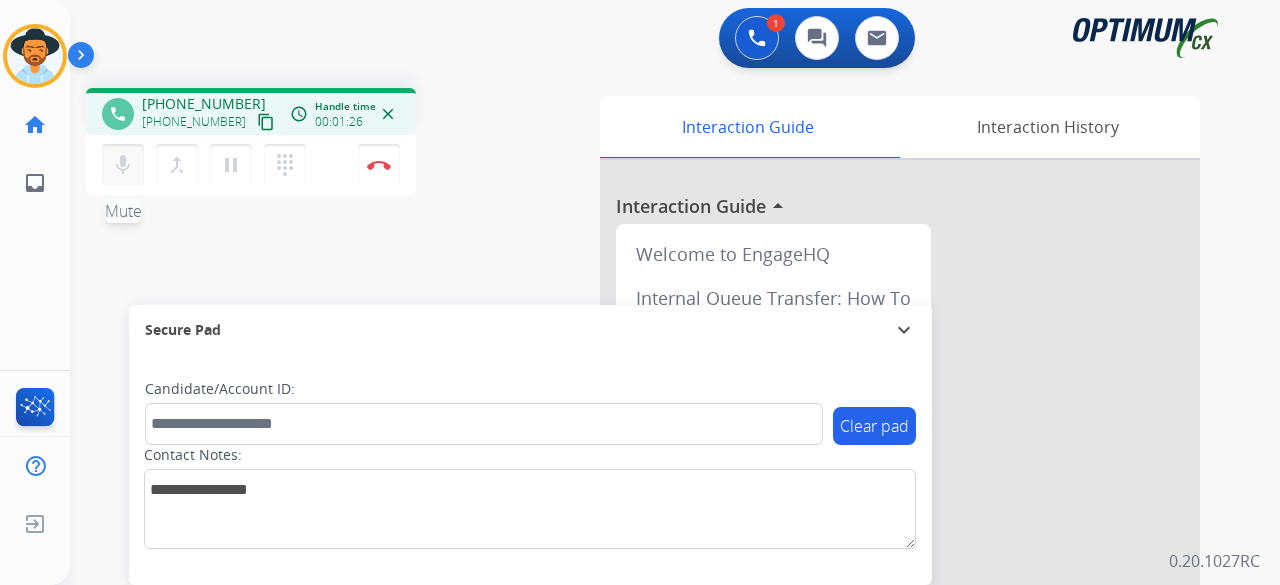click on "mic" at bounding box center (123, 165) 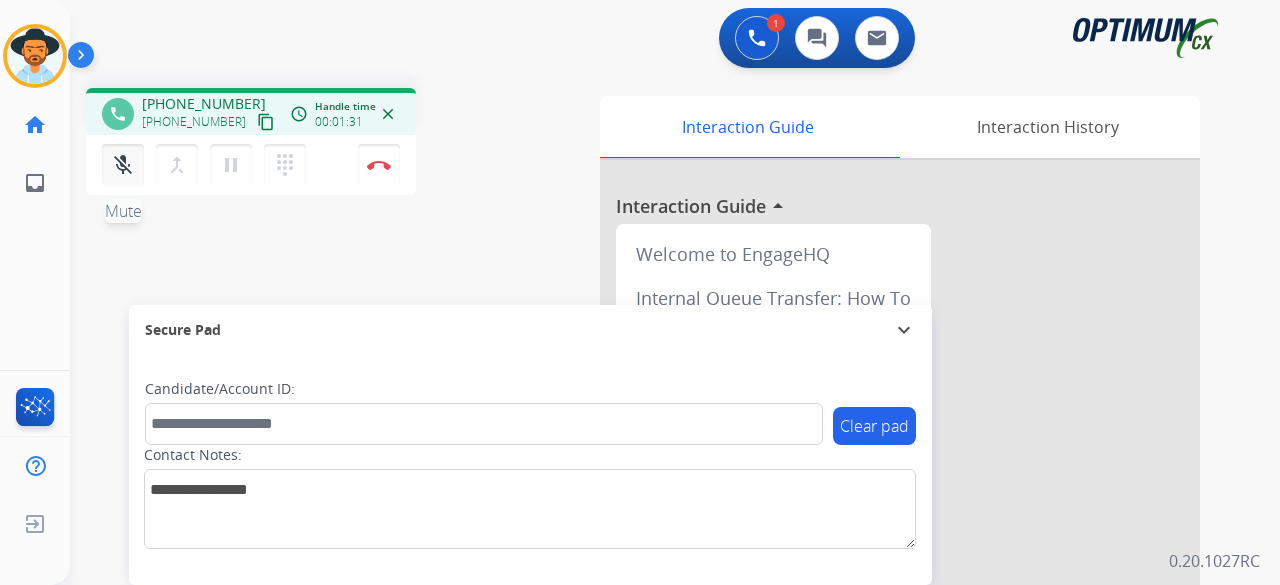click on "mic_off" at bounding box center (123, 165) 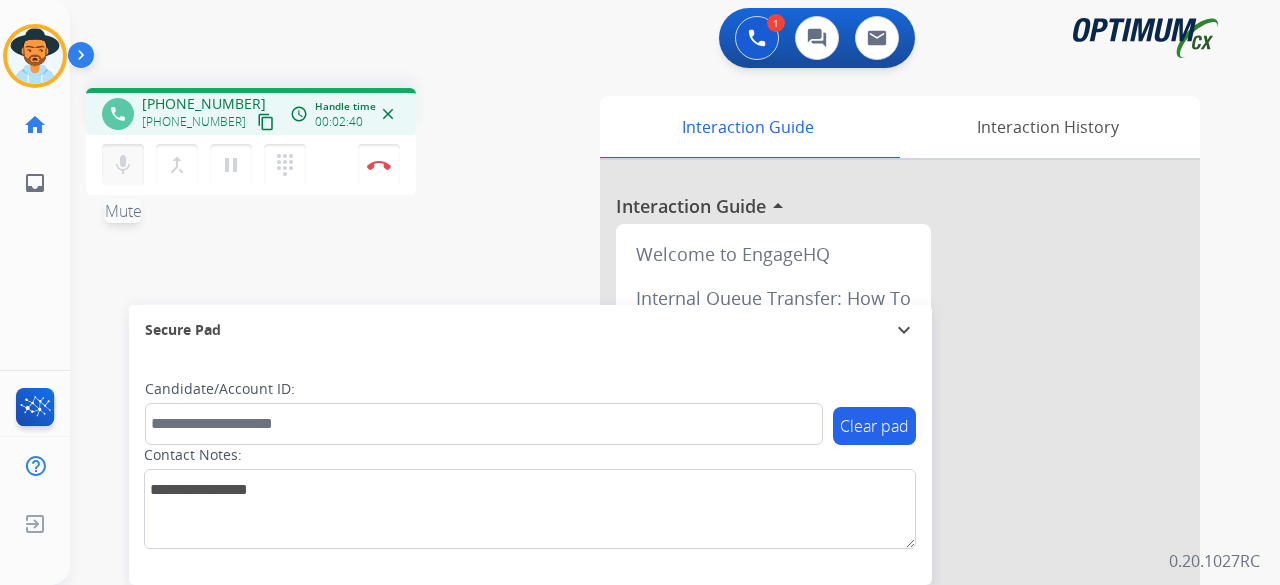 click on "mic Mute" at bounding box center [123, 165] 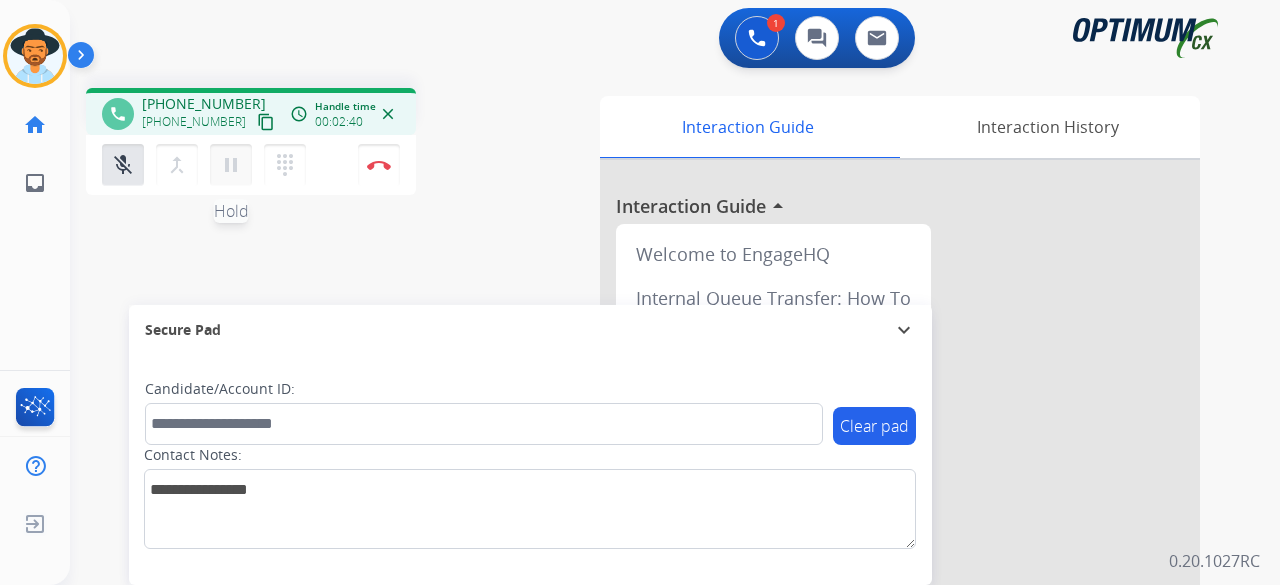 click on "pause" at bounding box center [231, 165] 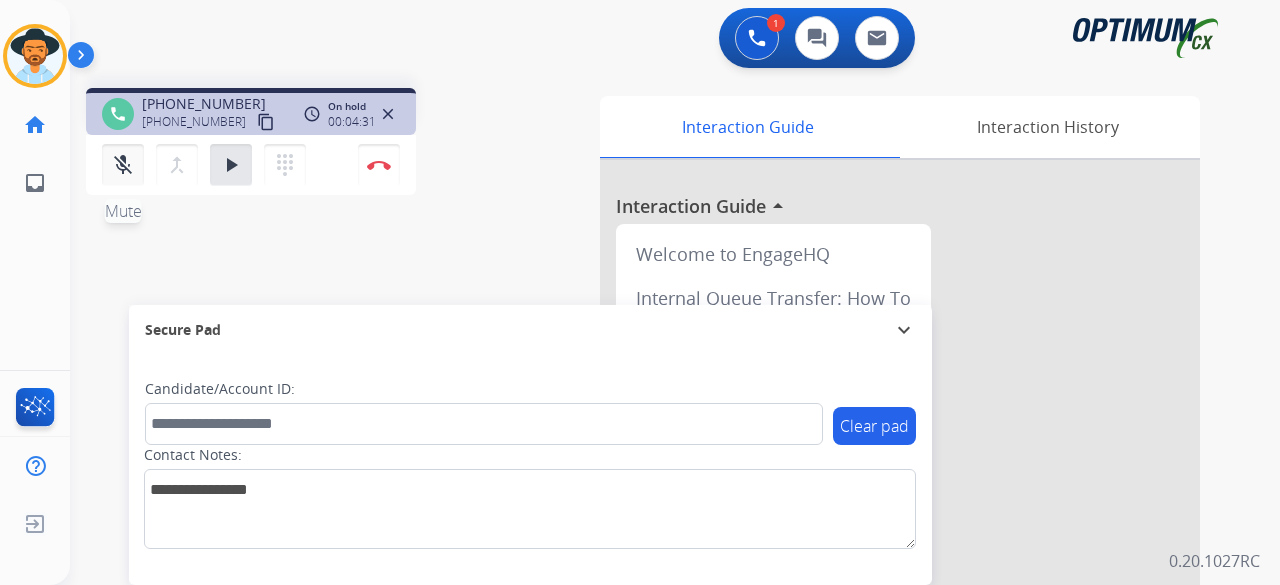 click on "mic_off" at bounding box center (123, 165) 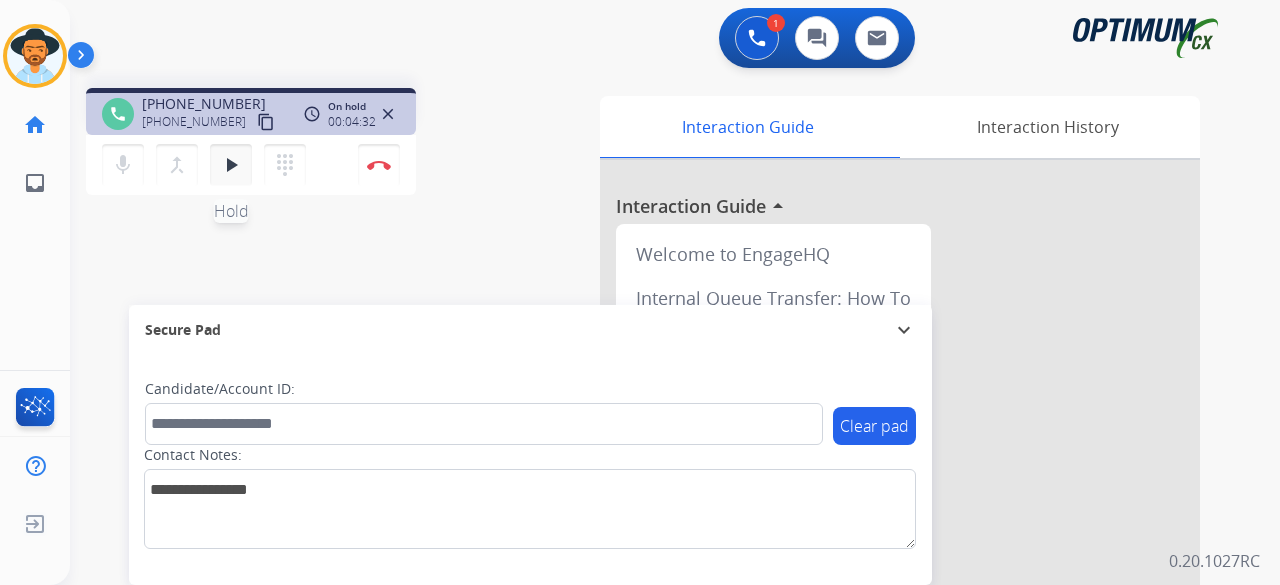 click on "play_arrow Hold" at bounding box center (231, 165) 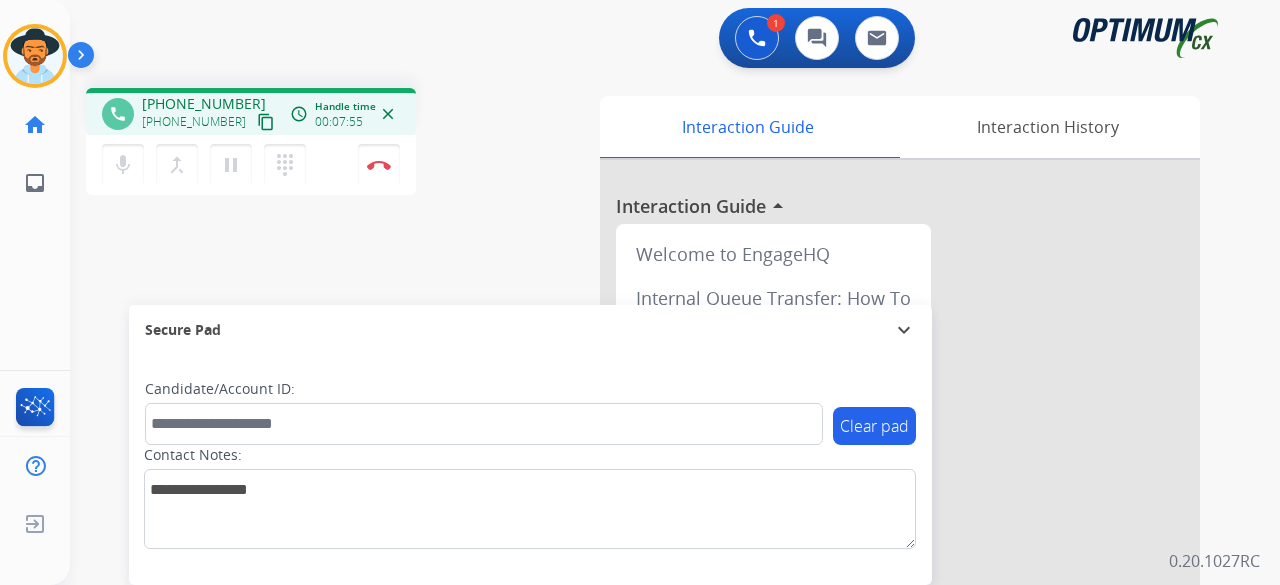 click on "mic Mute merge_type Bridge pause Hold dialpad Dialpad Disconnect" at bounding box center [251, 165] 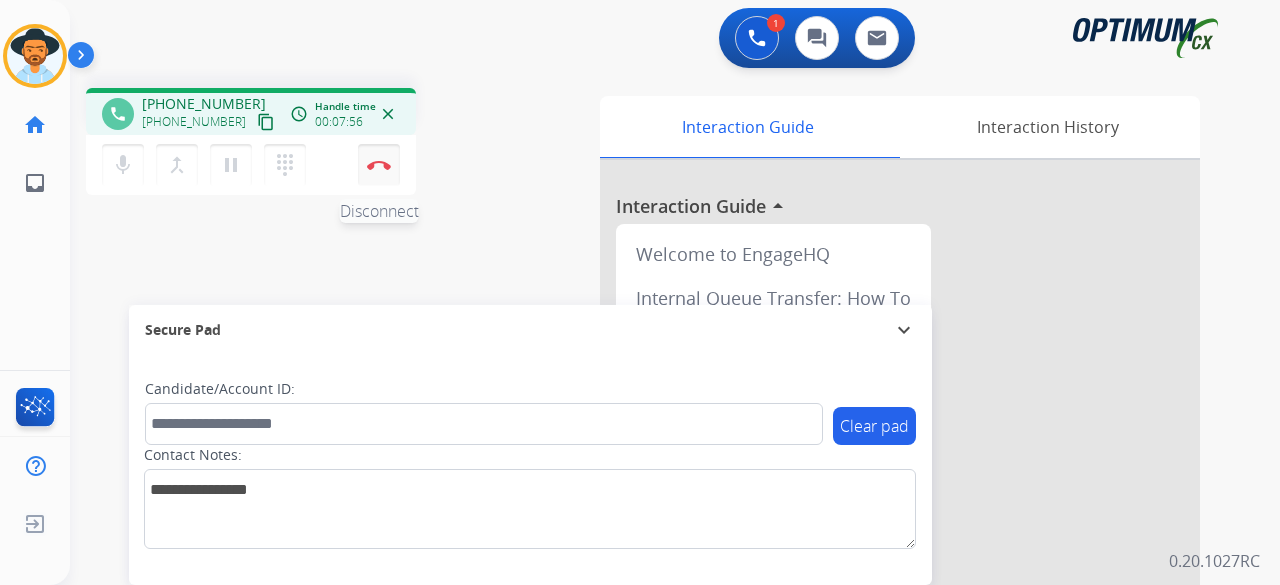 click on "Disconnect" at bounding box center [379, 165] 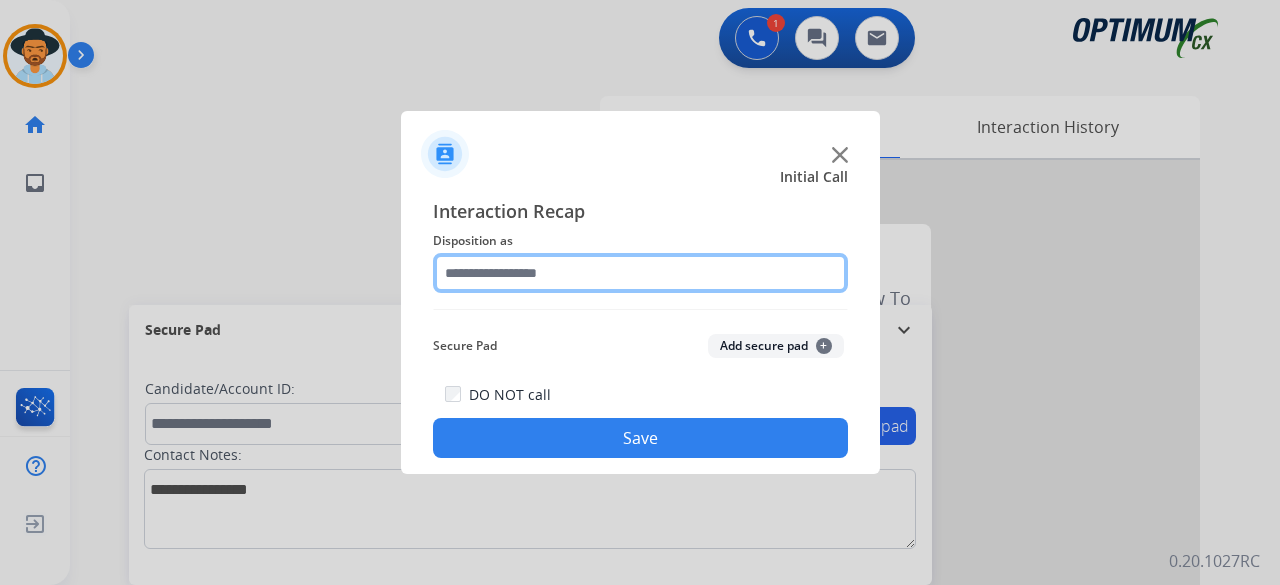 click 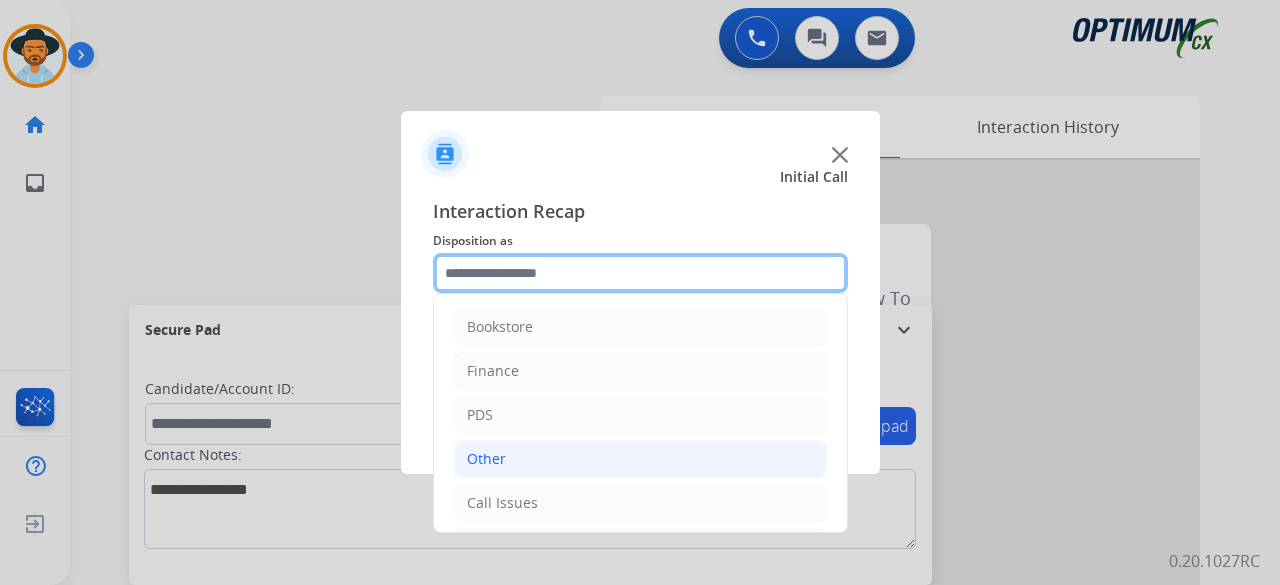 scroll, scrollTop: 130, scrollLeft: 0, axis: vertical 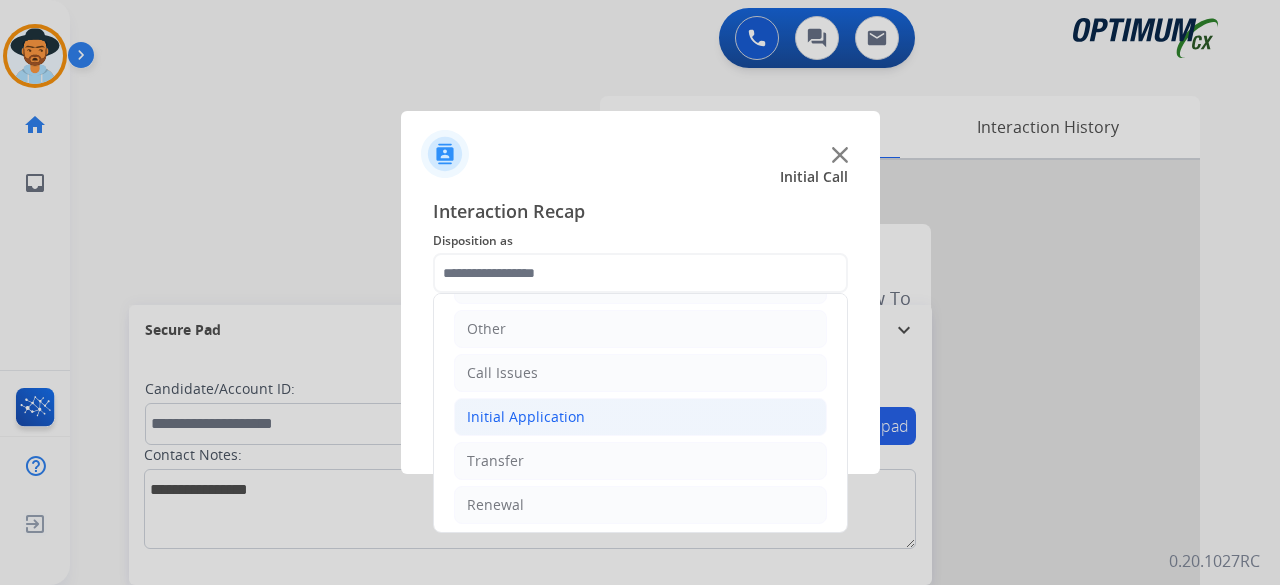 click on "Initial Application" 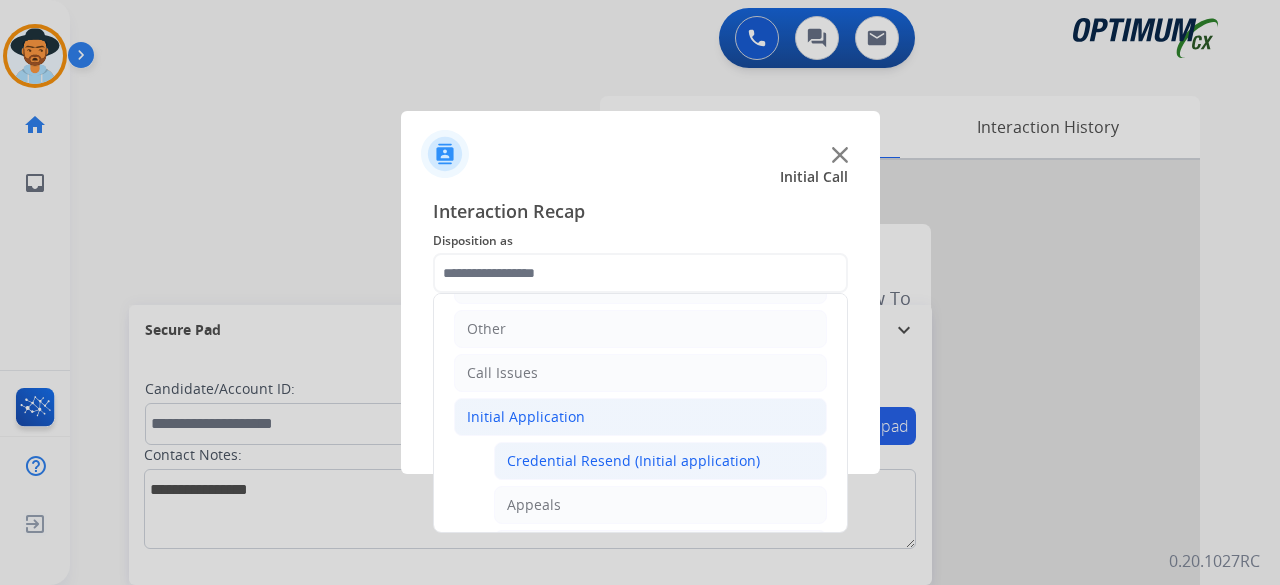 click on "Credential Resend (Initial application)" 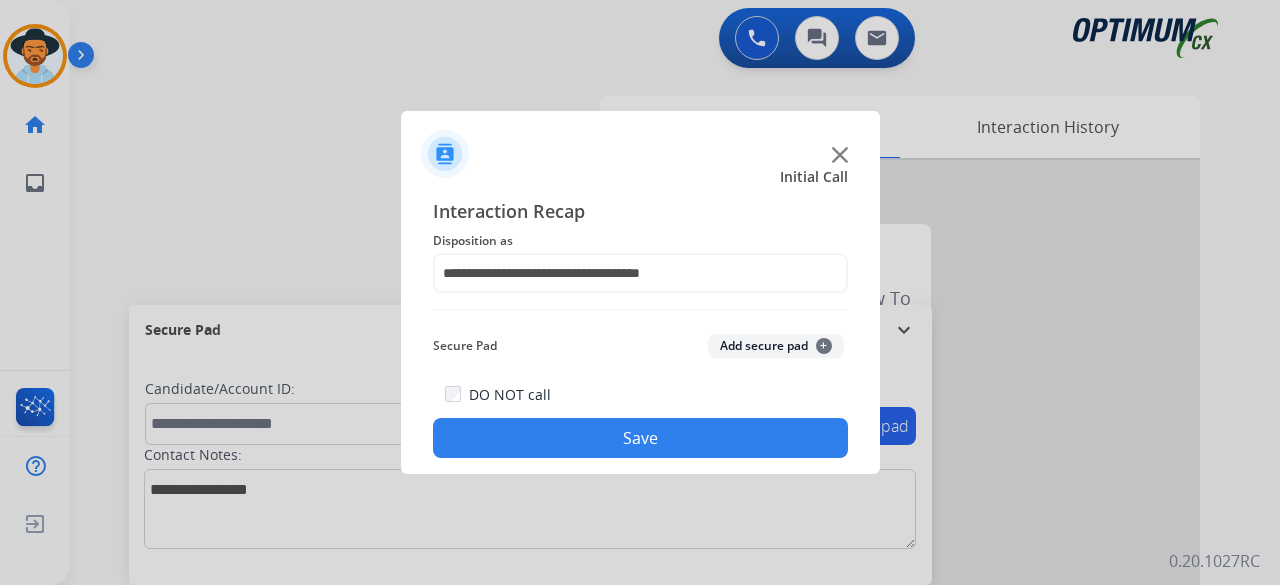 click on "Add secure pad  +" 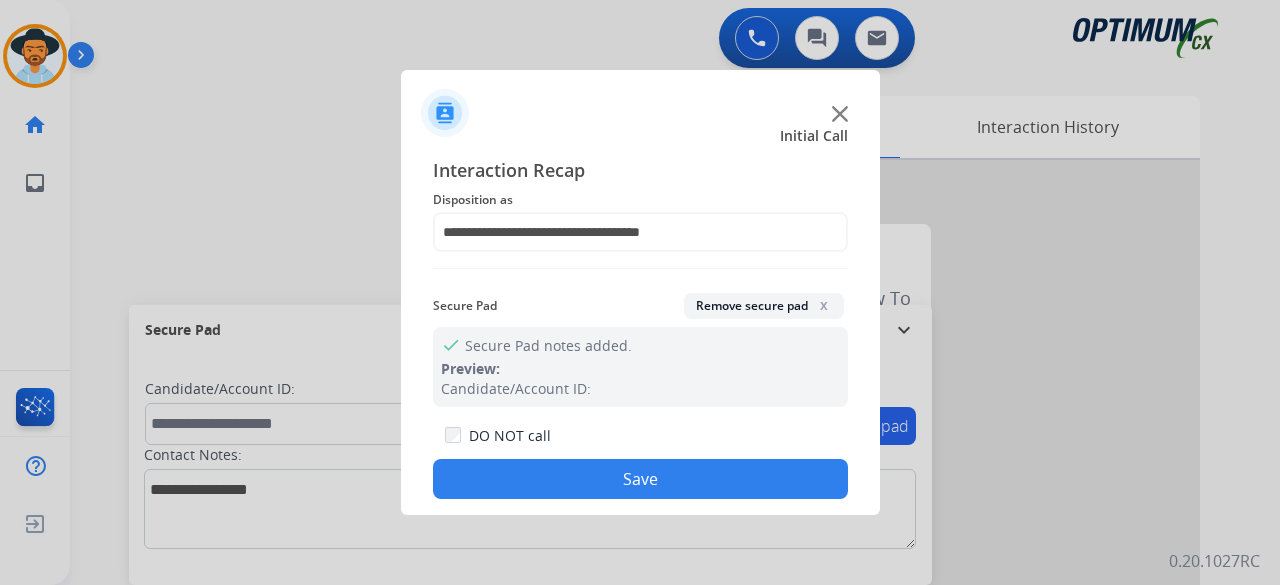 click on "Save" 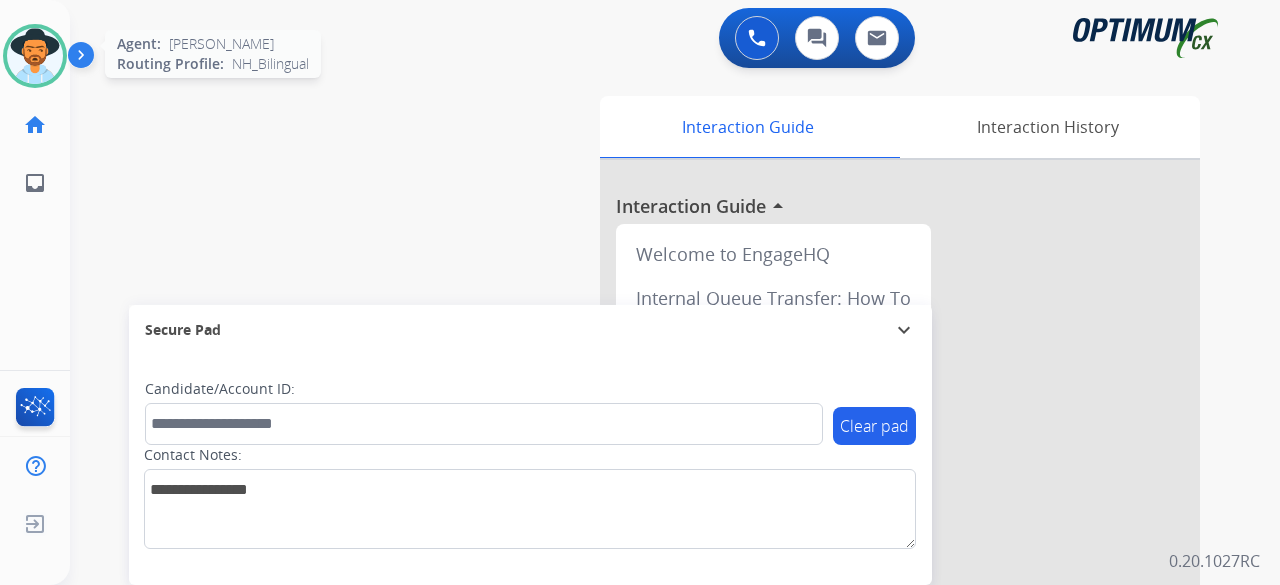 click at bounding box center (35, 56) 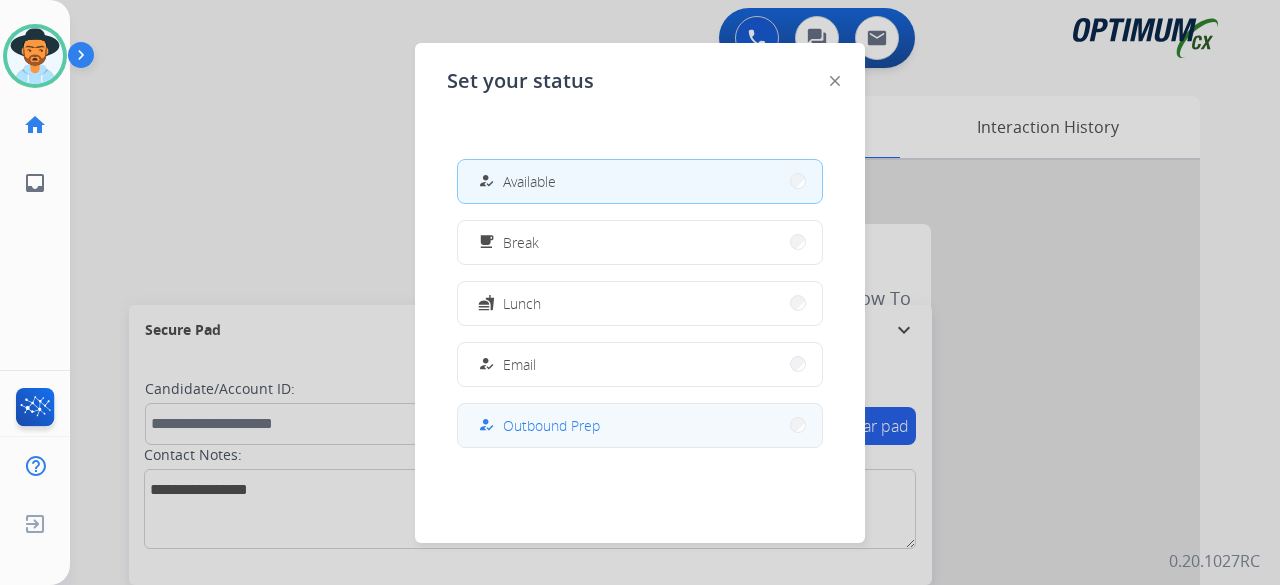 scroll, scrollTop: 499, scrollLeft: 0, axis: vertical 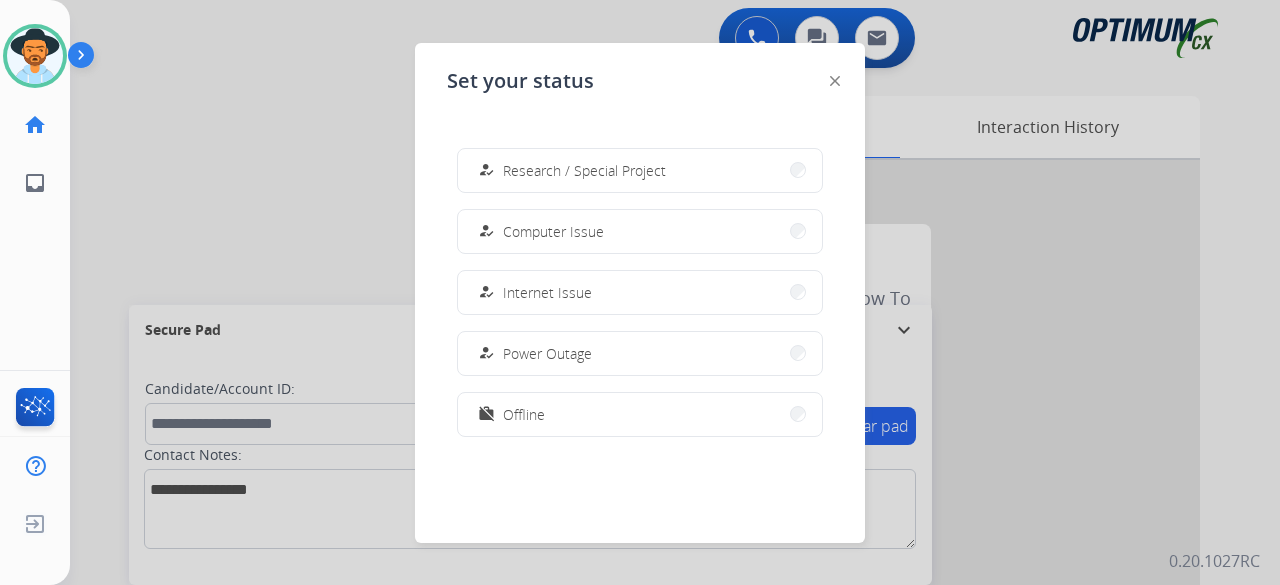 click on "work_off Offline" at bounding box center [640, 414] 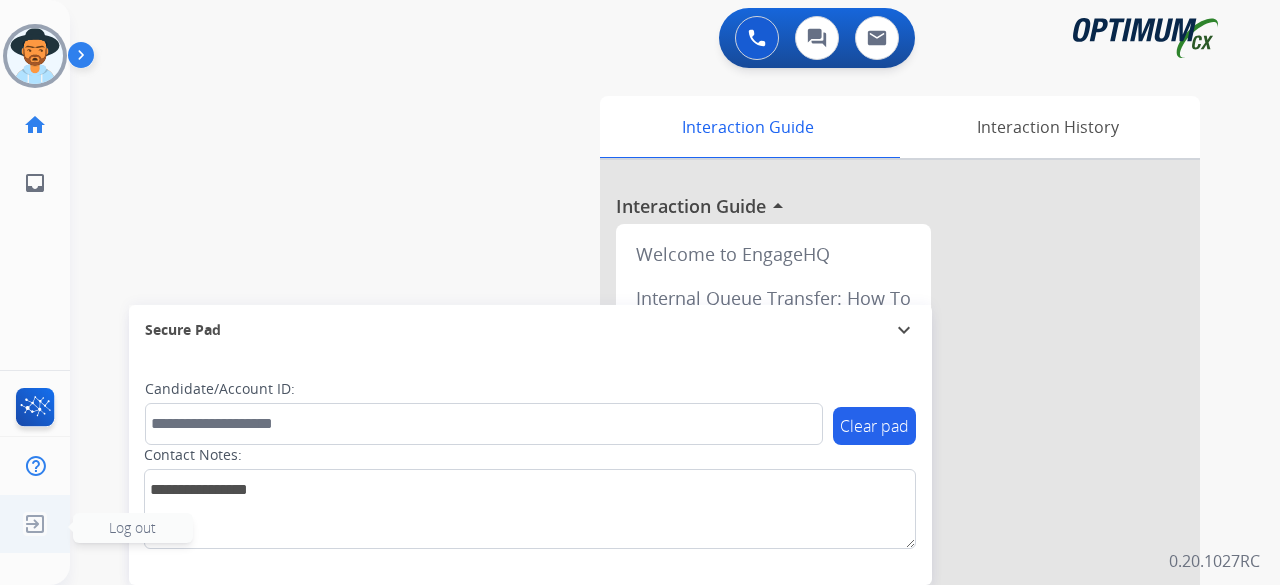 click 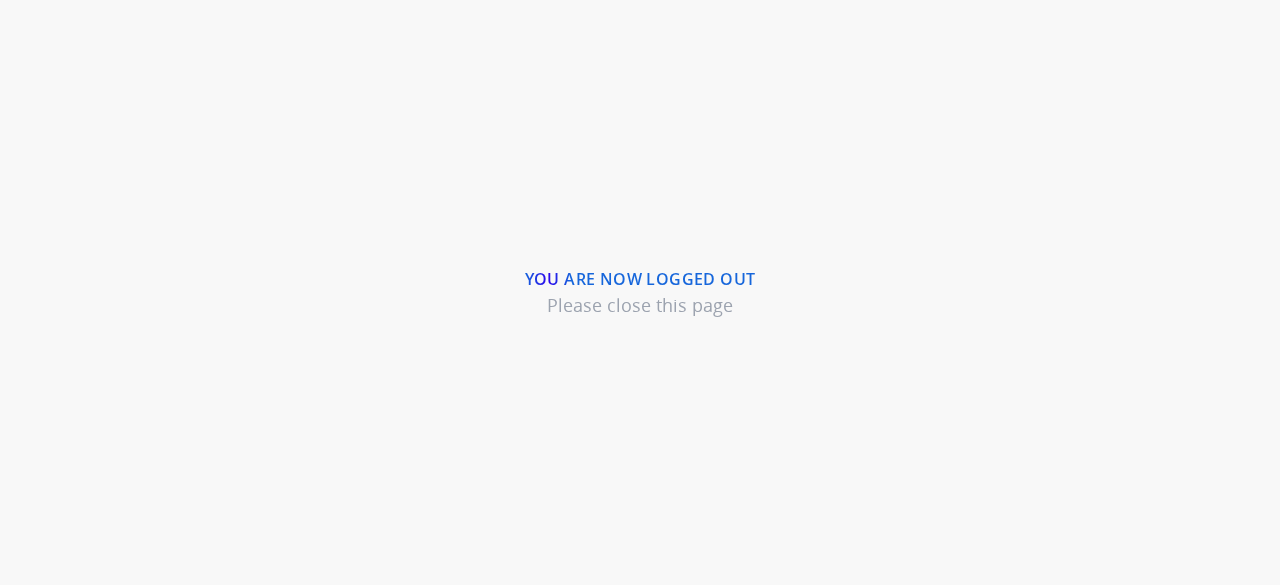 scroll, scrollTop: 0, scrollLeft: 0, axis: both 